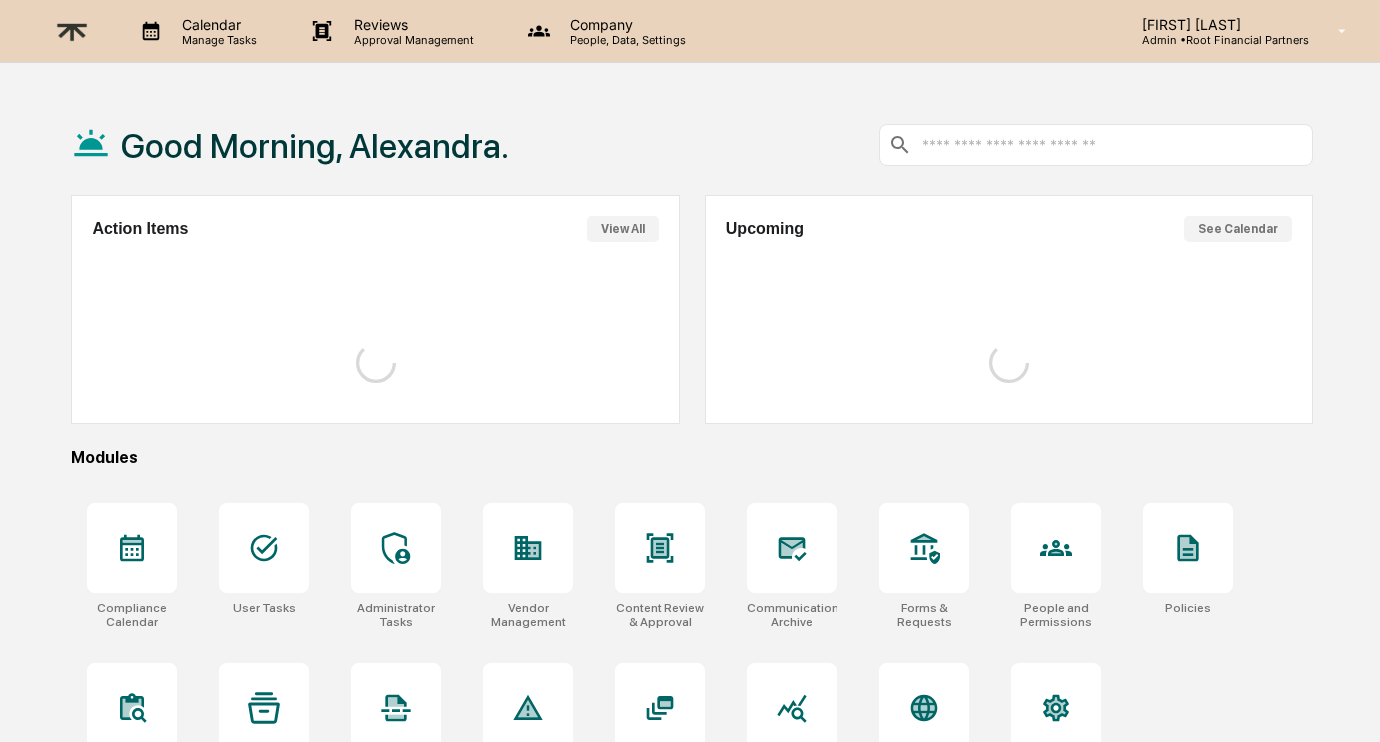 scroll, scrollTop: 0, scrollLeft: 0, axis: both 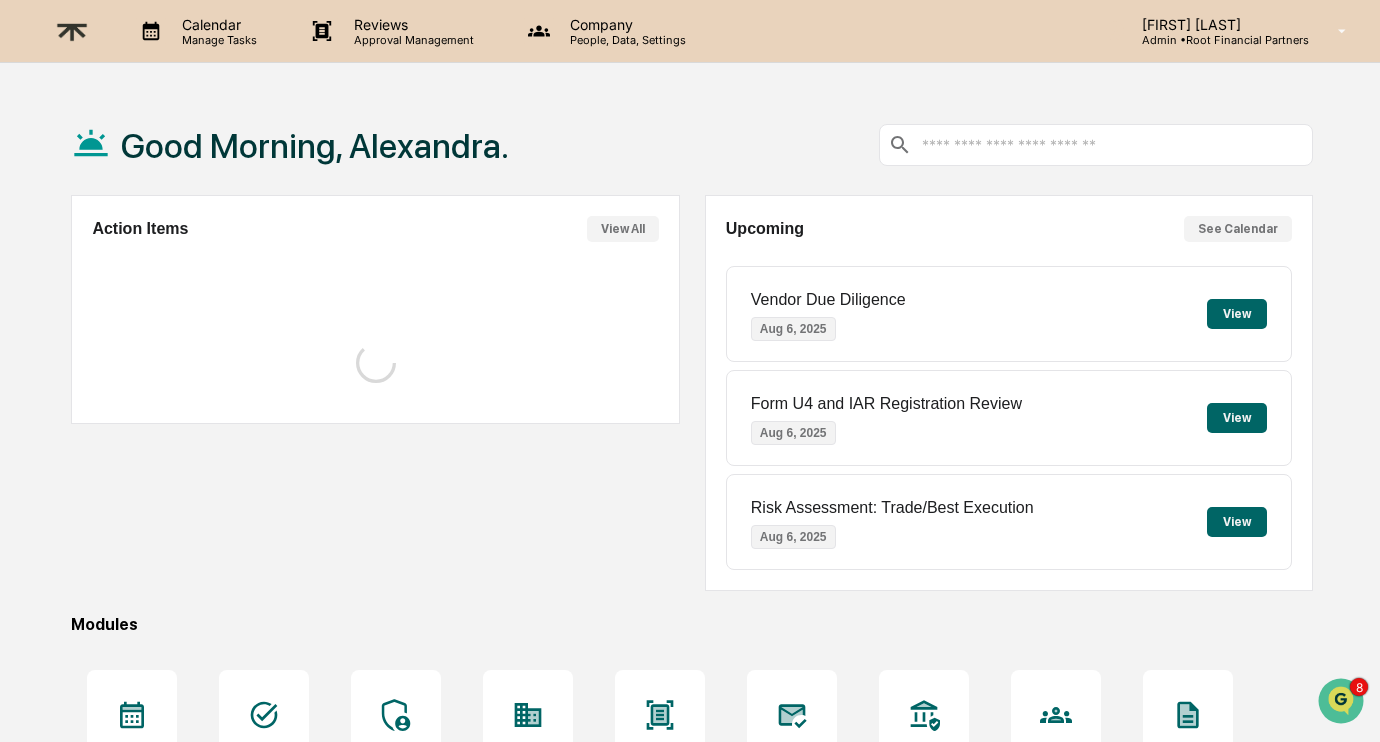 click on "View" at bounding box center [1237, 418] 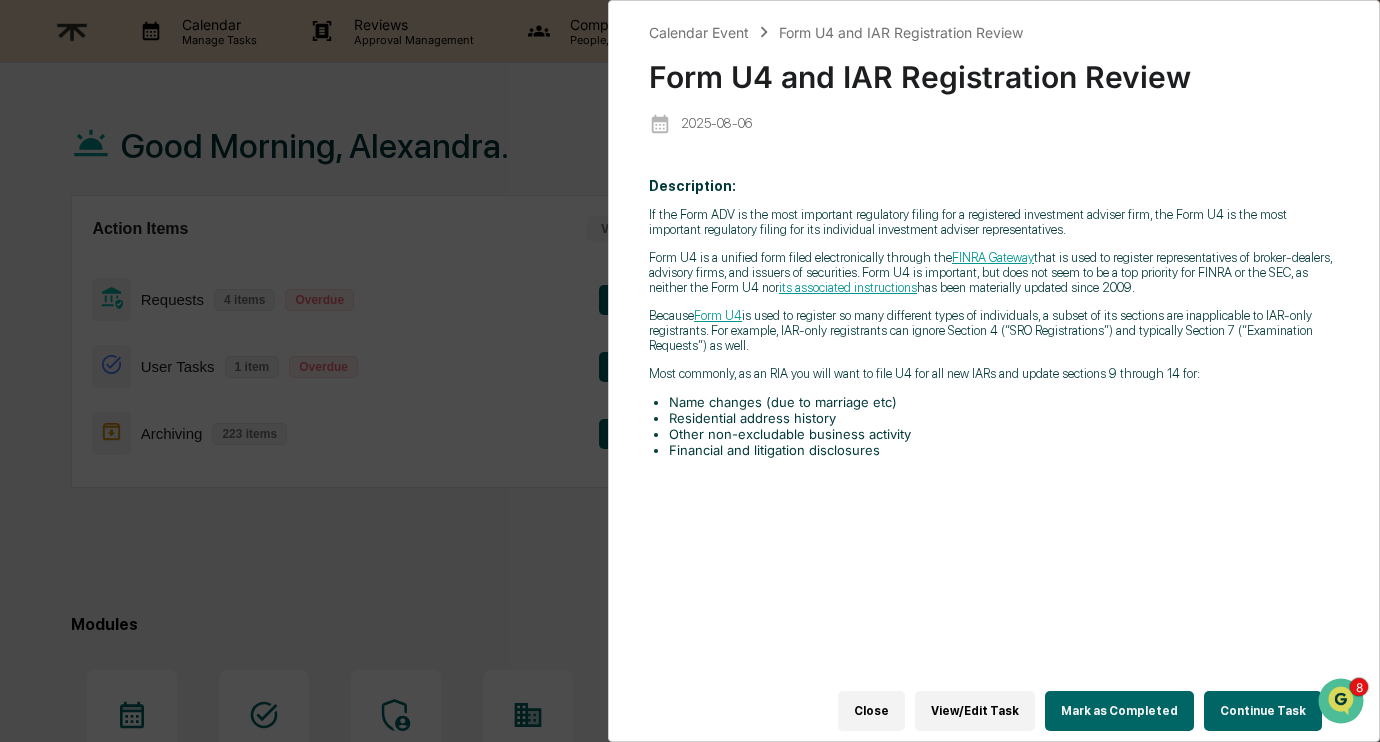 click on "Close" at bounding box center (871, 711) 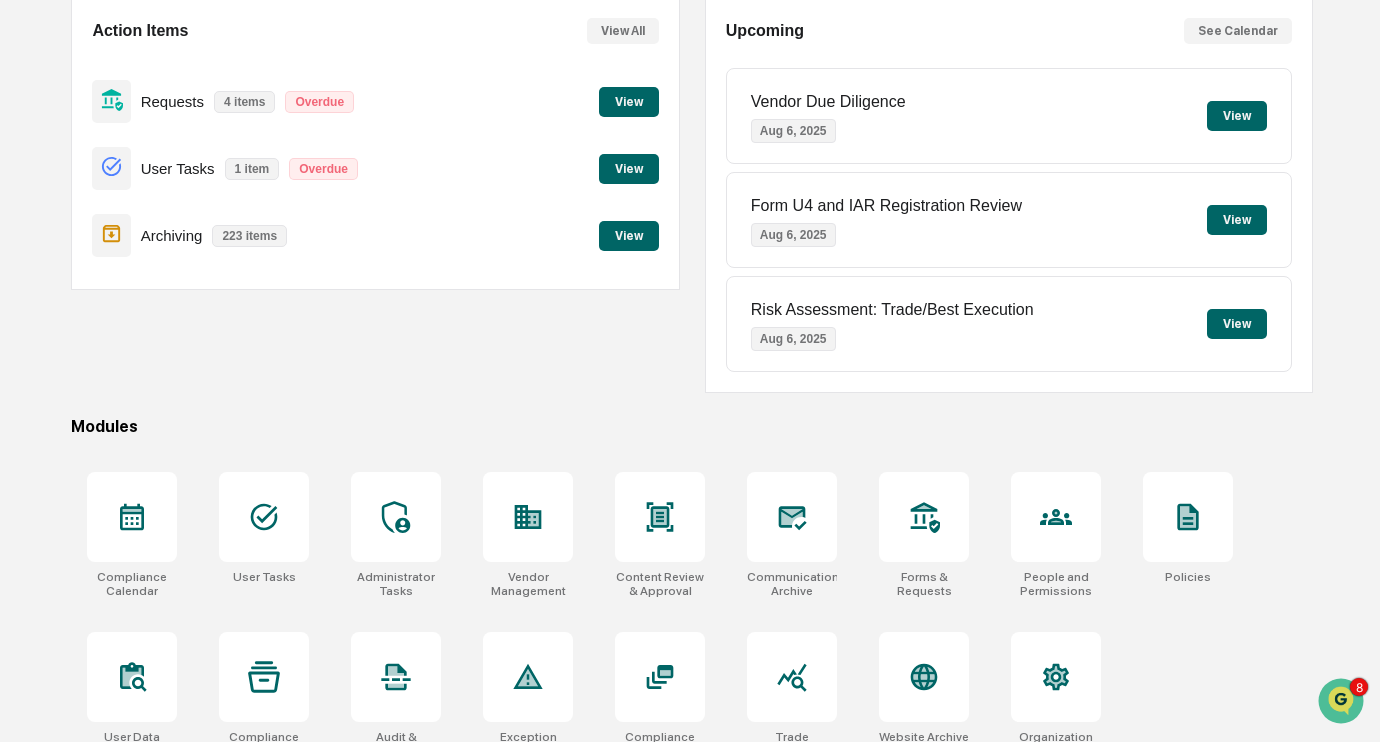 scroll, scrollTop: 227, scrollLeft: 0, axis: vertical 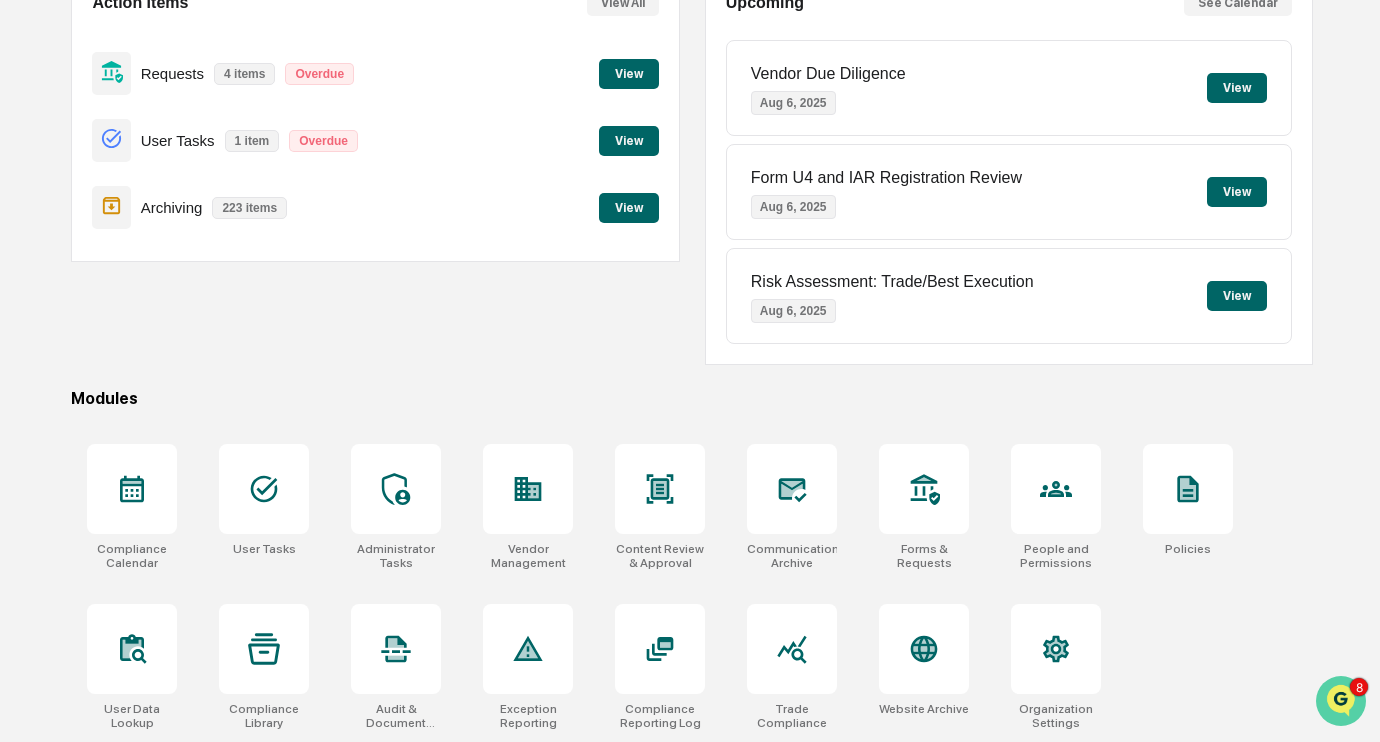 click 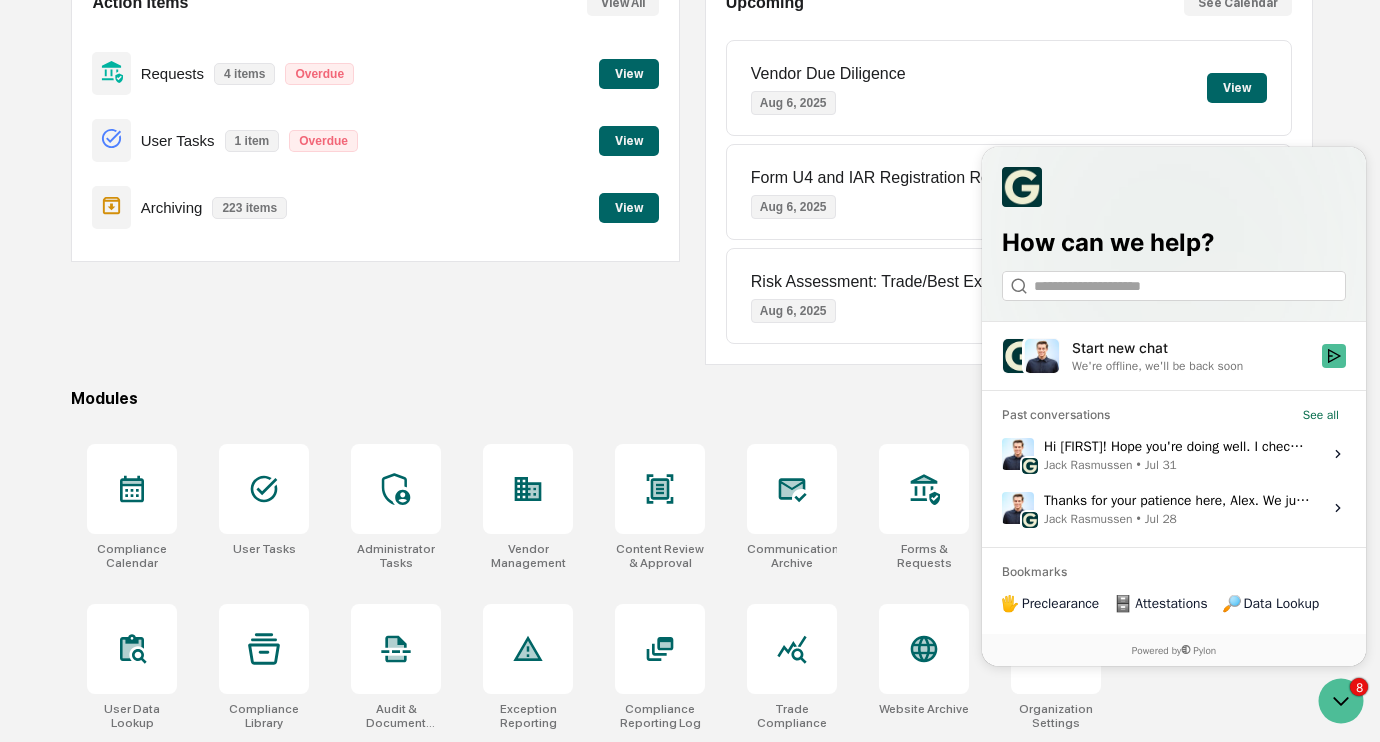 click on "Hi [FIRST]! Hope you're doing well. I checked with the team, and in most cases this happens when someone who is not the Zoom Admin tries to authorize this. Can you confirm you followed all the steps and signed in as an Admin or Owner? Happy to jump on a quick call to troubleshoot if that’s easier, just let me know. [FIRST] [LAST] • Jul 31" at bounding box center (1177, 454) 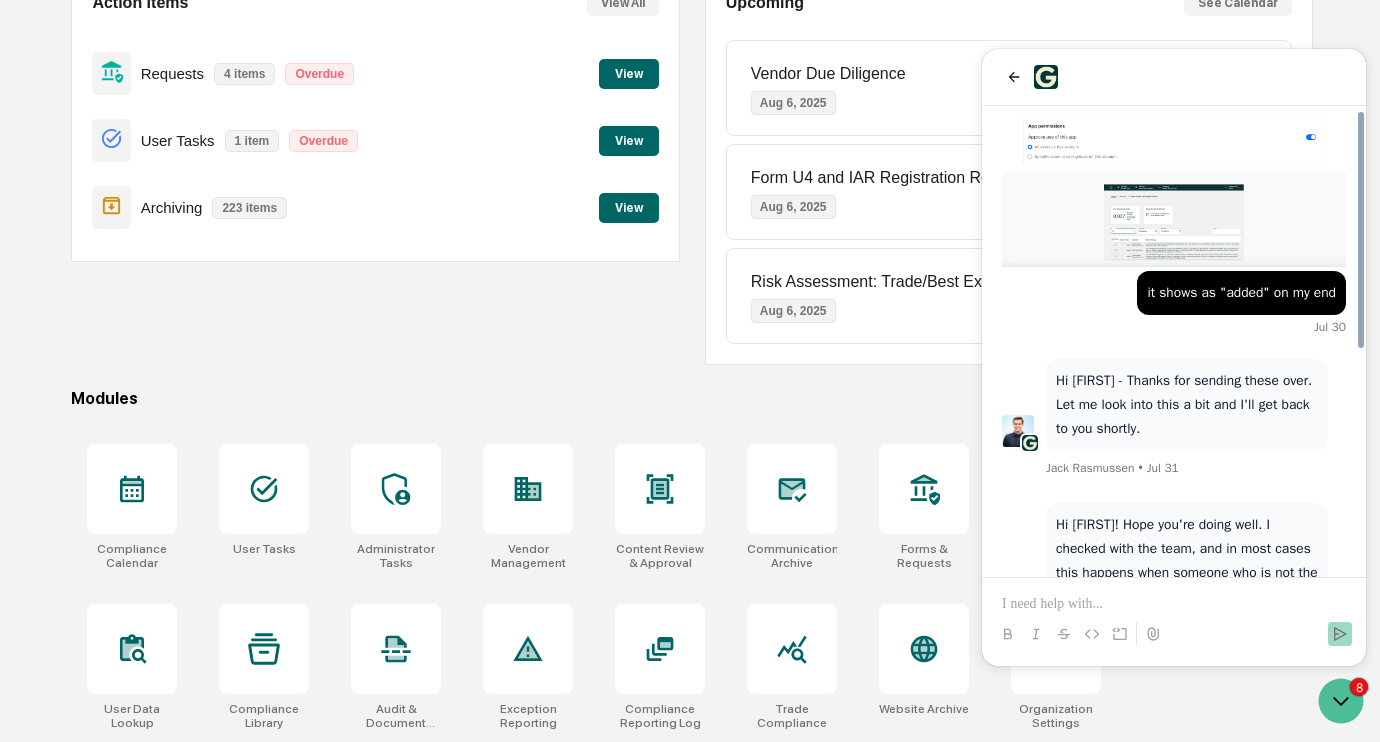 scroll, scrollTop: 865, scrollLeft: 0, axis: vertical 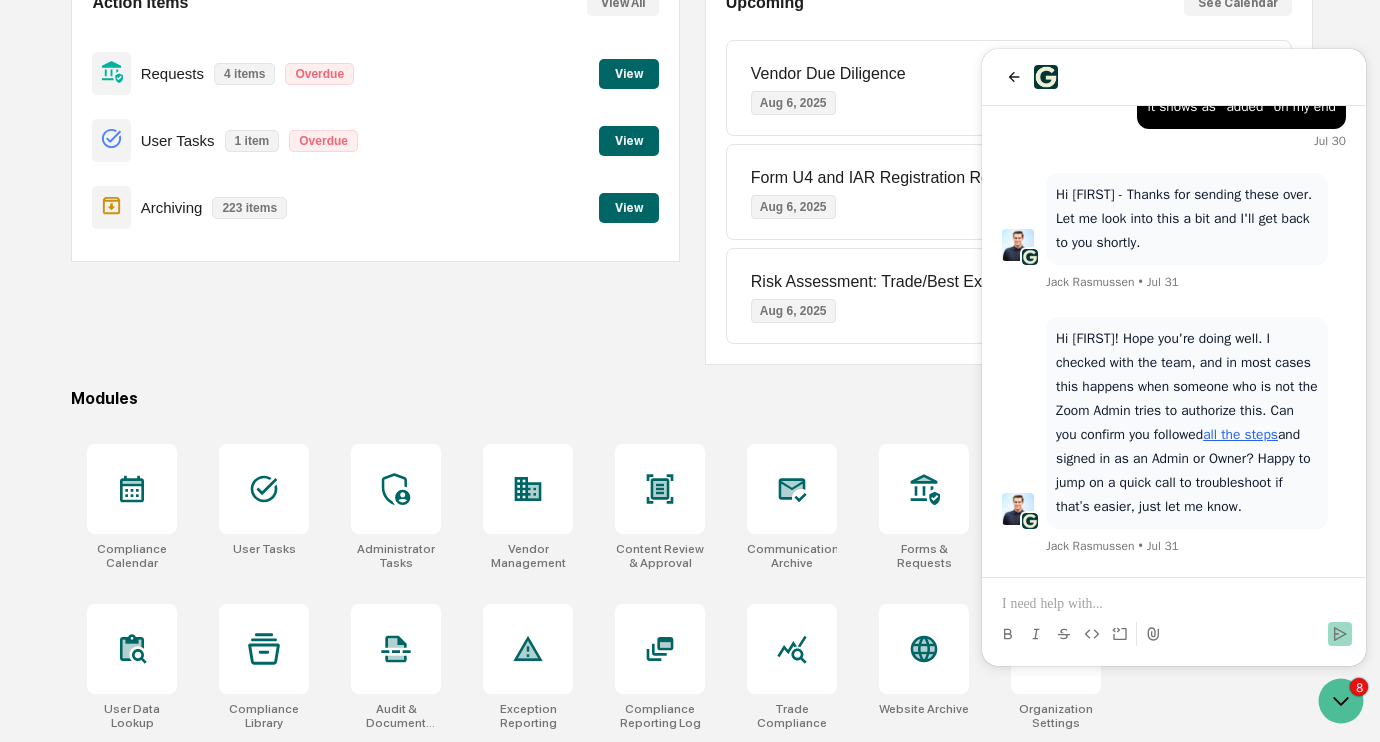 click at bounding box center [1174, 604] 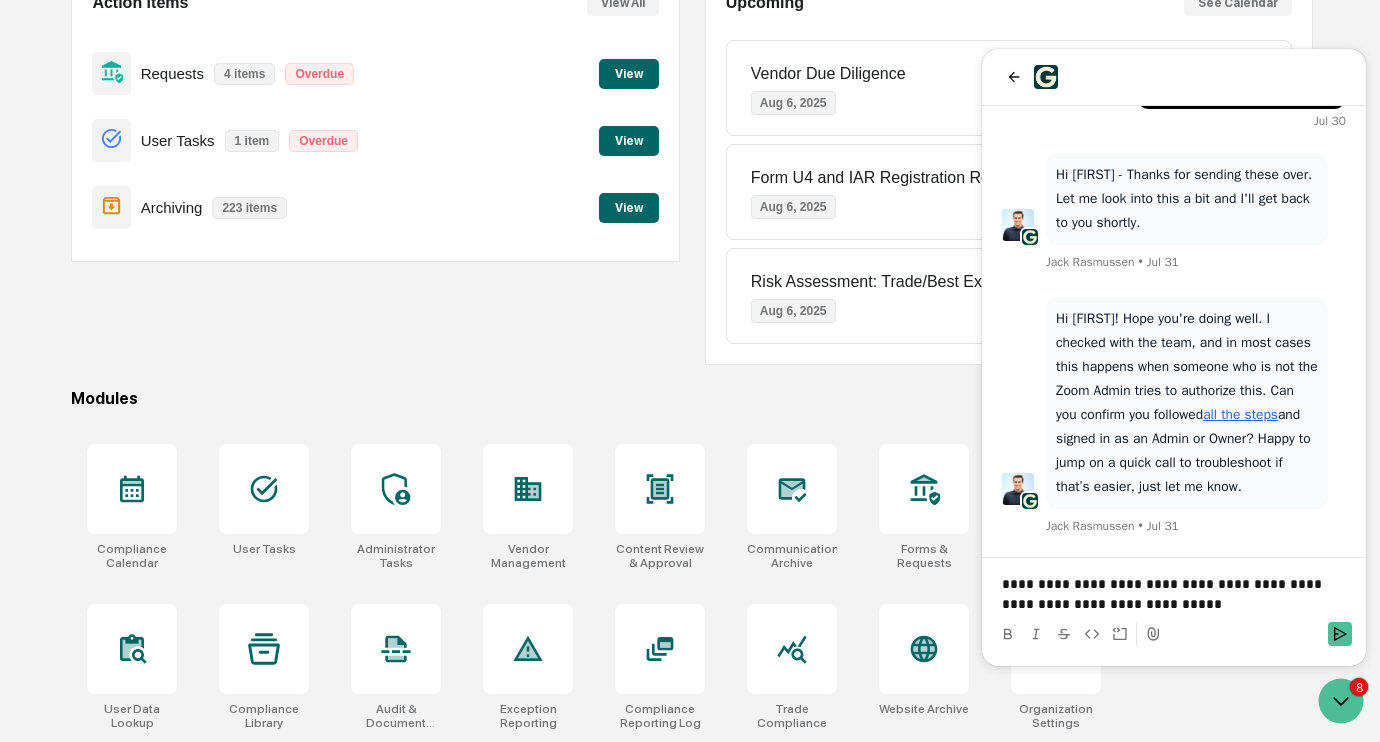 click on "**********" at bounding box center [1174, 594] 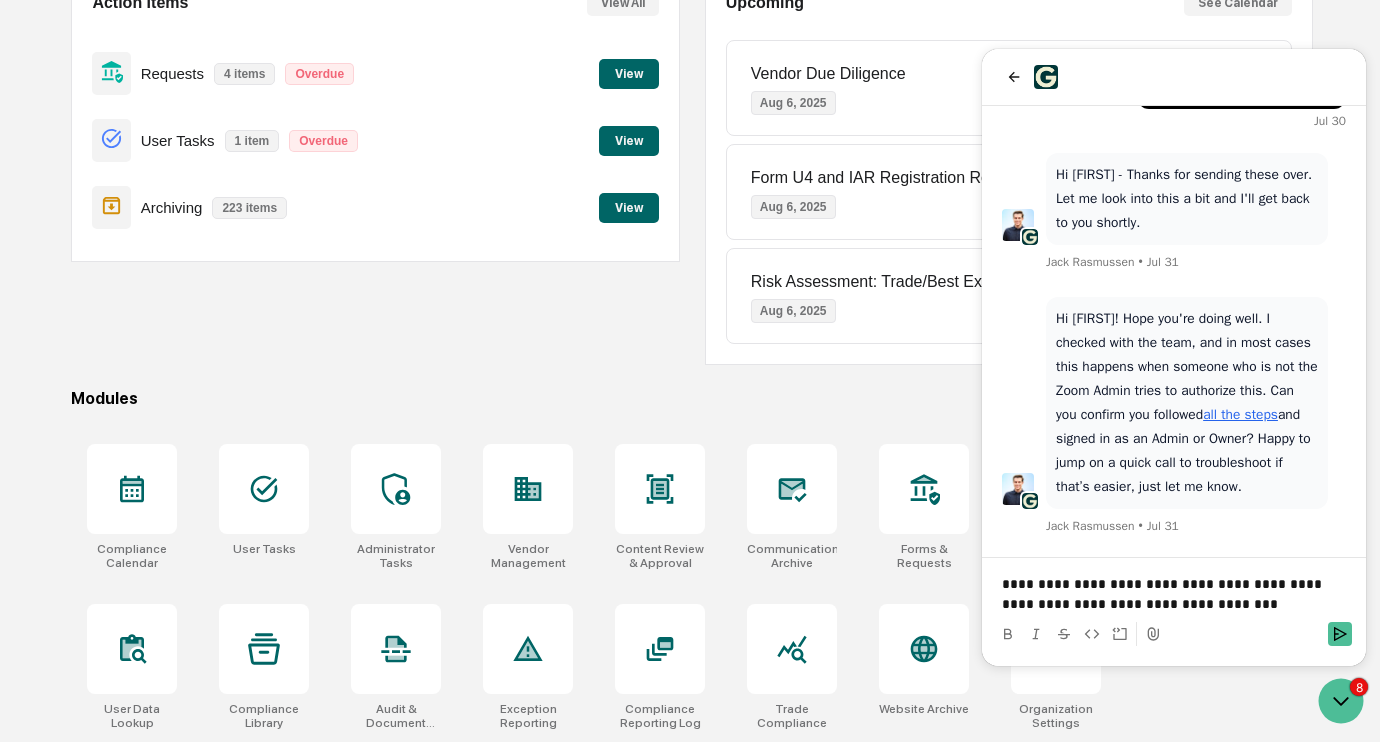 click on "**********" at bounding box center [1174, 594] 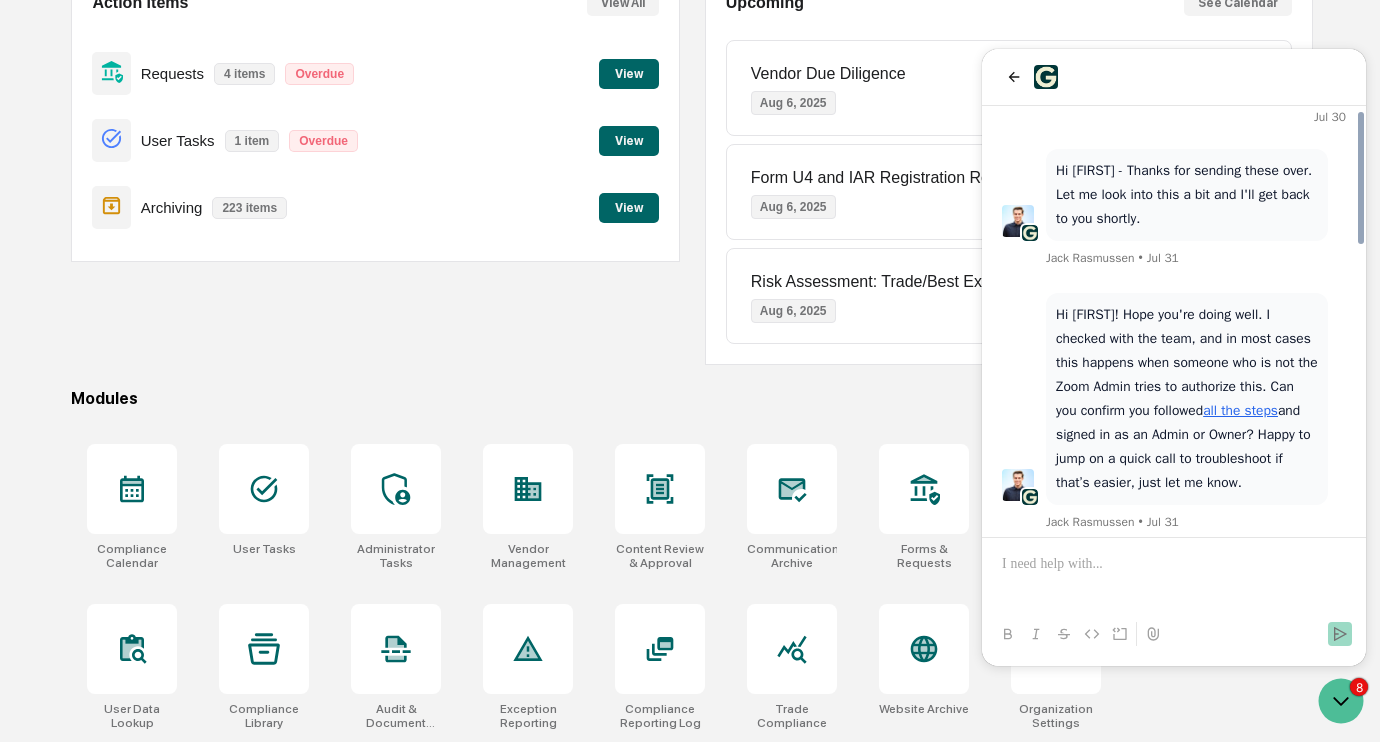 scroll, scrollTop: 1025, scrollLeft: 0, axis: vertical 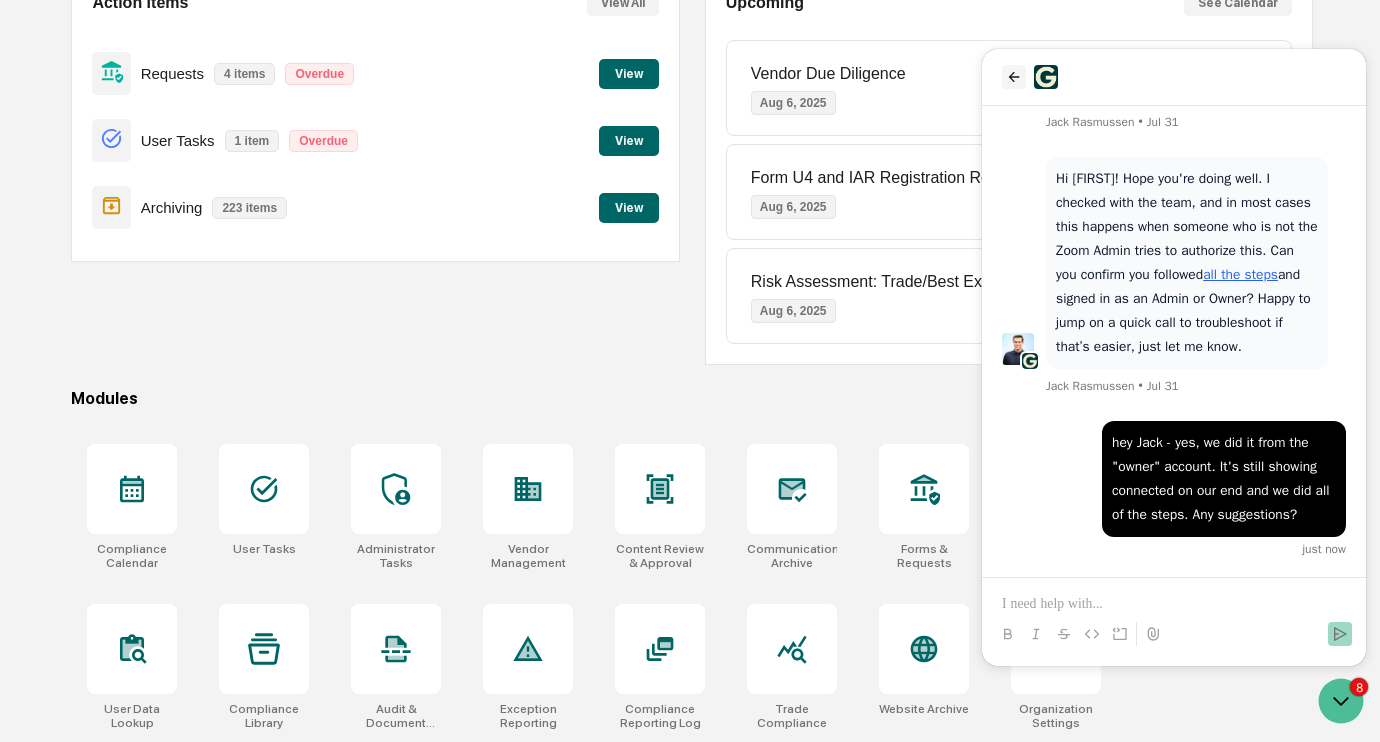 click 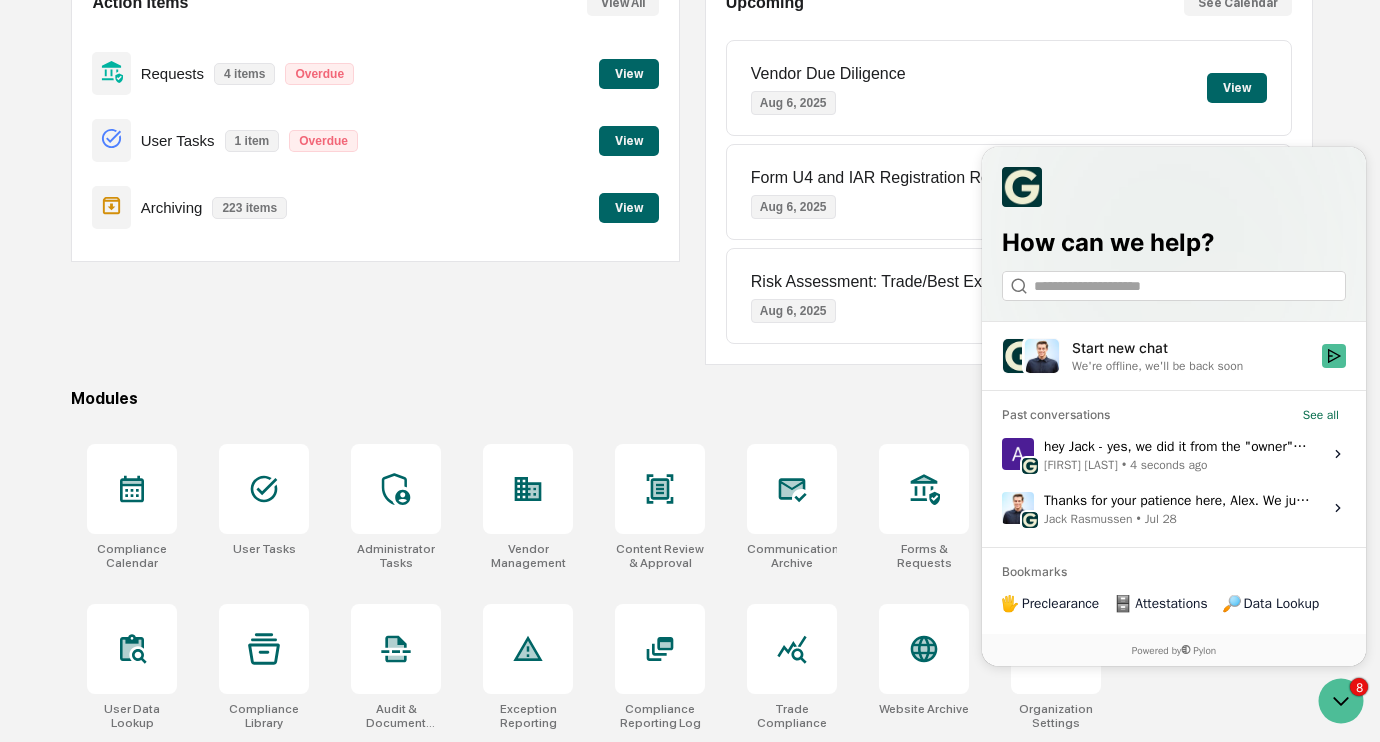 click on "Thanks for your patience here, [FIRST]. We just adjusted your flagging rules slightly so it should flag less of these types of messages. However, we are going to do a deeper dive here to get to the root of this issue and I can send resolution when complete. Please let us know if you notice any other issues and we can take a look.  [FIRST] [LAST] • Jul 28" at bounding box center (1177, 508) 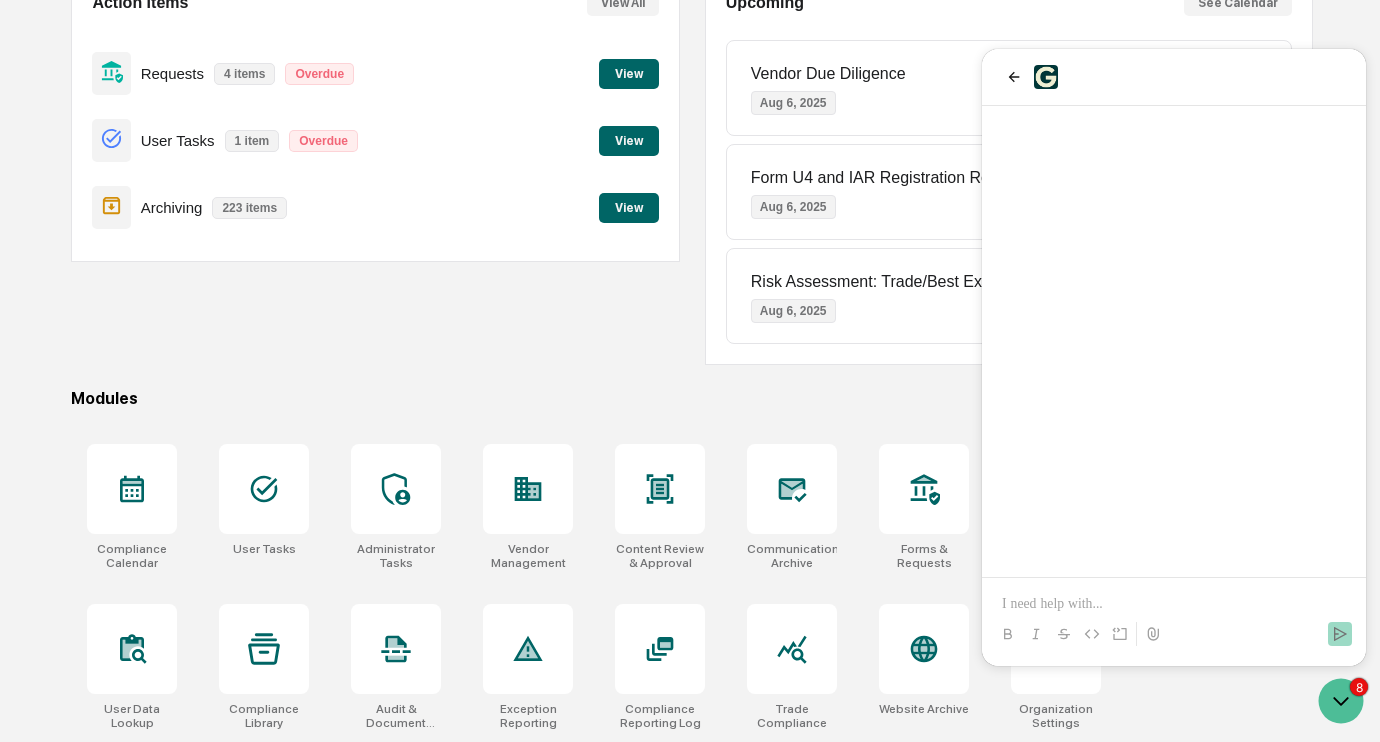scroll, scrollTop: 517, scrollLeft: 0, axis: vertical 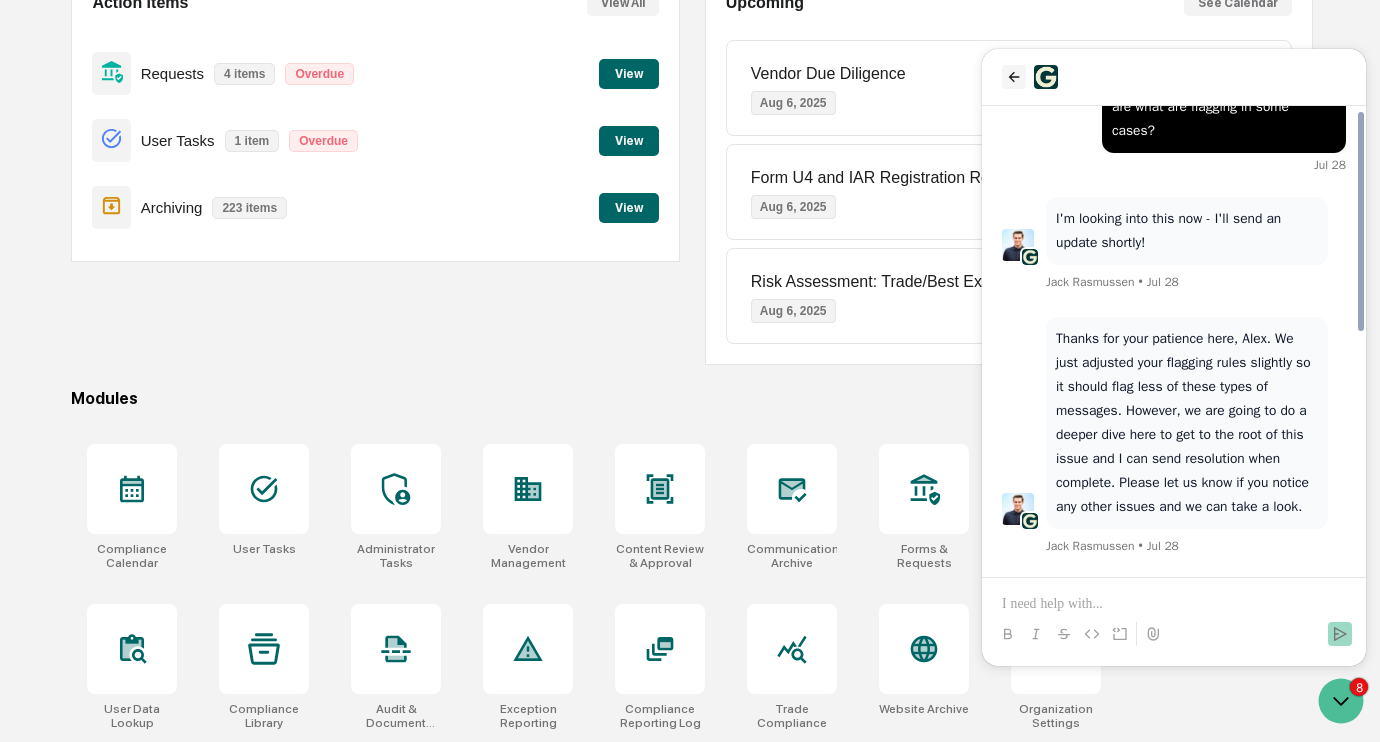 click 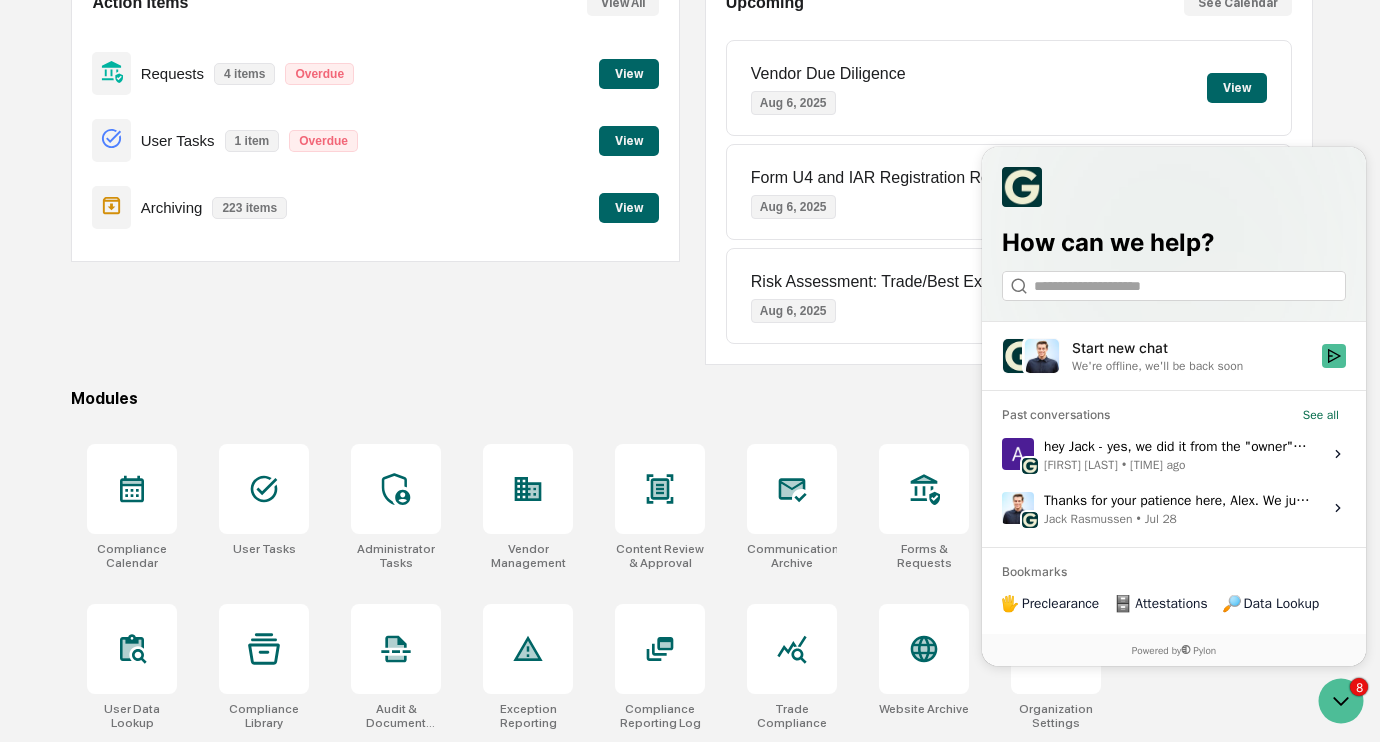 click on "Action Items View All Requests 4 items Overdue View User Tasks 1 item Overdue View Archiving 223 items View" at bounding box center (375, 167) 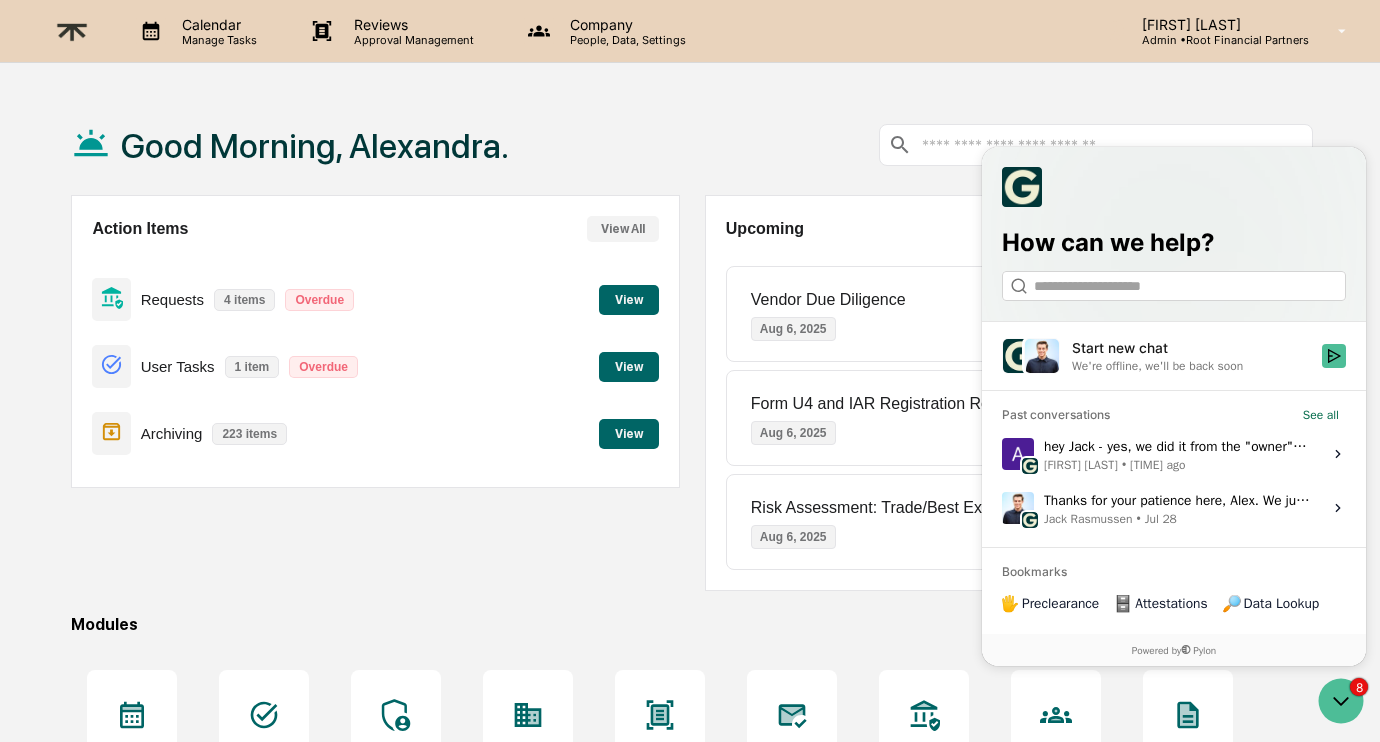click on "People, Data, Settings" at bounding box center (625, 40) 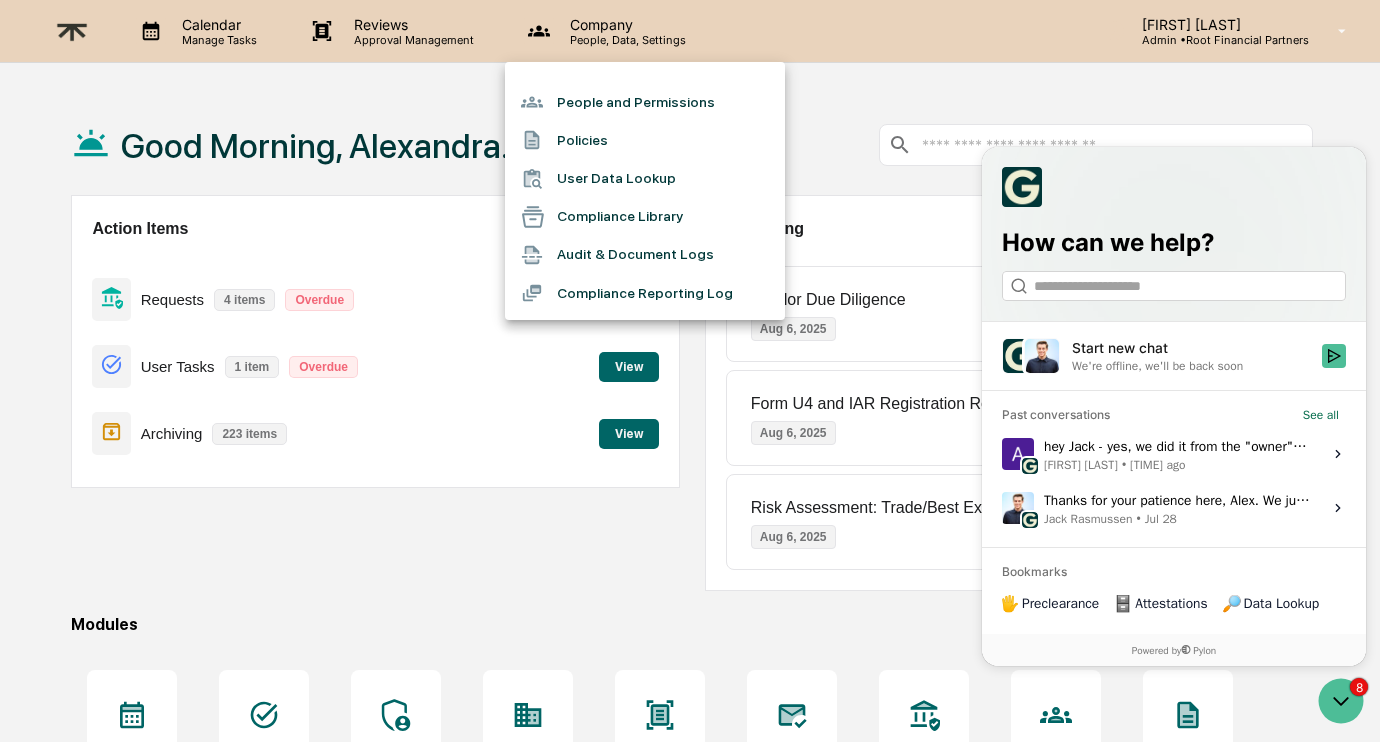 click at bounding box center [690, 371] 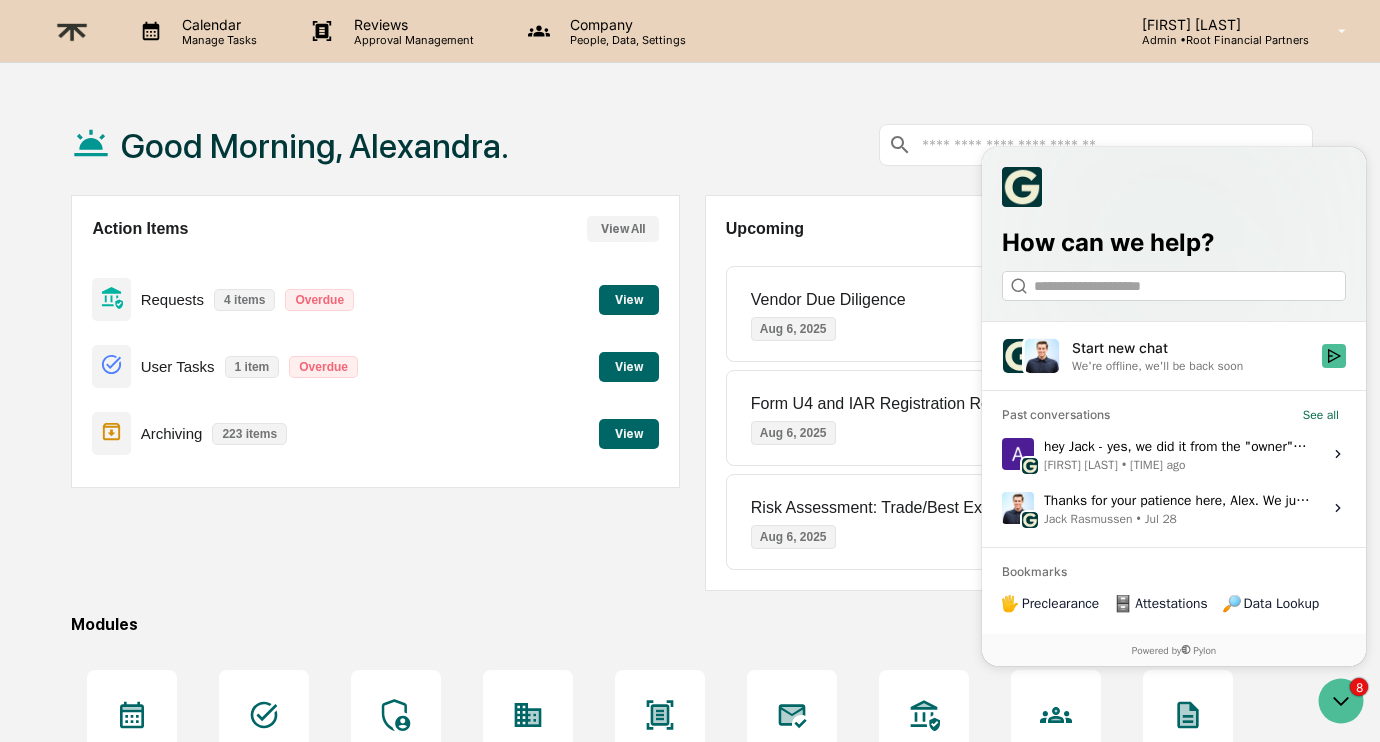 click on "[FIRST] [LAST]" at bounding box center (1217, 24) 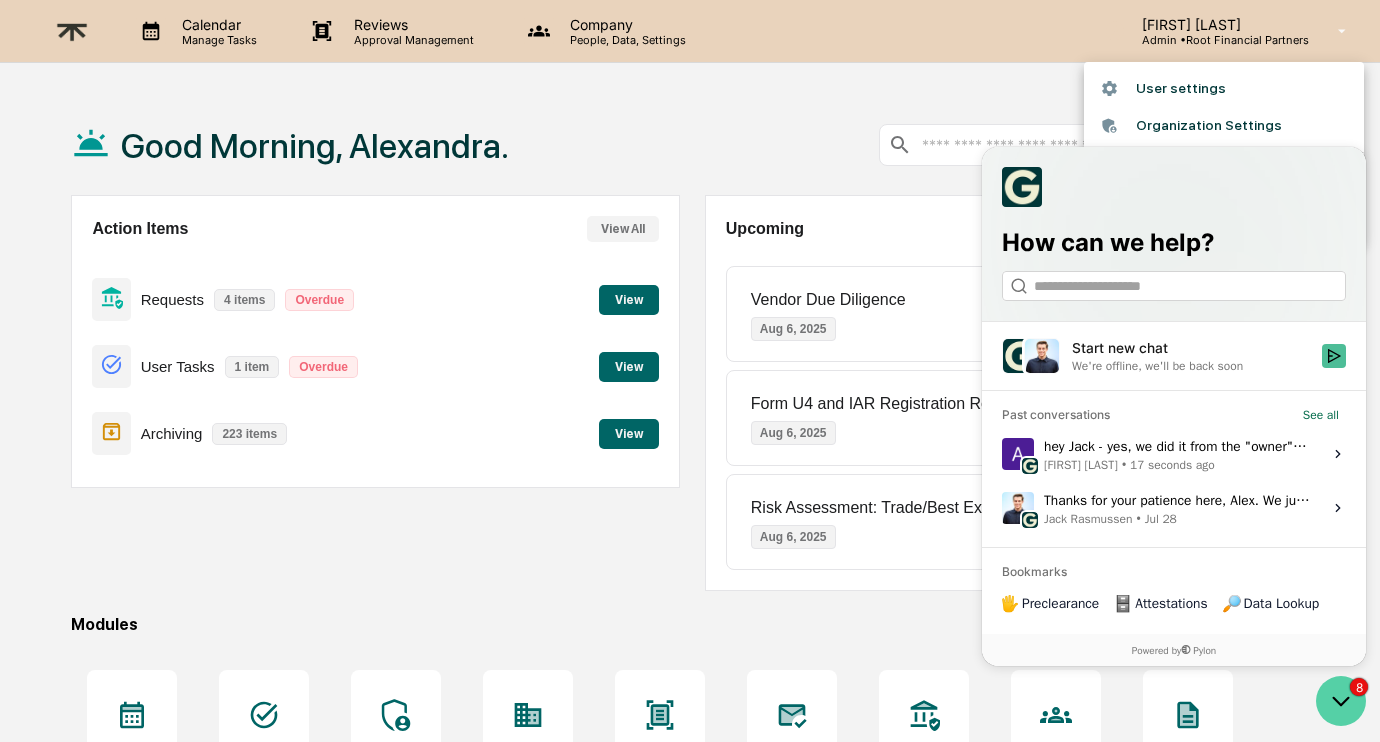 click 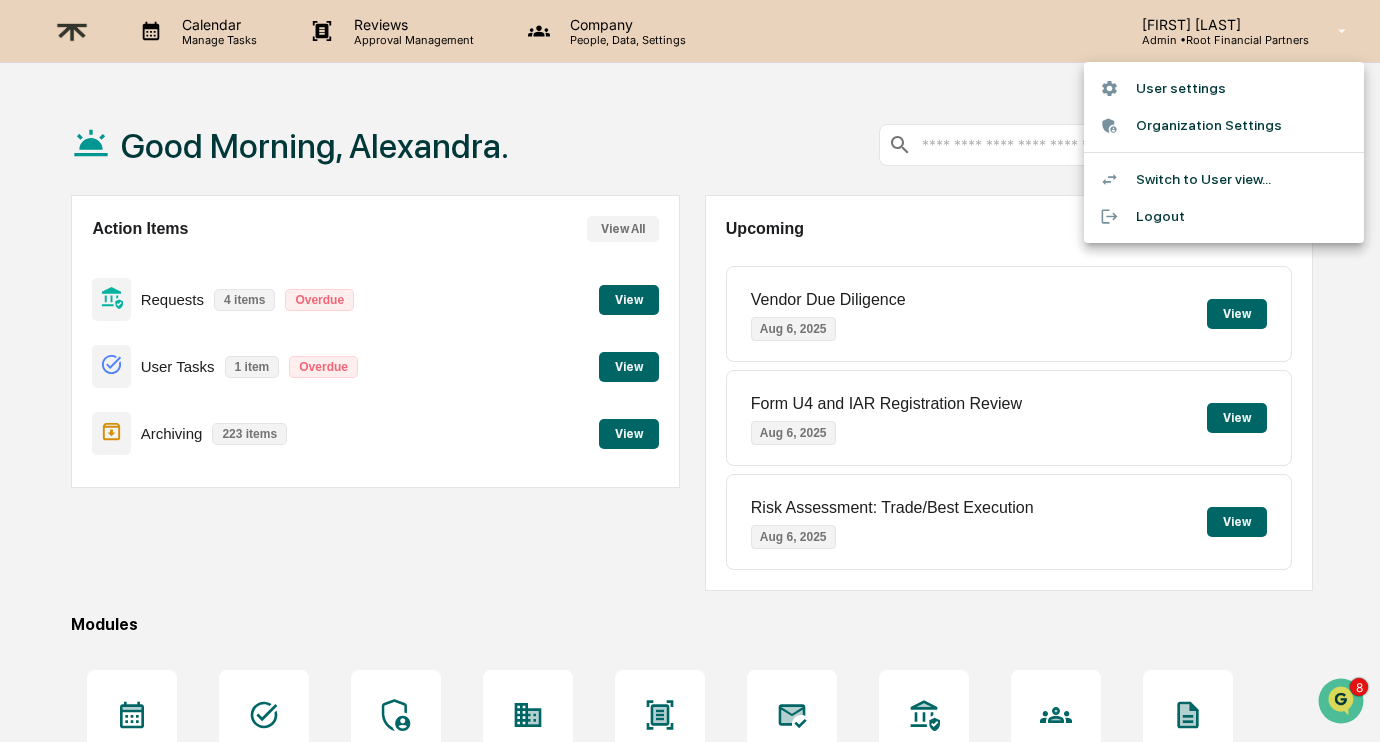 click on "User settings" at bounding box center (1224, 88) 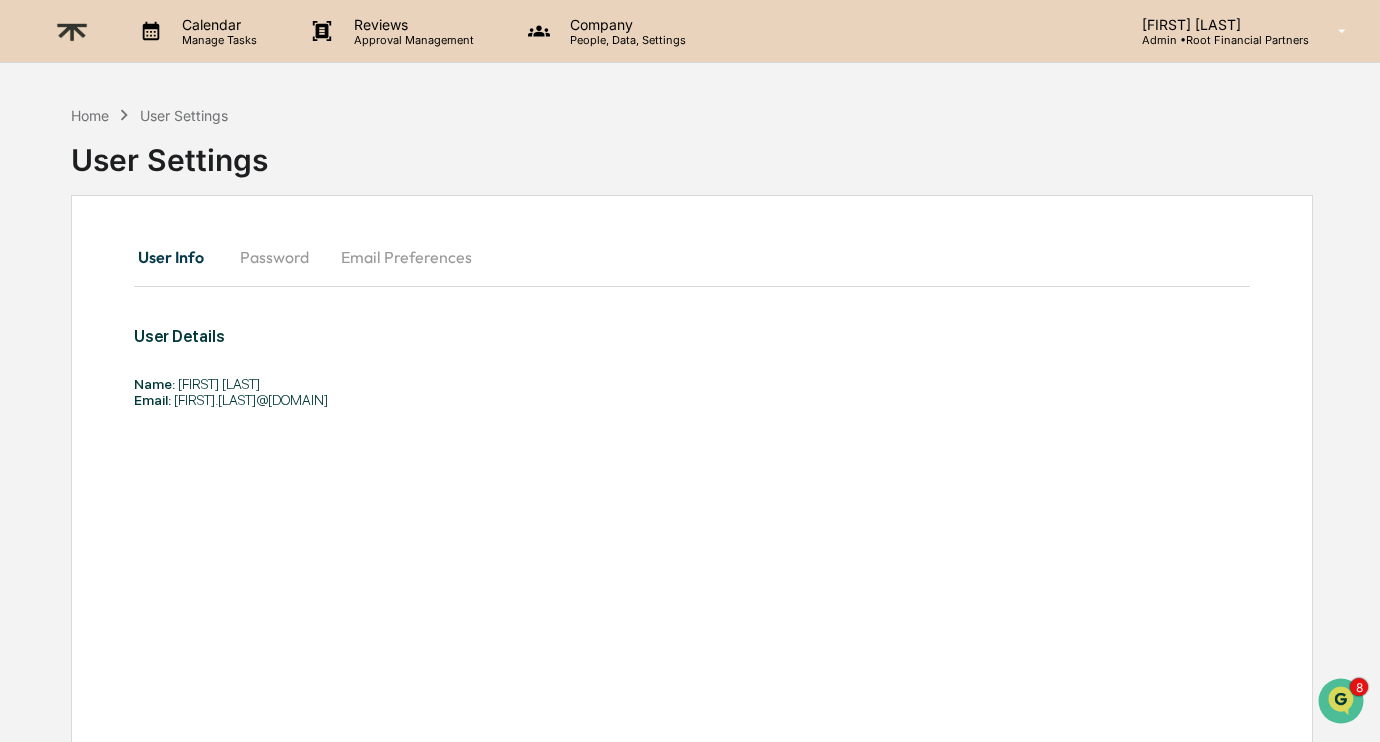 click on "[FIRST] [LAST]" at bounding box center (1217, 24) 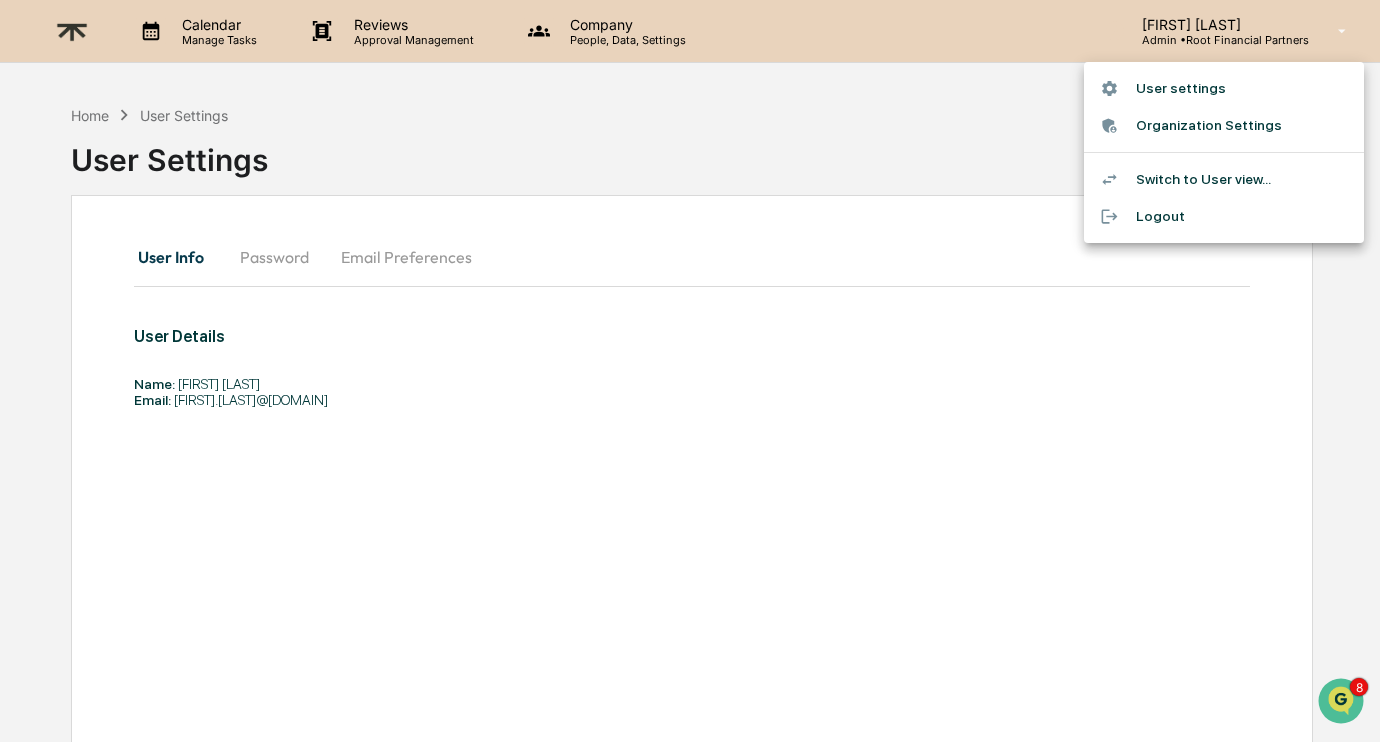 click on "Organization Settings" at bounding box center [1224, 125] 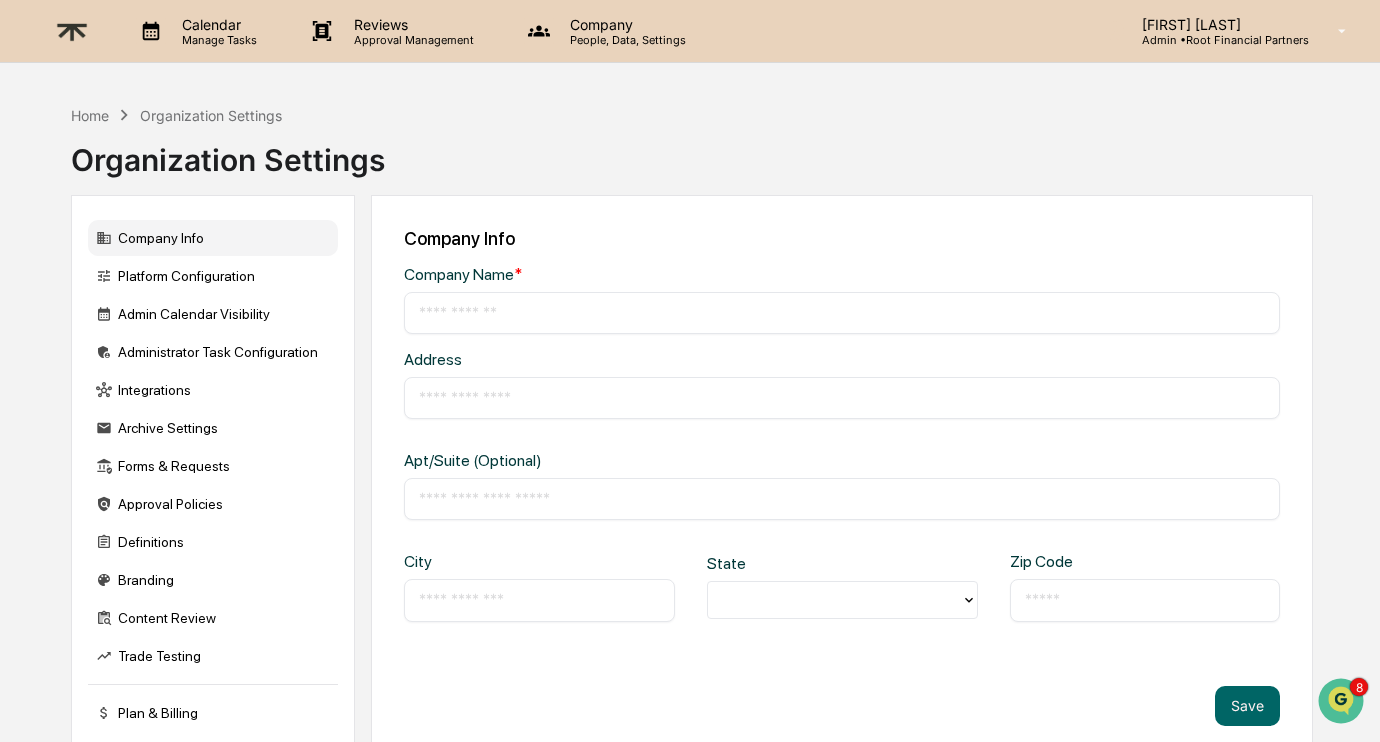 type on "**********" 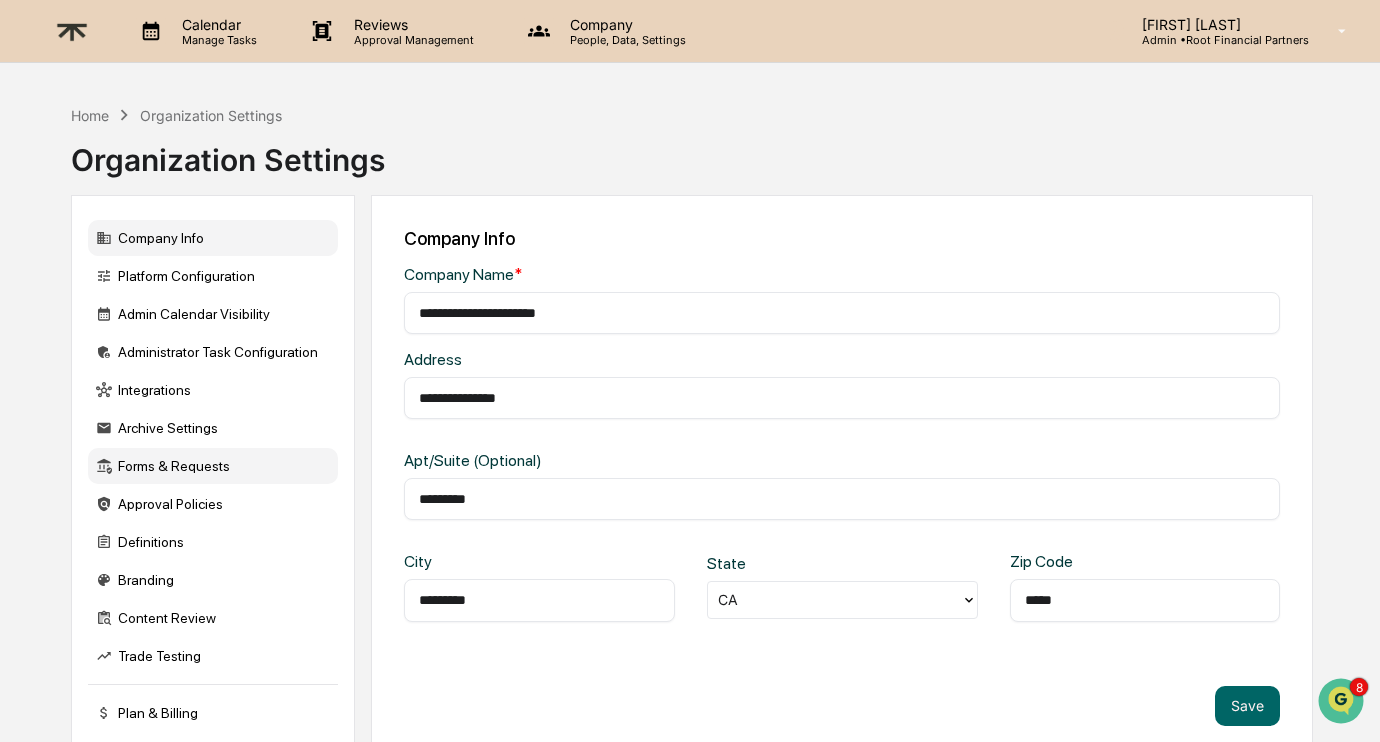 scroll, scrollTop: 95, scrollLeft: 0, axis: vertical 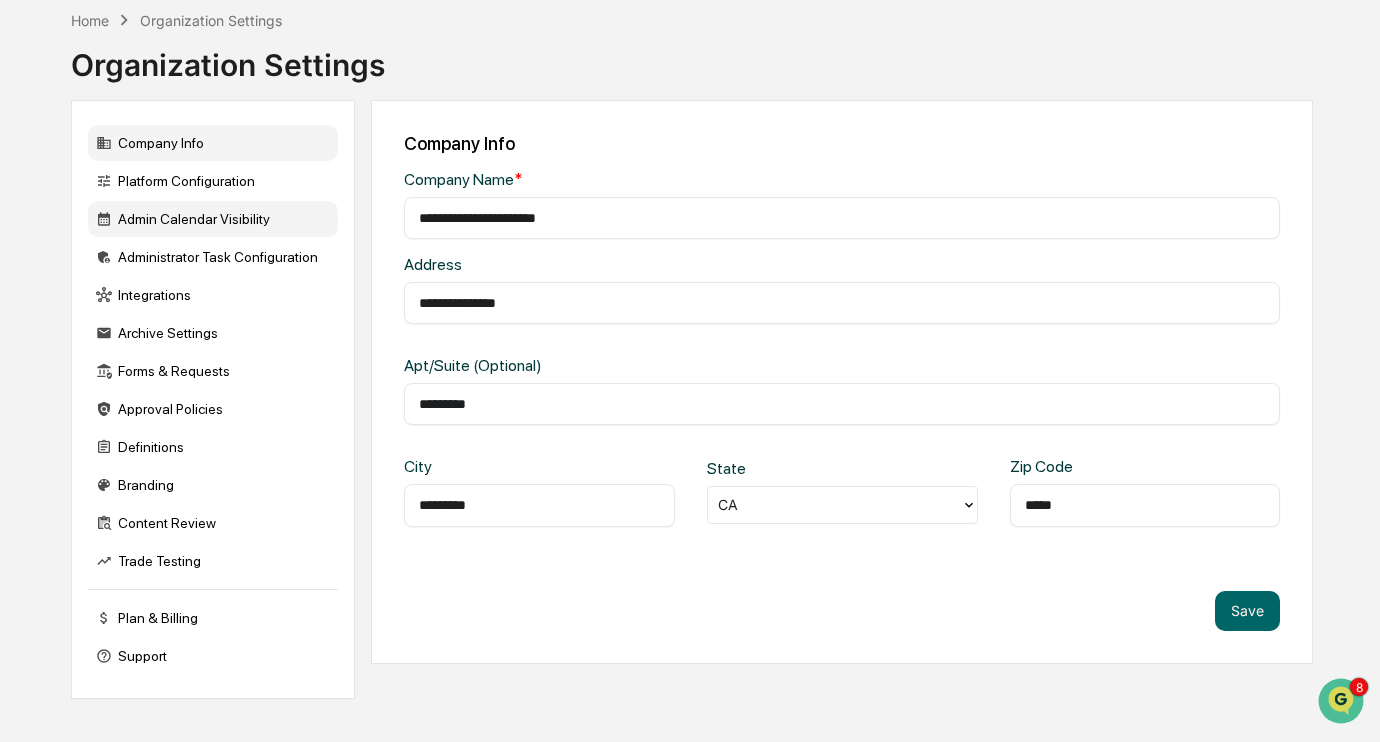click on "Admin Calendar Visibility" at bounding box center (213, 219) 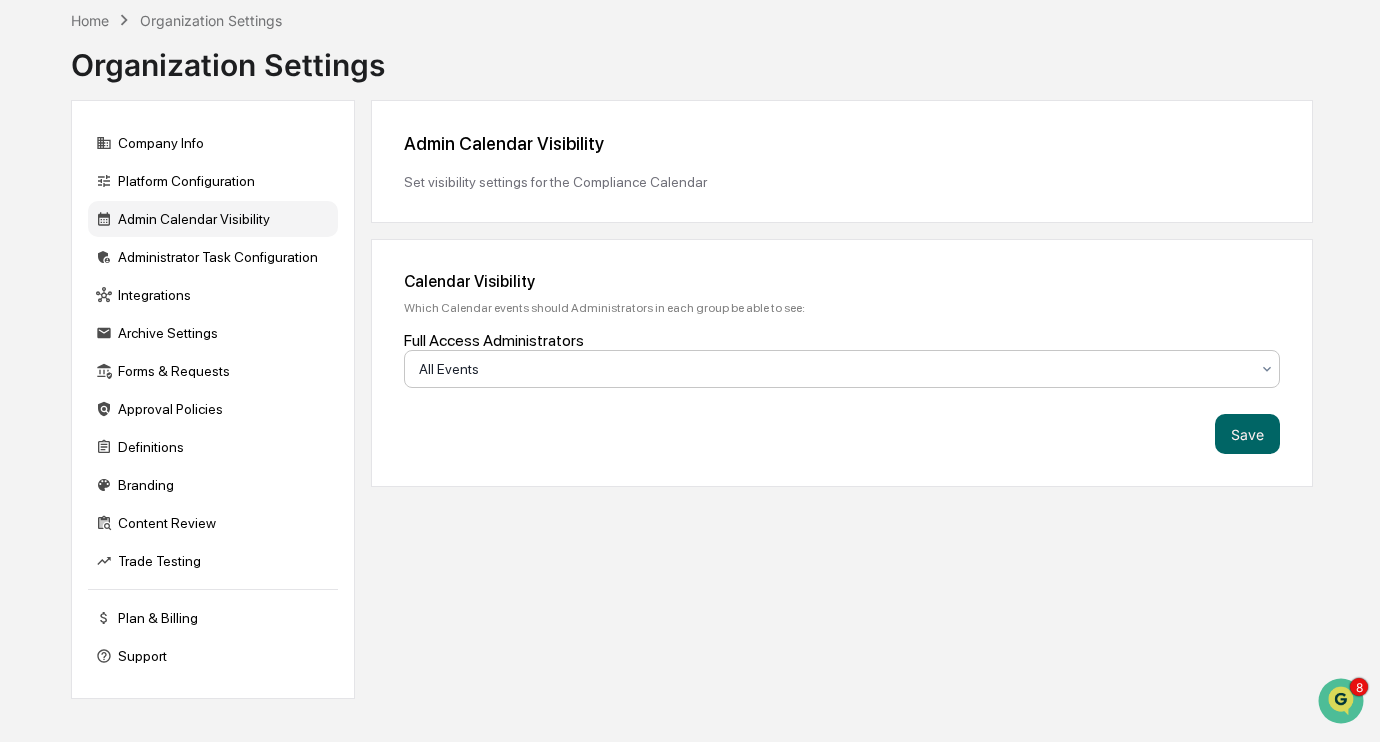 click at bounding box center [834, 369] 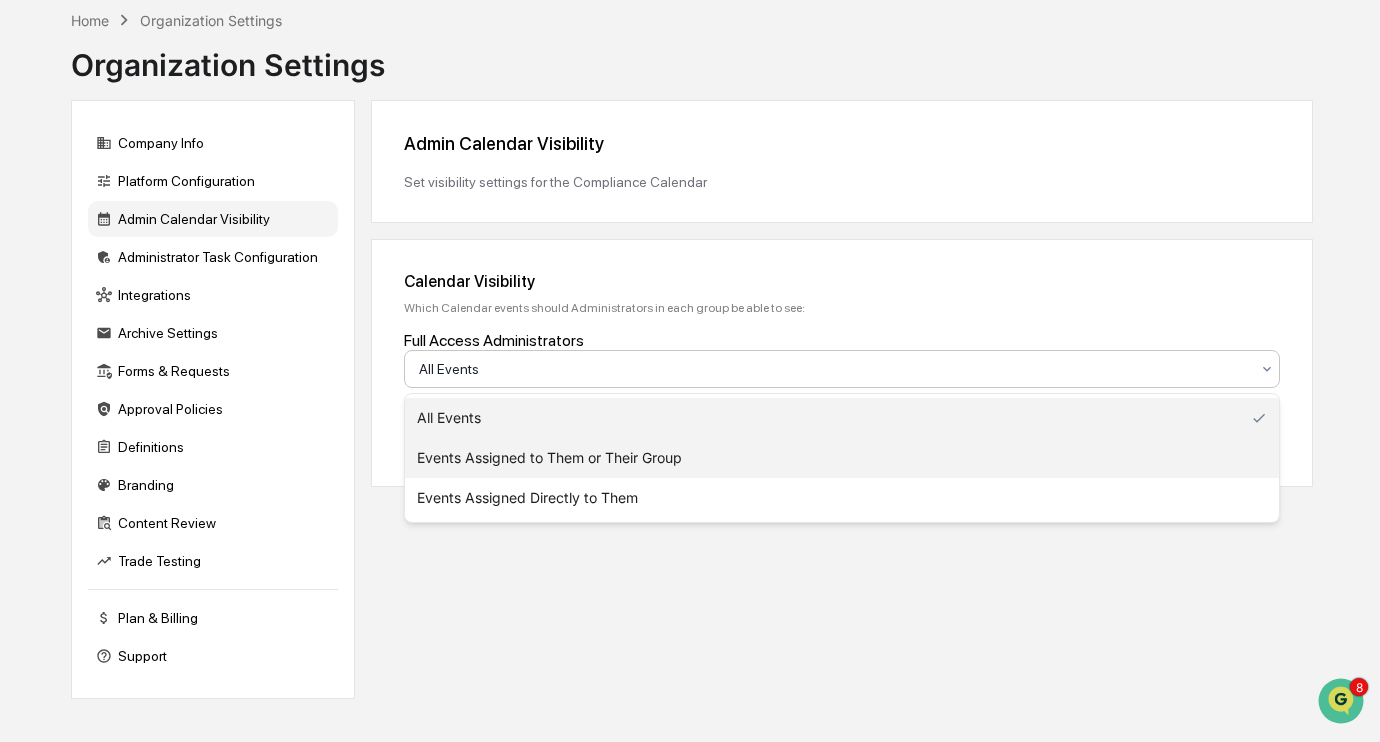 click on "Events Assigned to Them or Their Group" at bounding box center (842, 458) 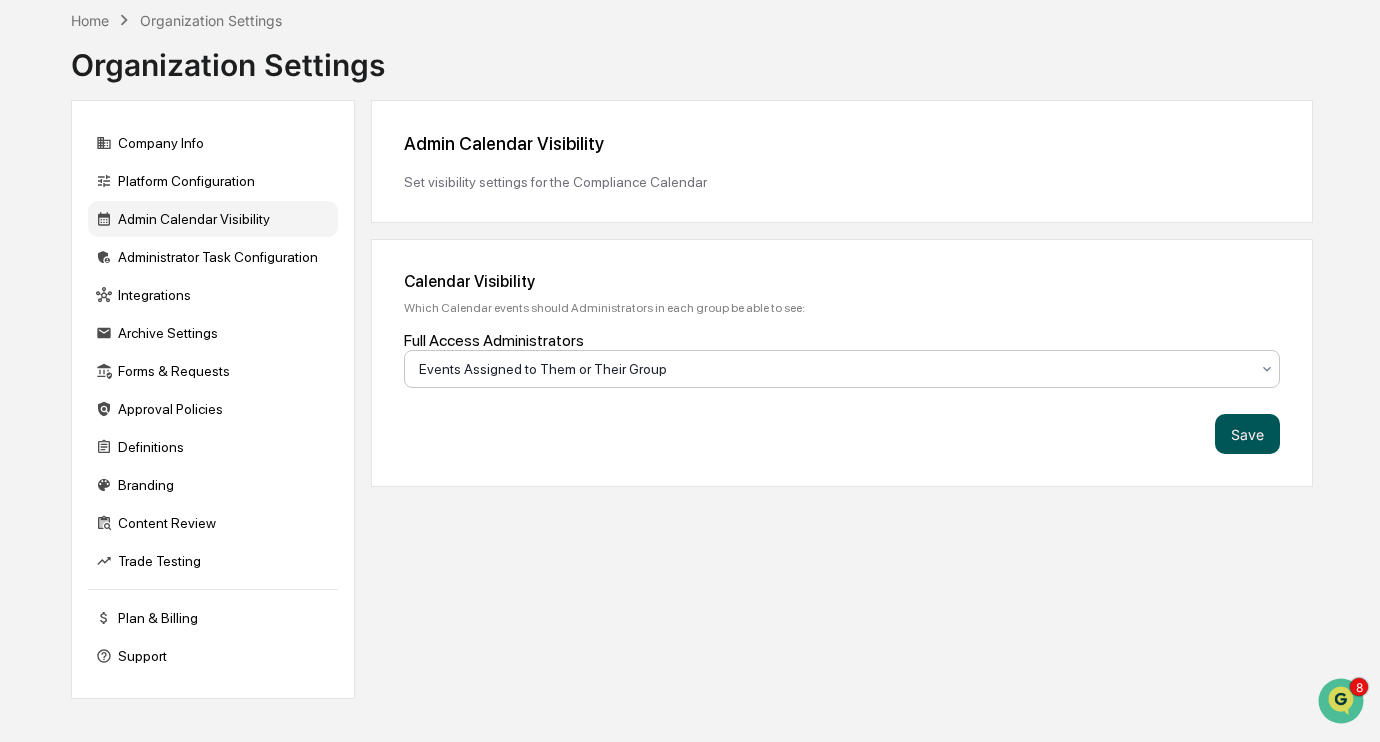 click on "Save" at bounding box center [1247, 434] 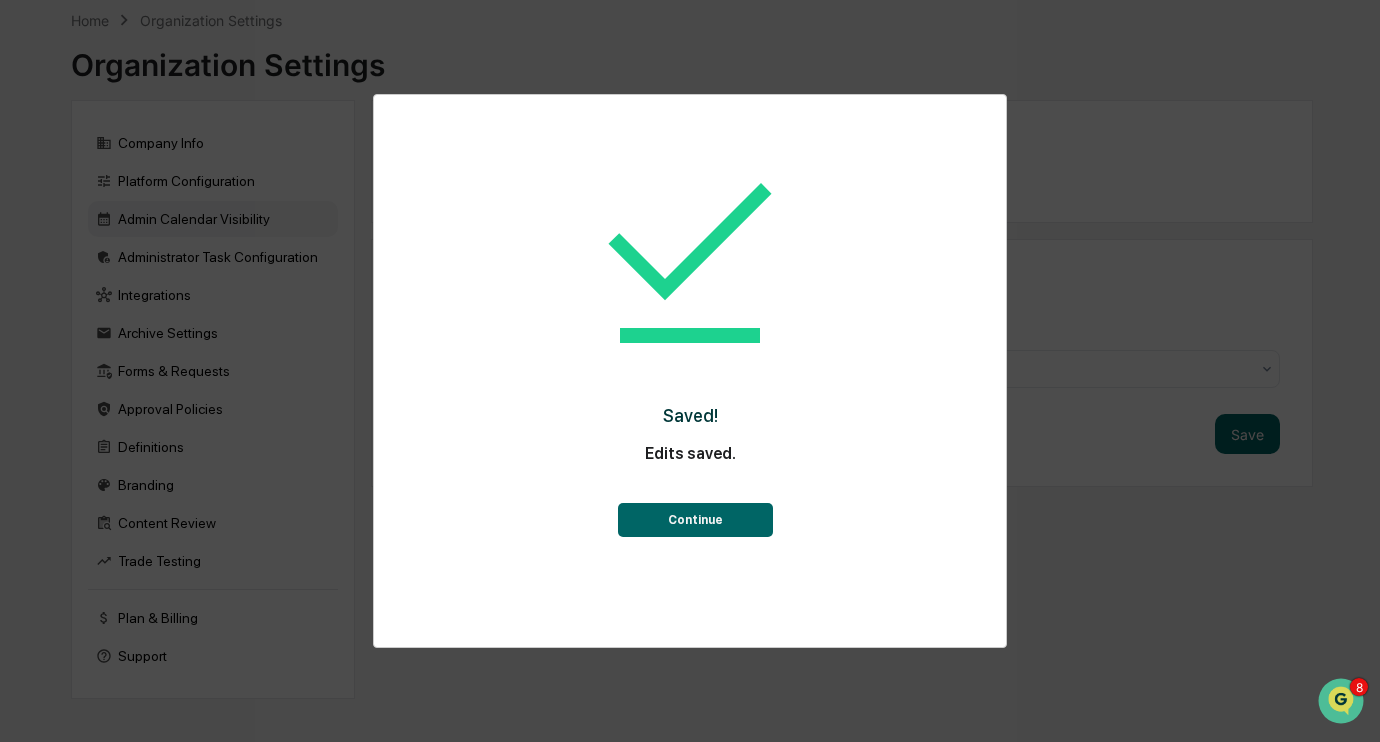 click on "Continue" at bounding box center (695, 520) 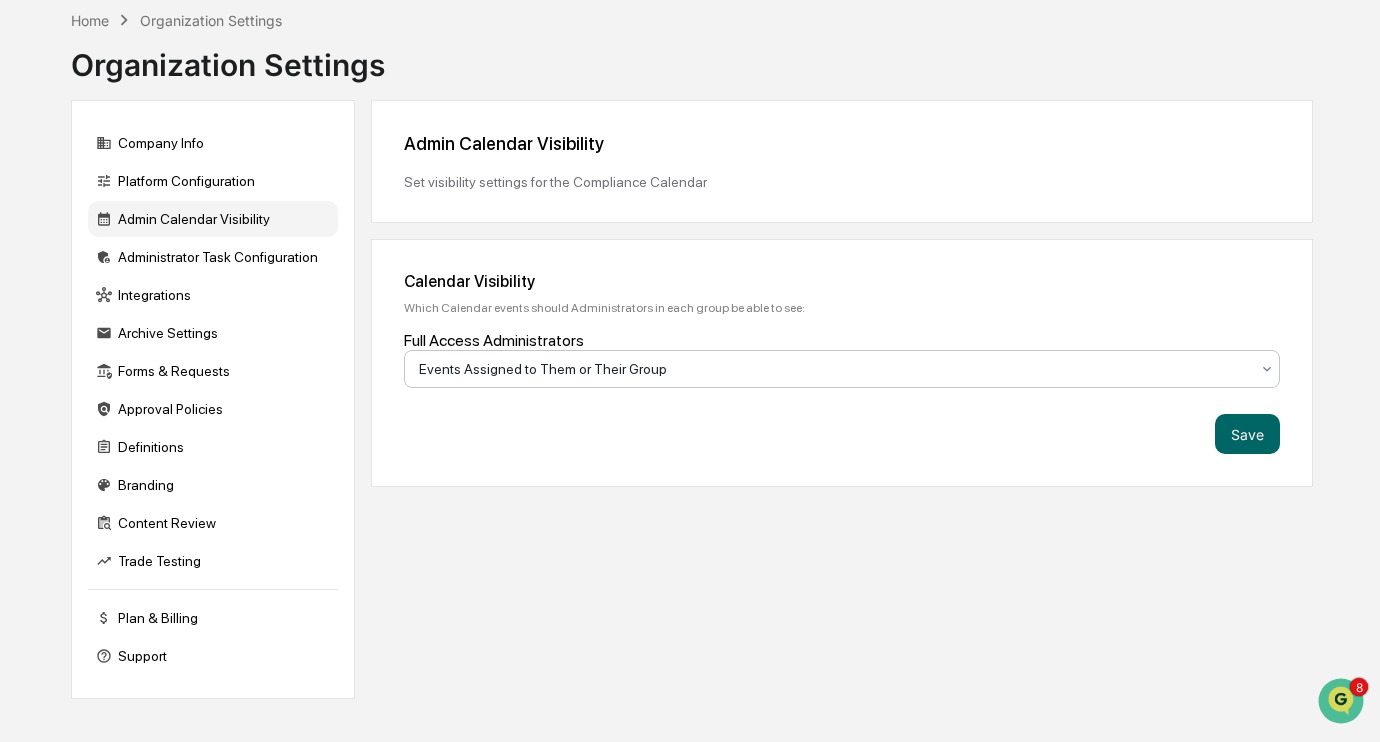 click at bounding box center [834, 369] 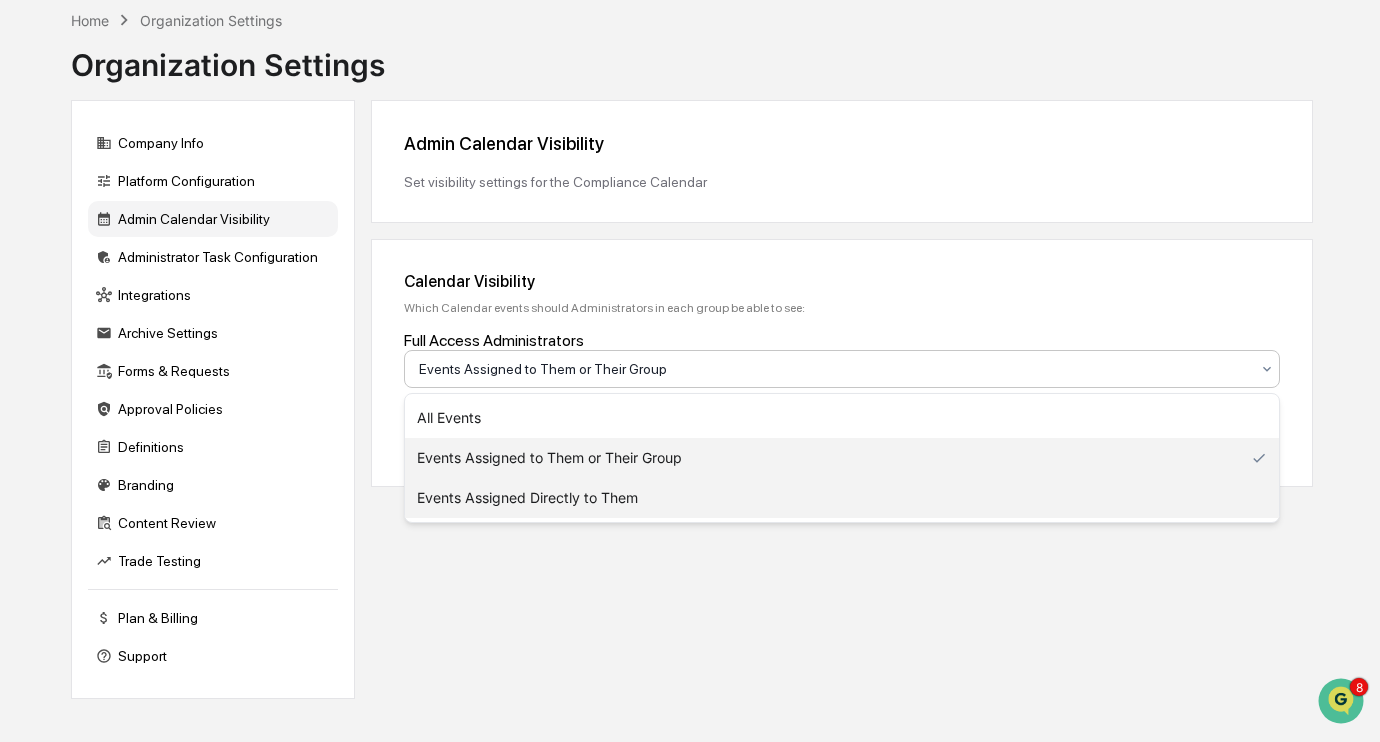 click on "Events Assigned Directly to Them" at bounding box center (842, 498) 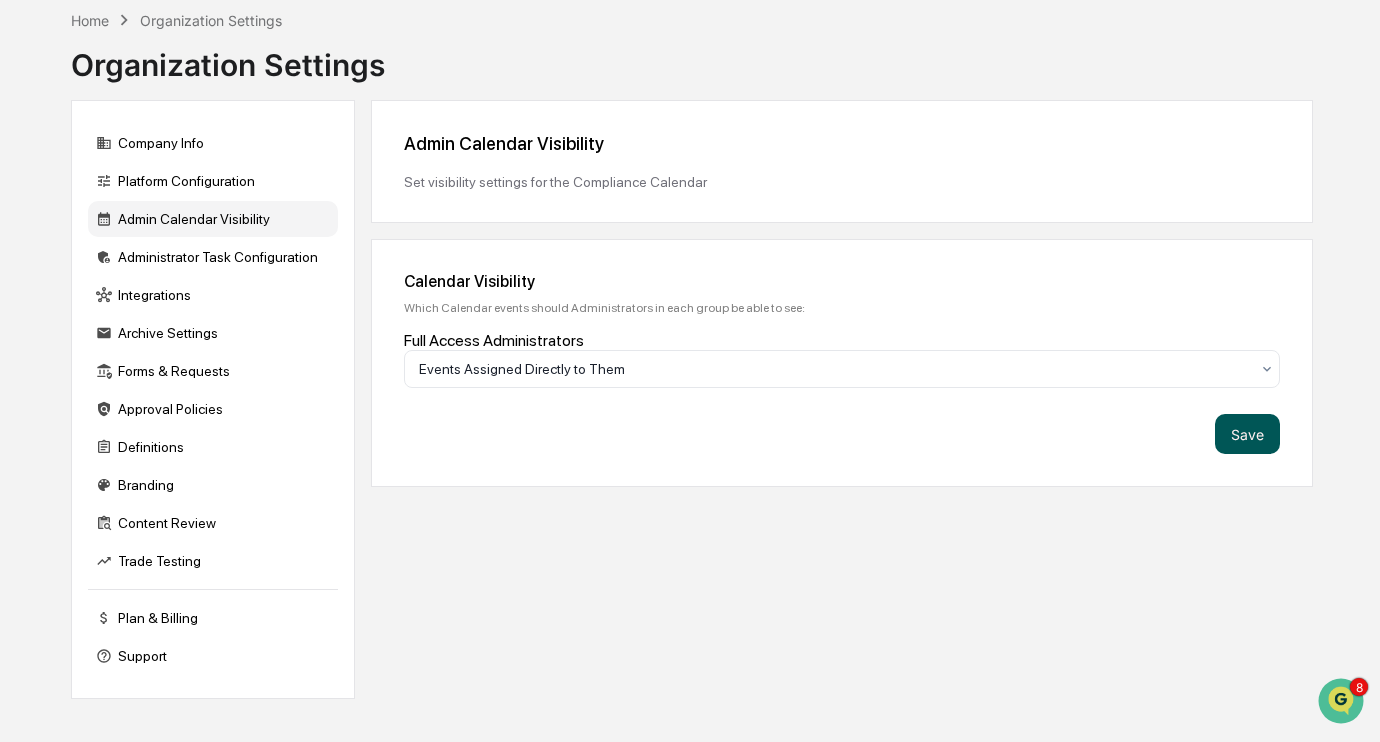 click on "Save" at bounding box center [1247, 434] 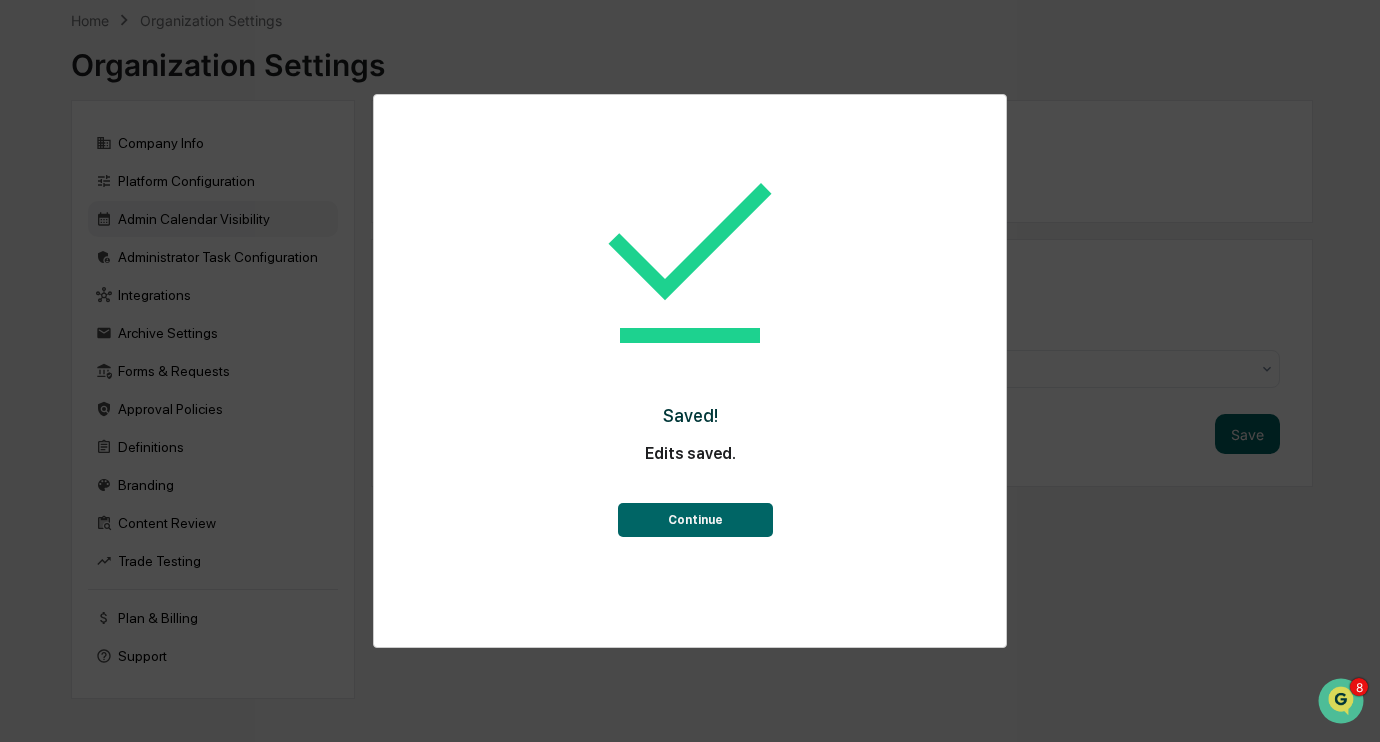 click on "Continue" at bounding box center [695, 520] 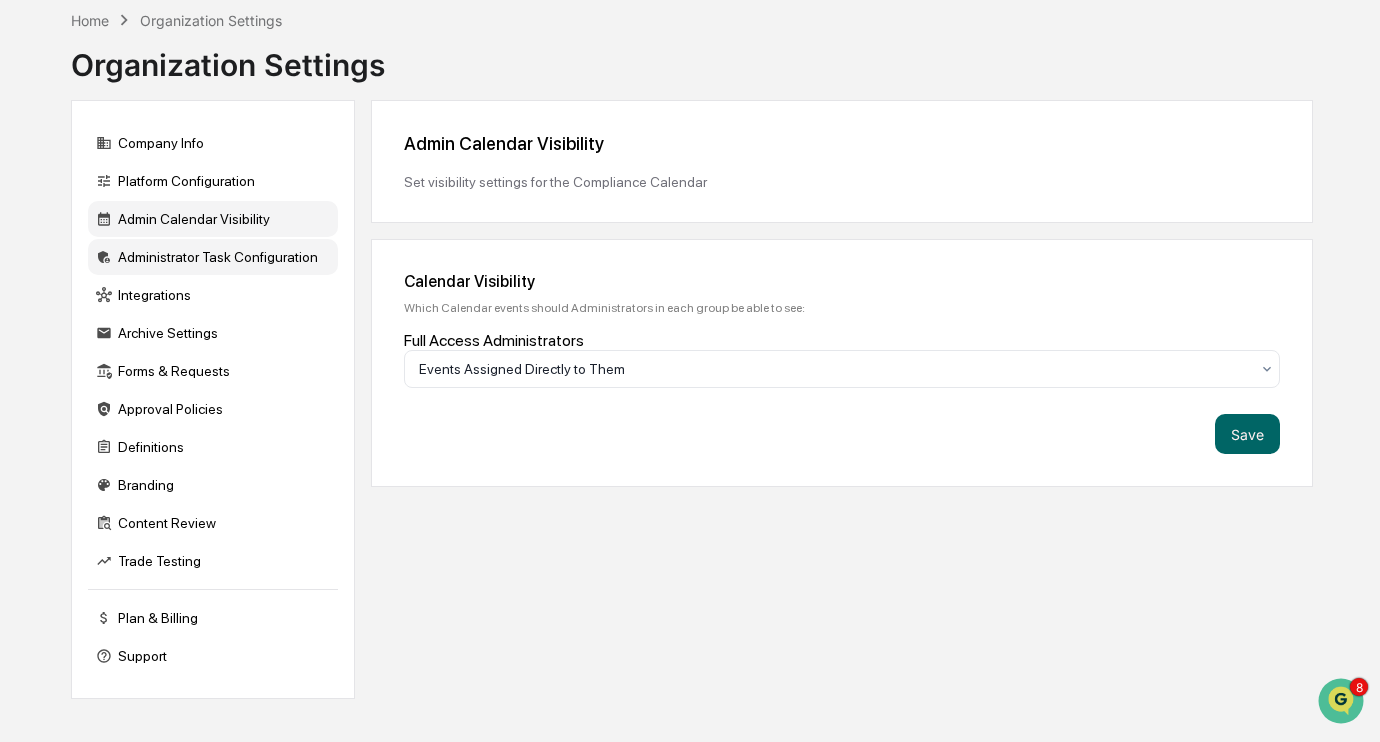 click on "Administrator Task Configuration" at bounding box center [213, 257] 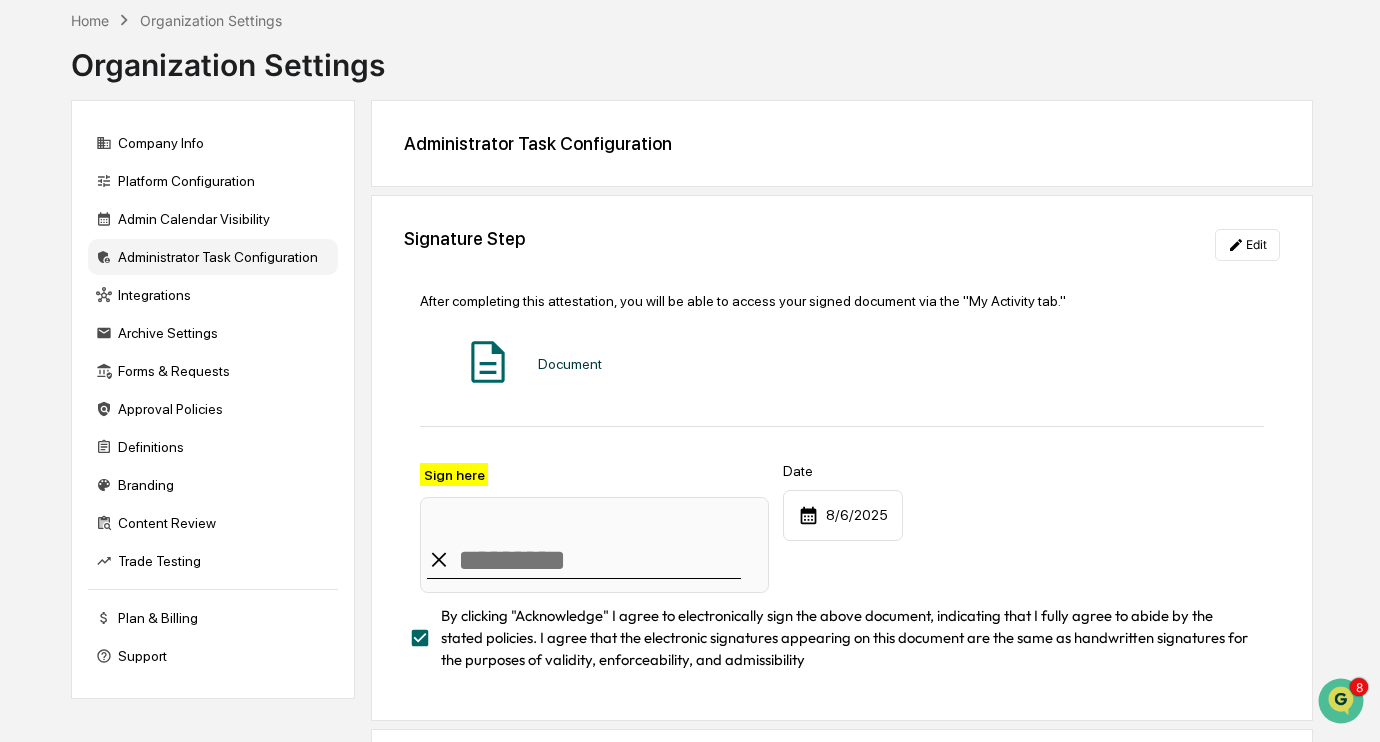 scroll, scrollTop: 264, scrollLeft: 0, axis: vertical 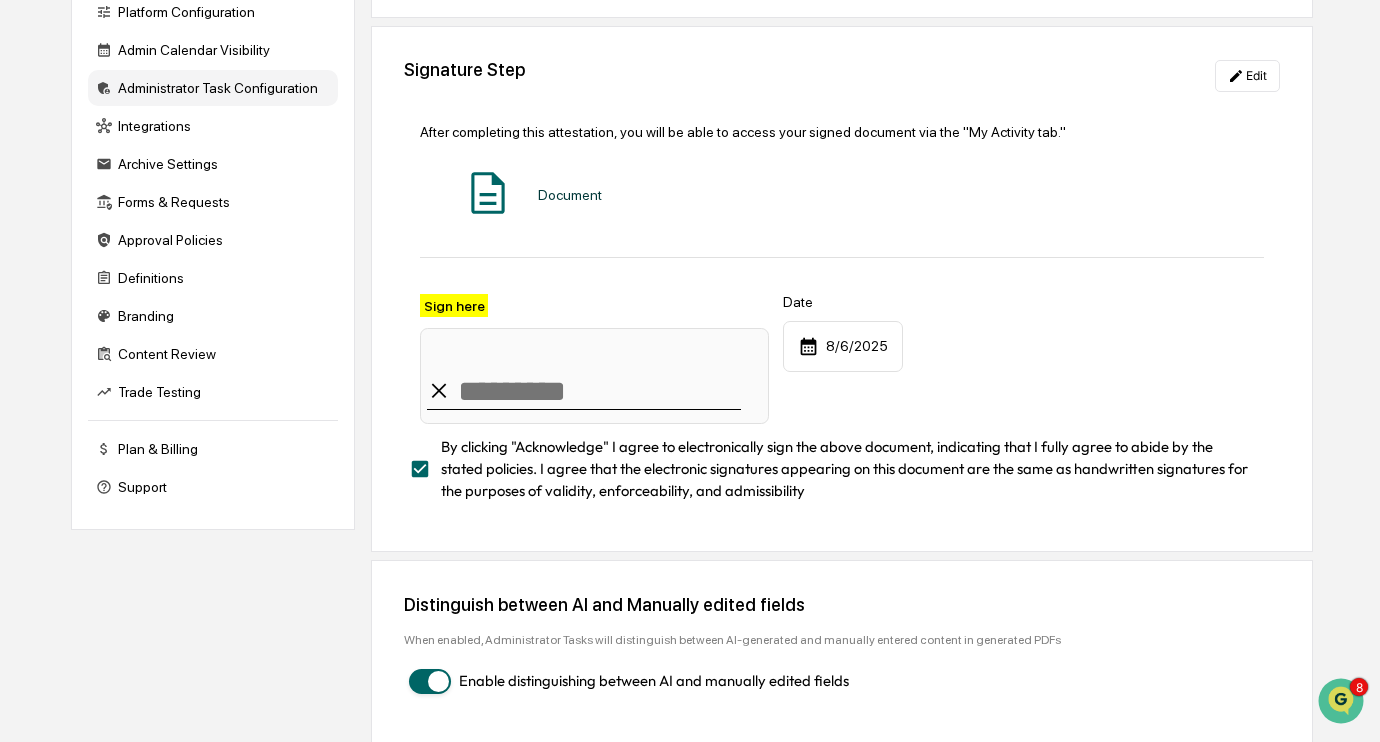 click at bounding box center (438, 681) 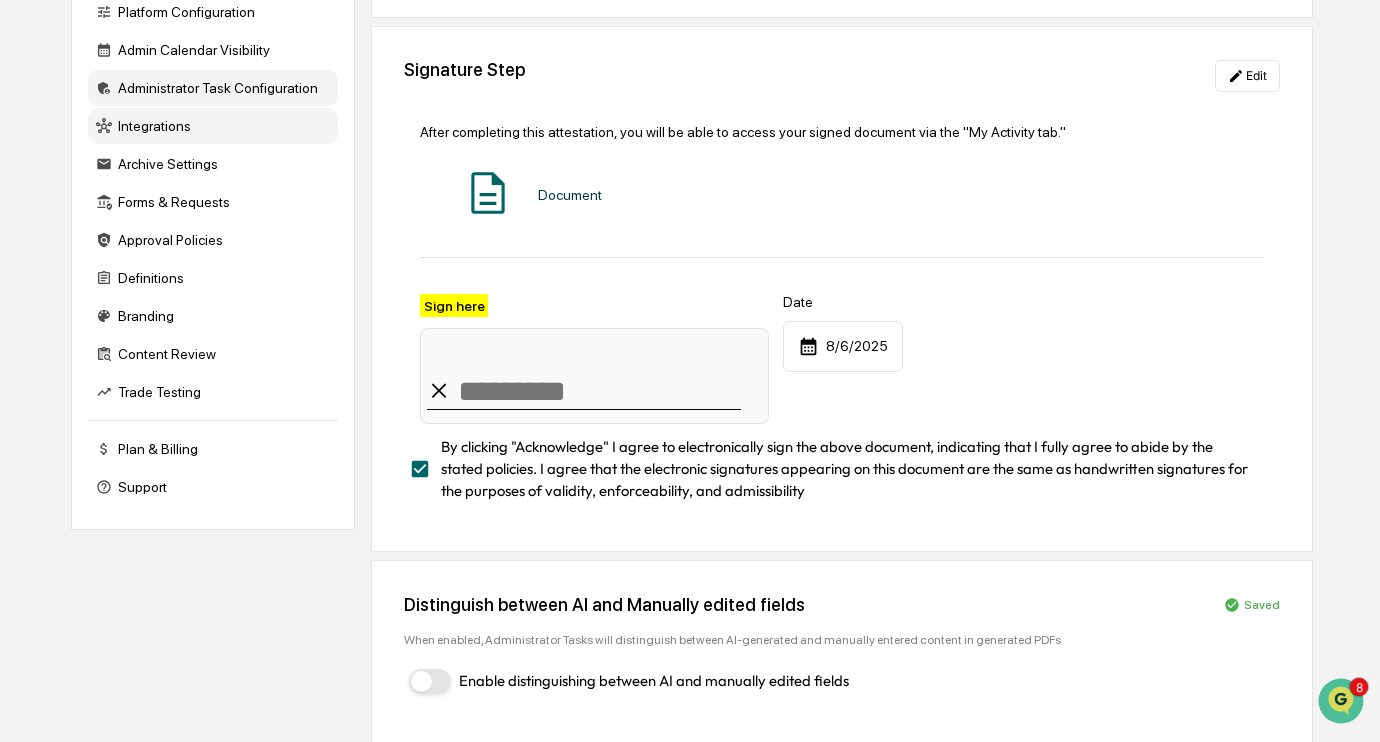 click on "Integrations" at bounding box center (213, 126) 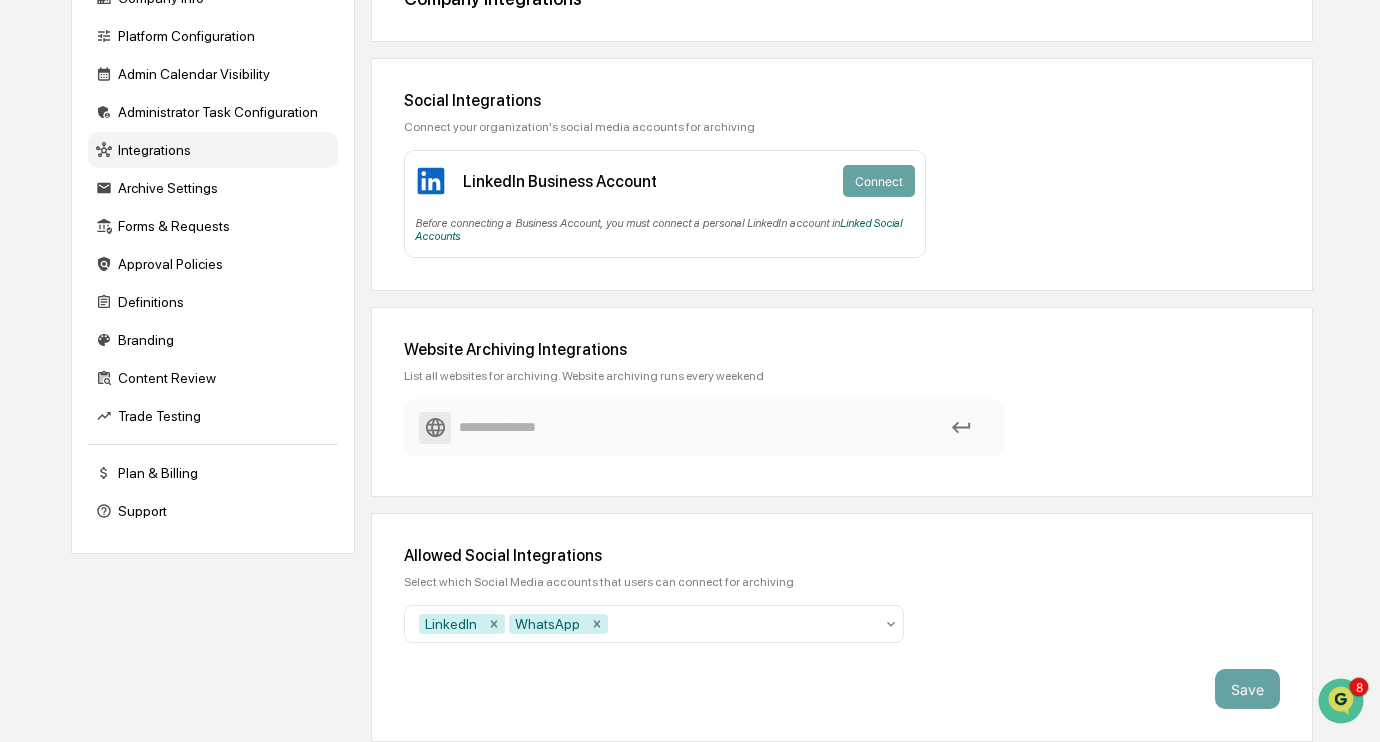 scroll, scrollTop: 264, scrollLeft: 0, axis: vertical 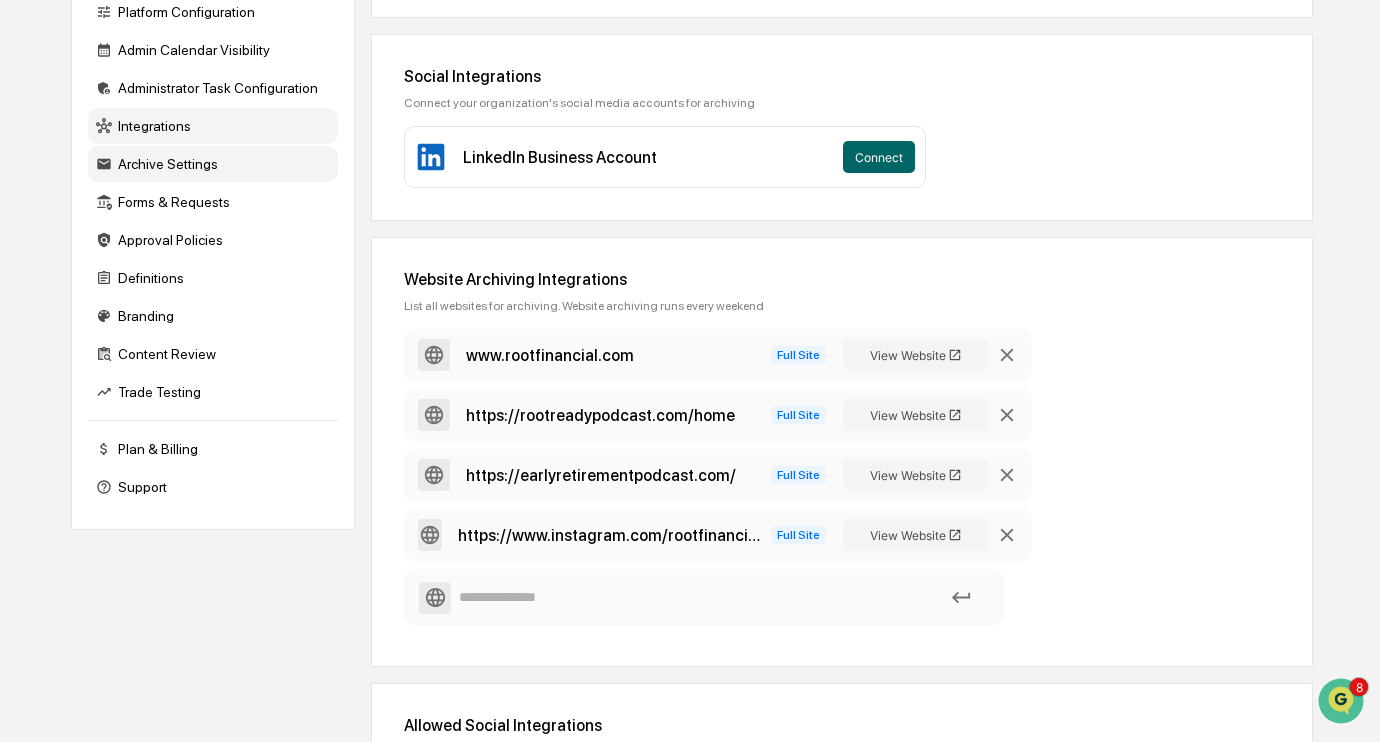 click on "Archive Settings" at bounding box center (213, 164) 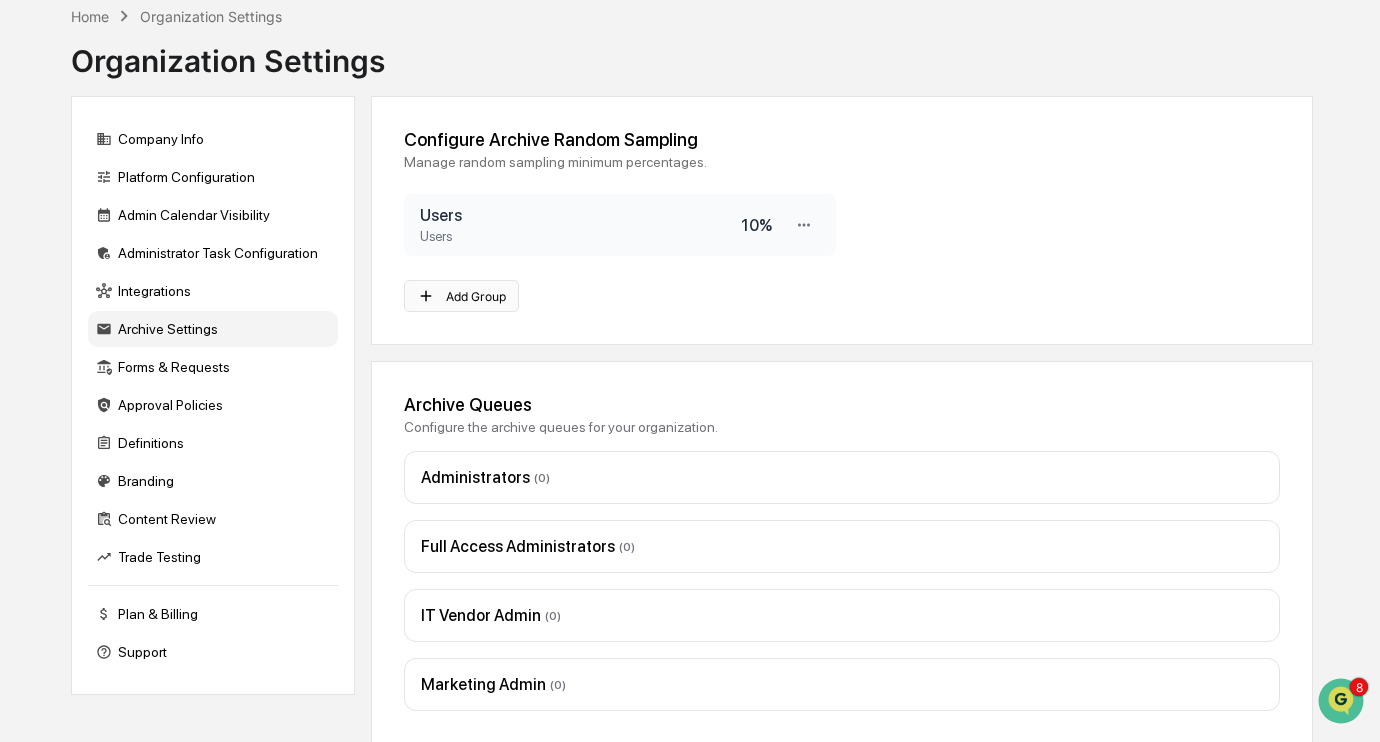 click on "Add Group" at bounding box center [461, 296] 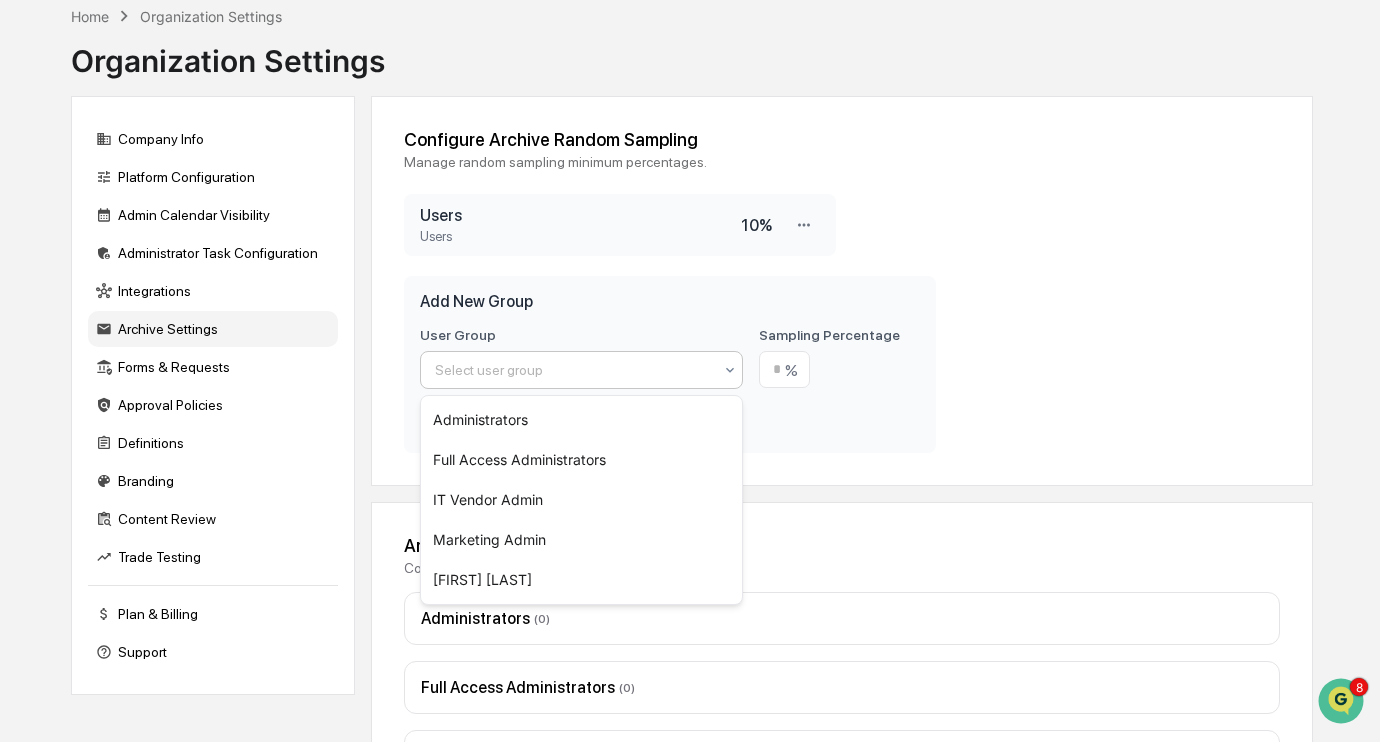 click at bounding box center (573, 370) 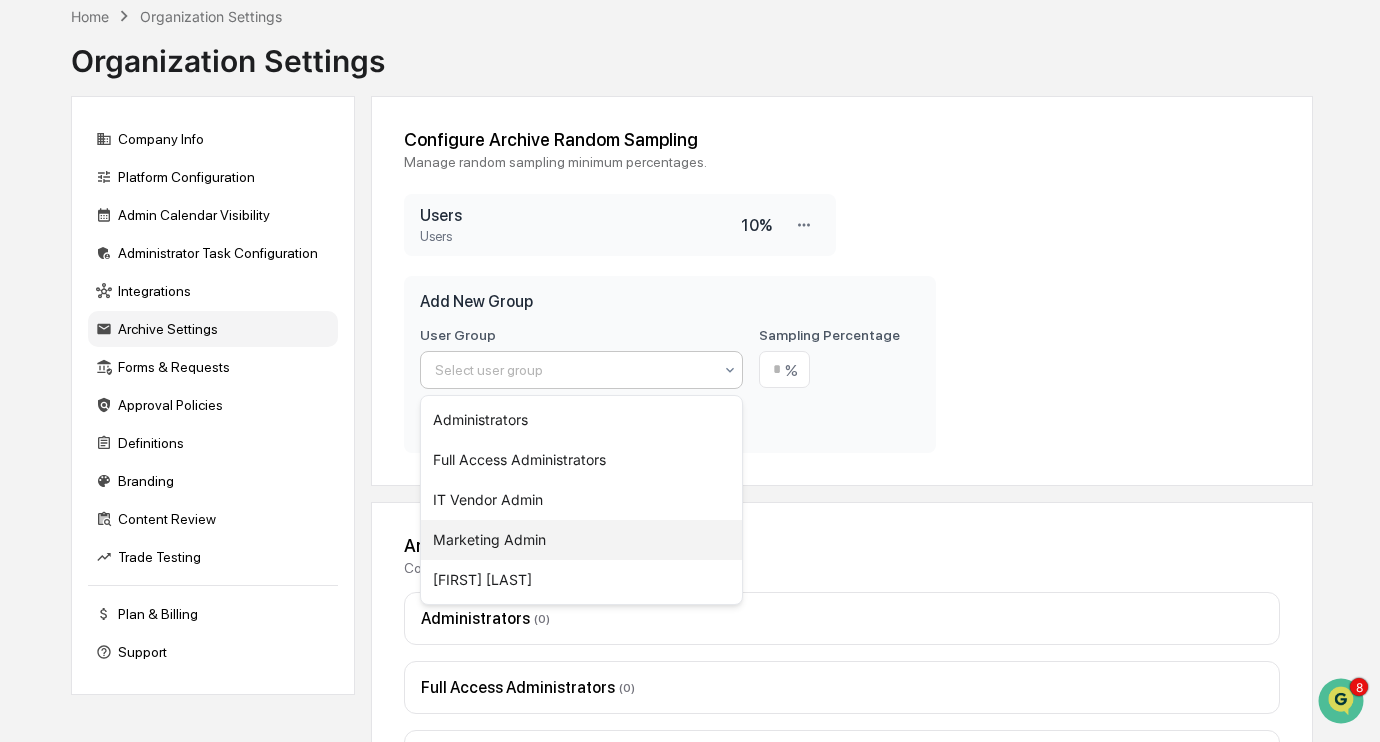 click on "Marketing Admin" at bounding box center [581, 540] 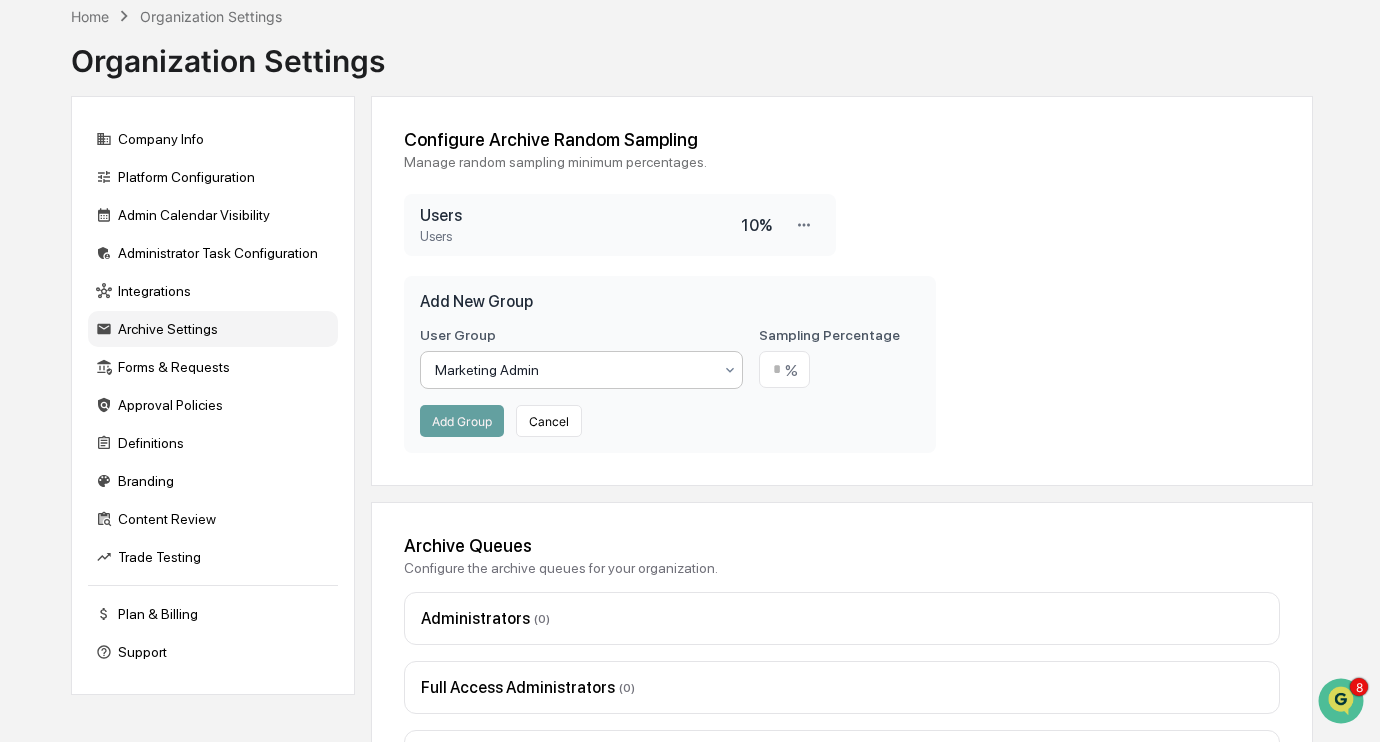 click at bounding box center (573, 370) 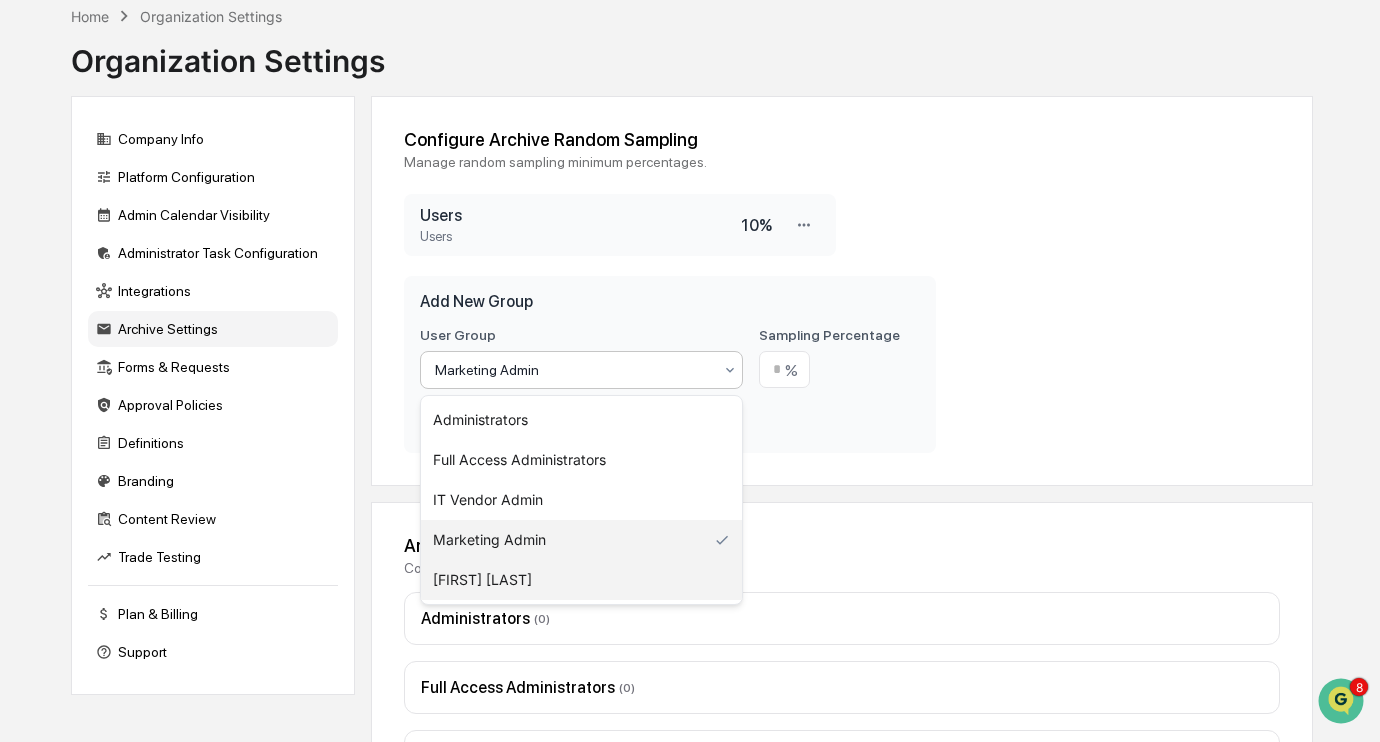 click on "[FIRST] [LAST]" at bounding box center (581, 580) 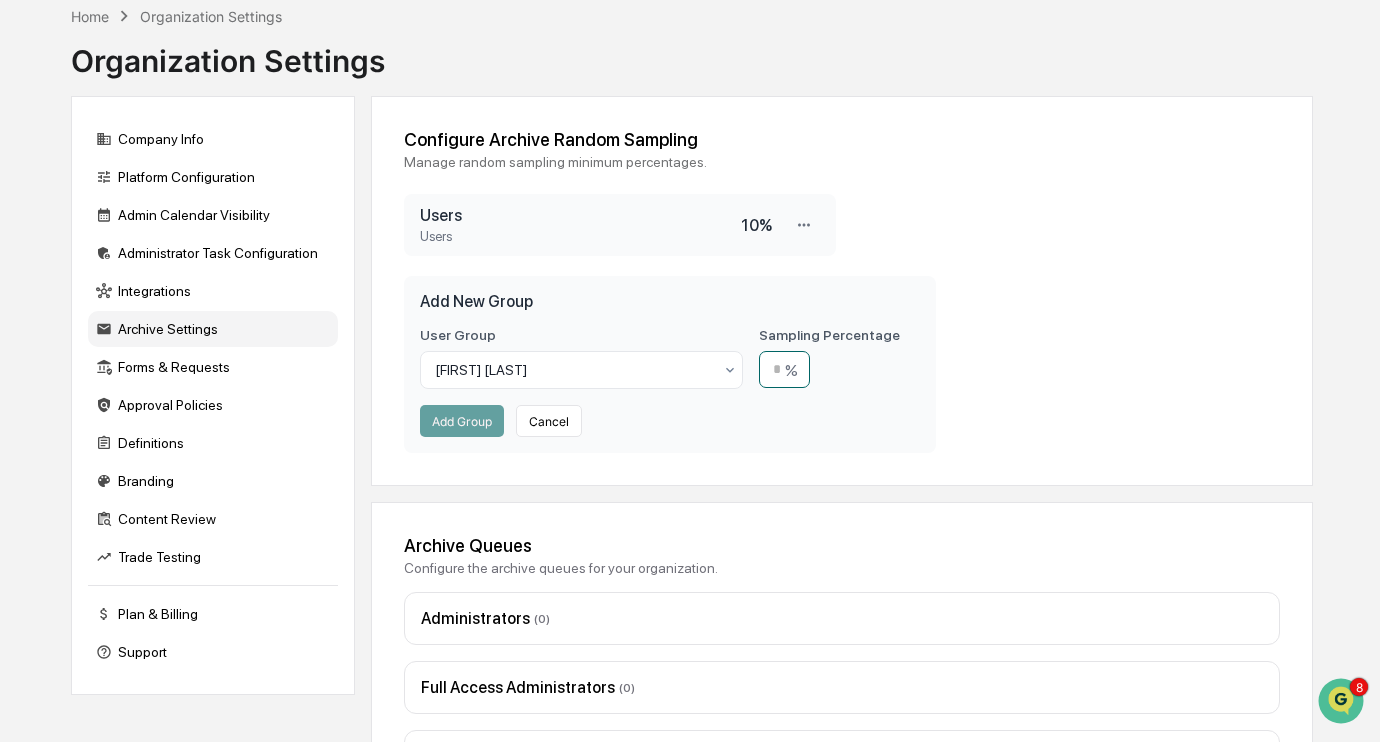 click at bounding box center (784, 369) 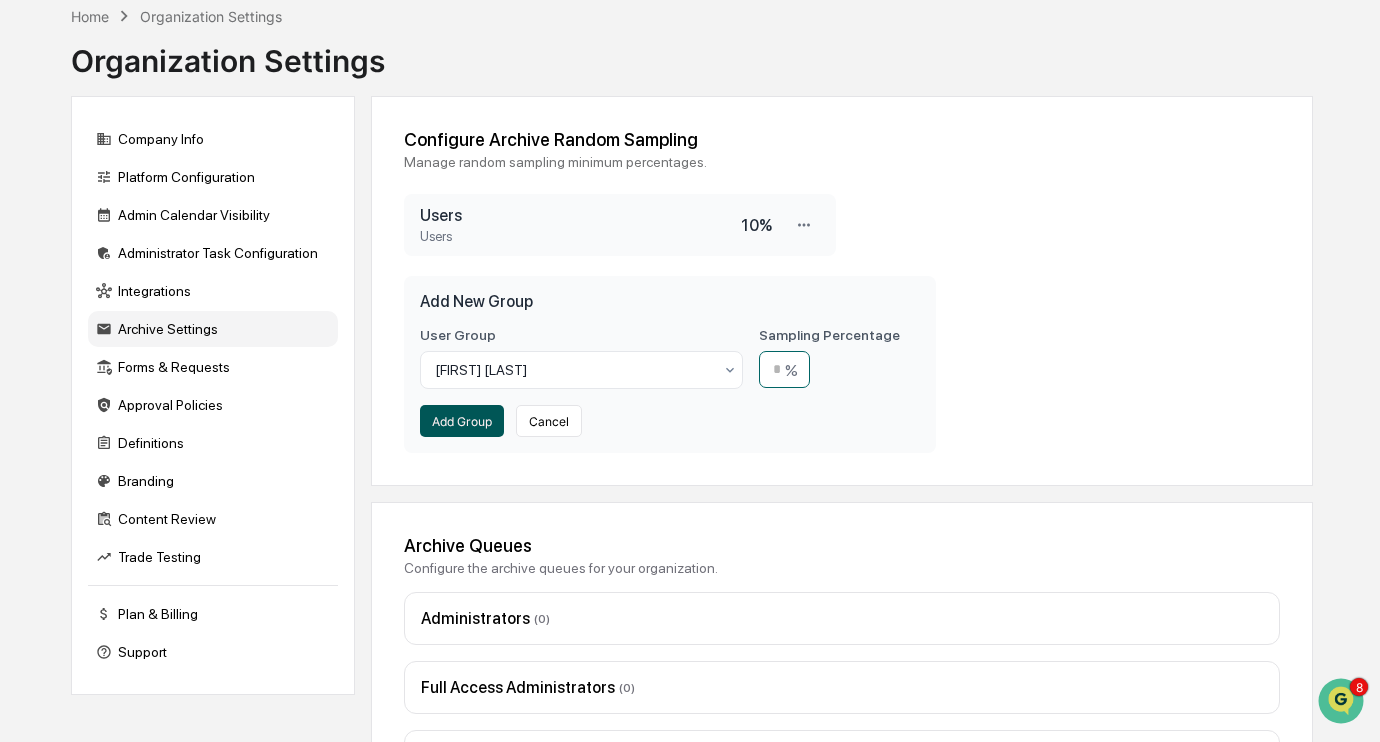 type on "***" 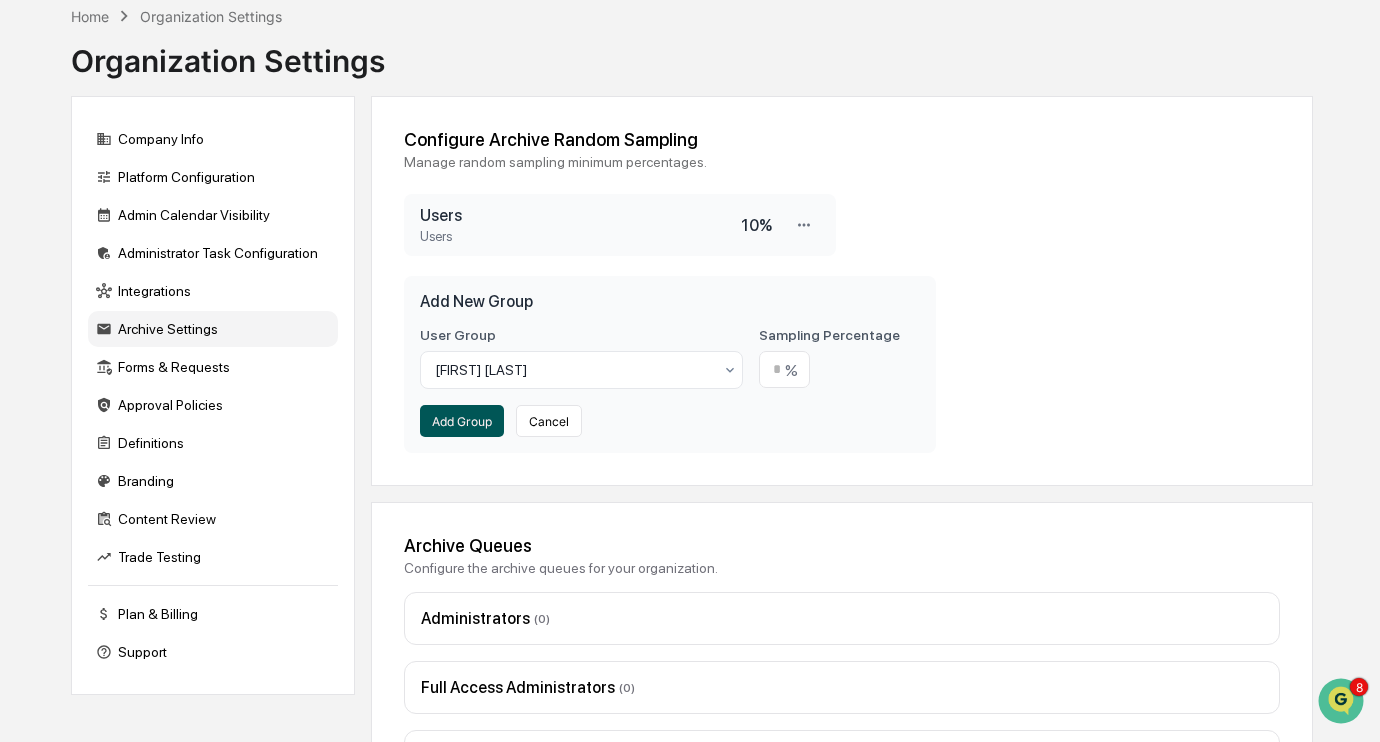 click on "Add Group" at bounding box center (462, 421) 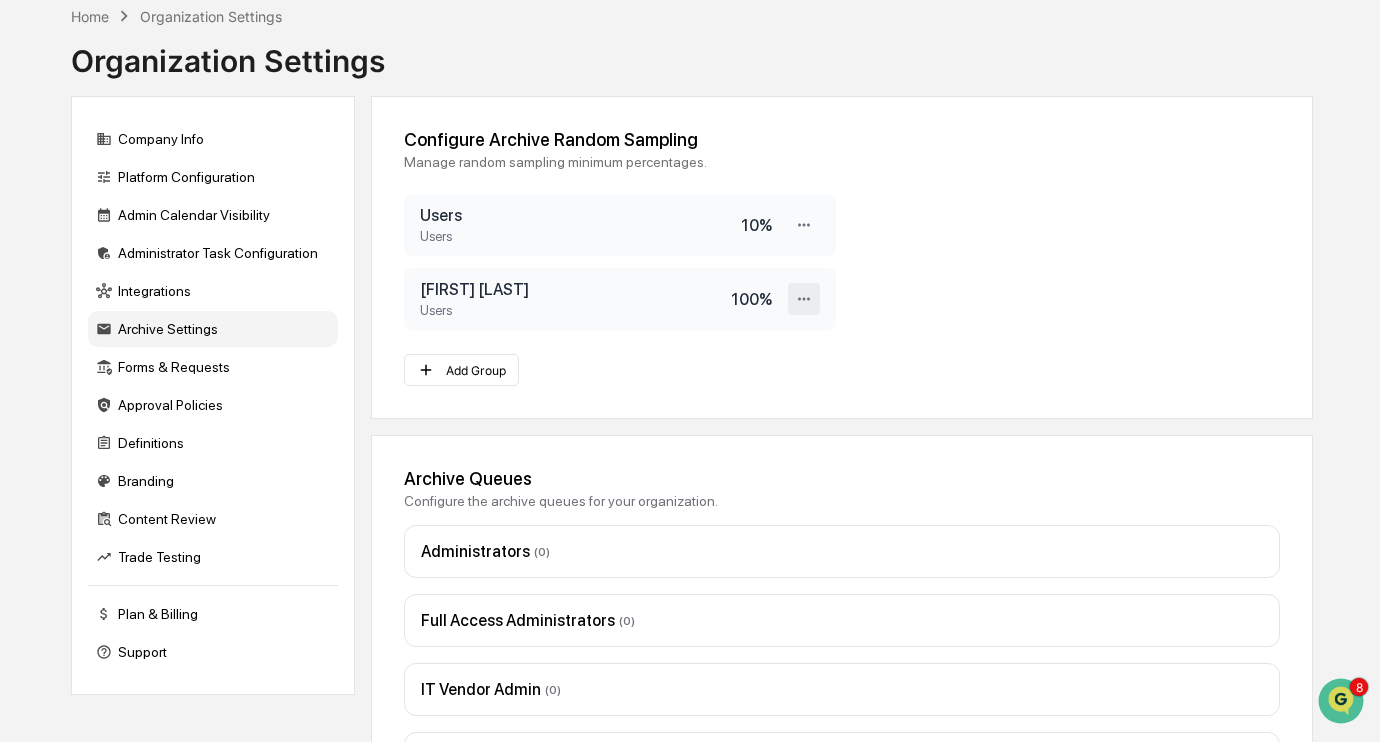 click 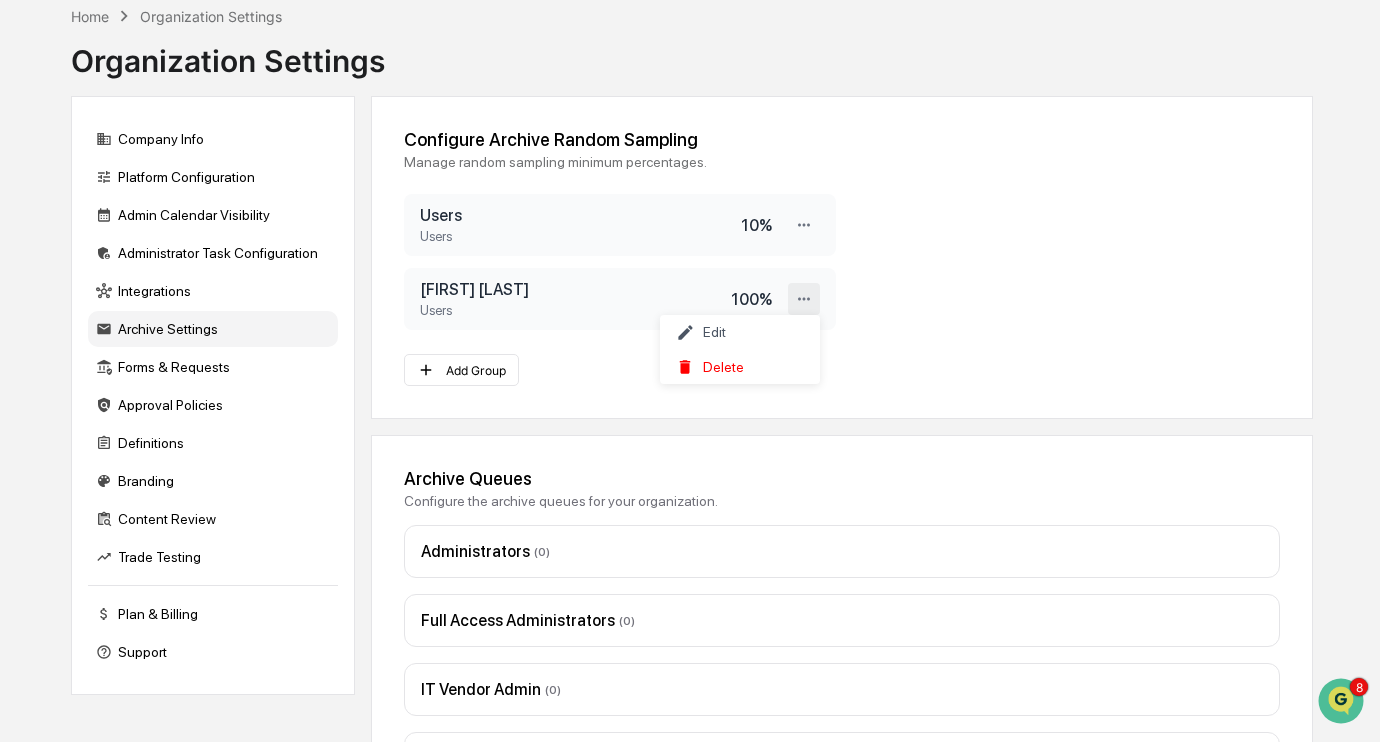 click 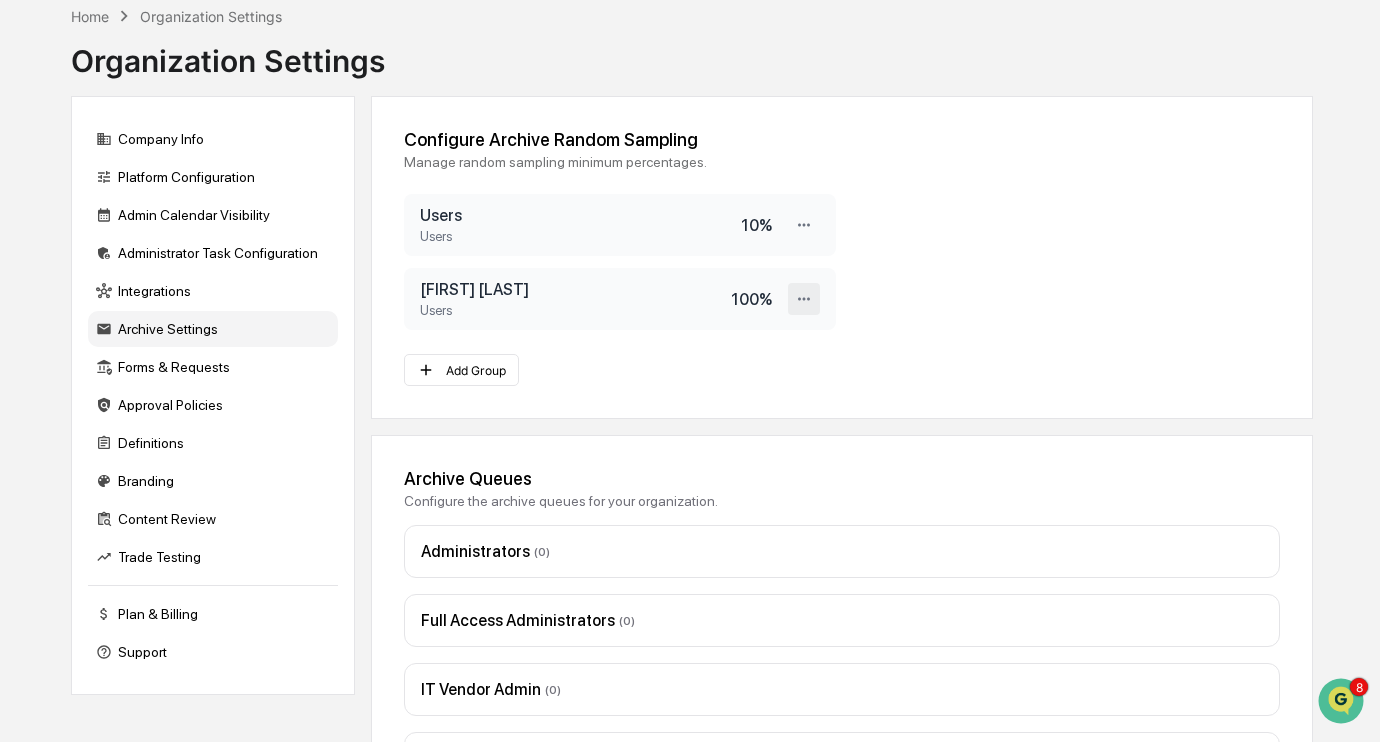 click 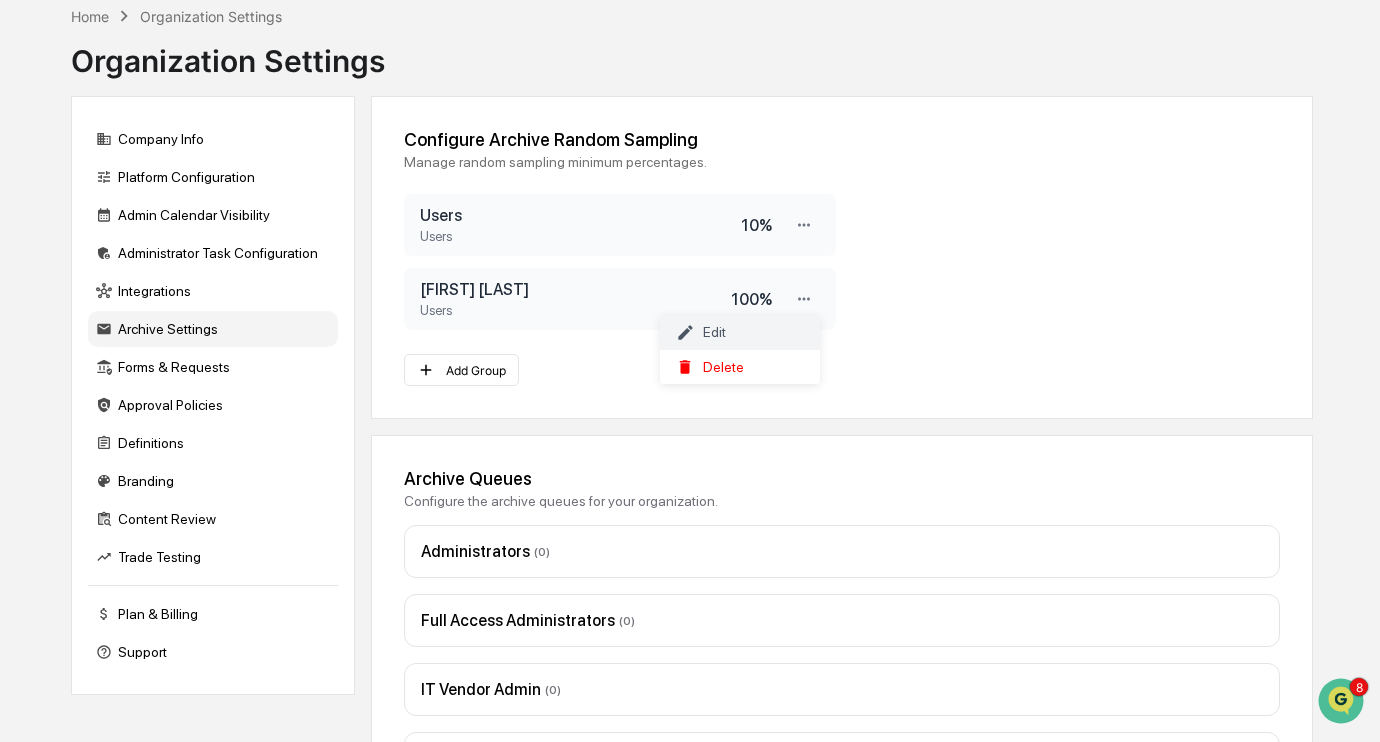 click on "Edit" at bounding box center (740, 332) 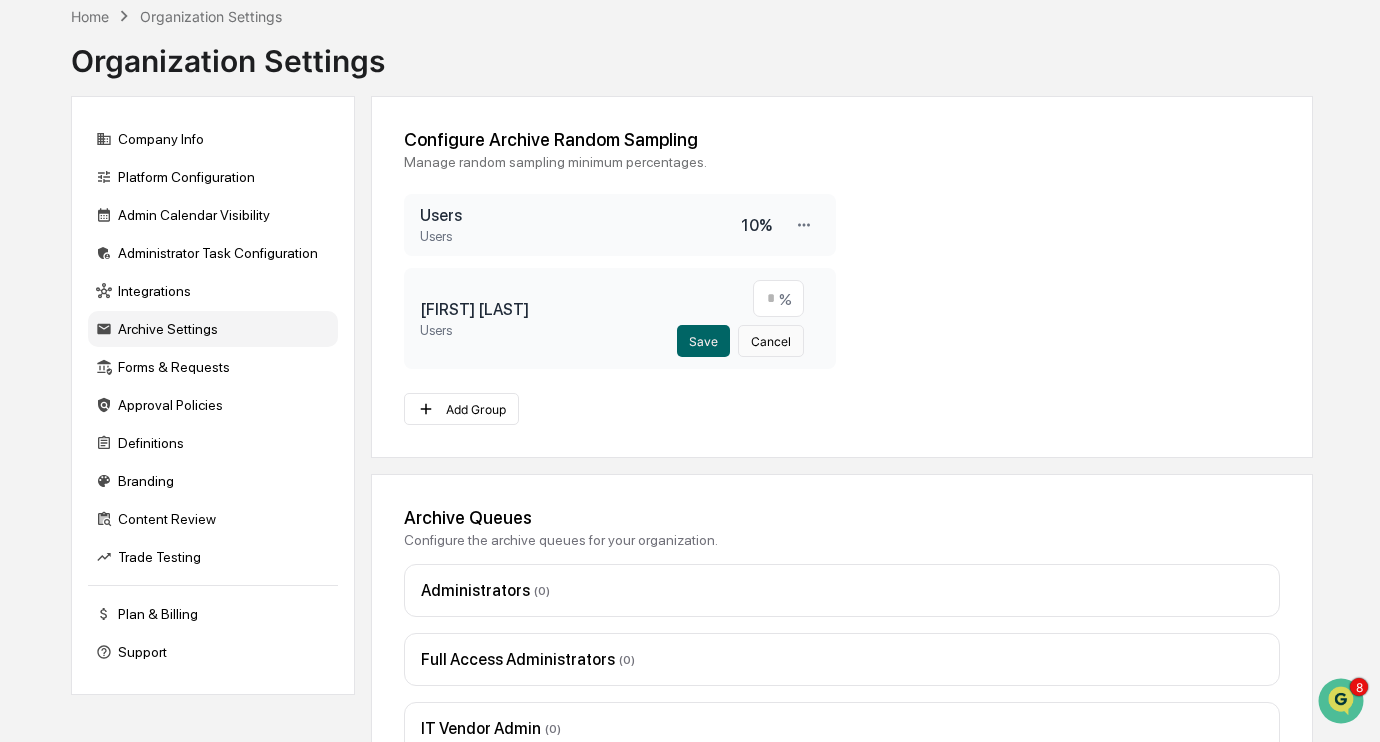 click on "Cancel" at bounding box center [771, 341] 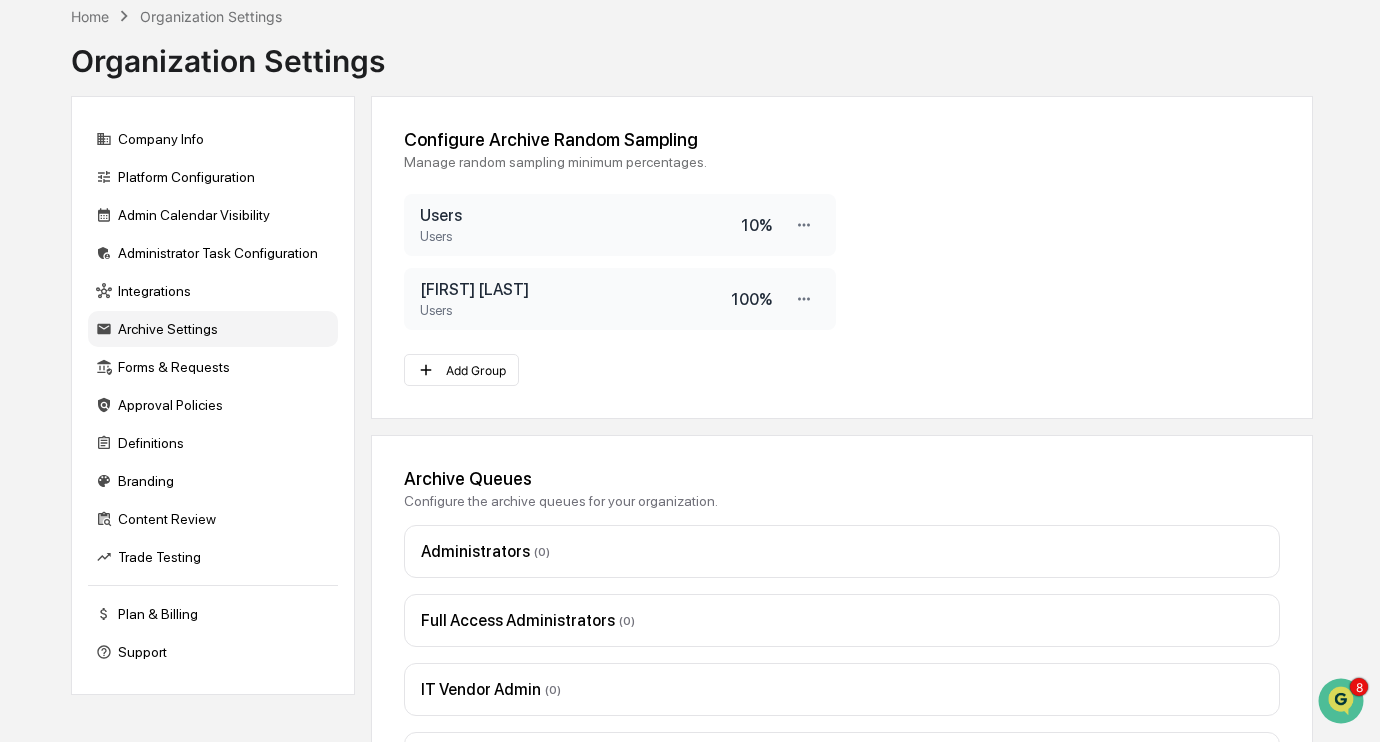 click on "Add Group" at bounding box center [604, 370] 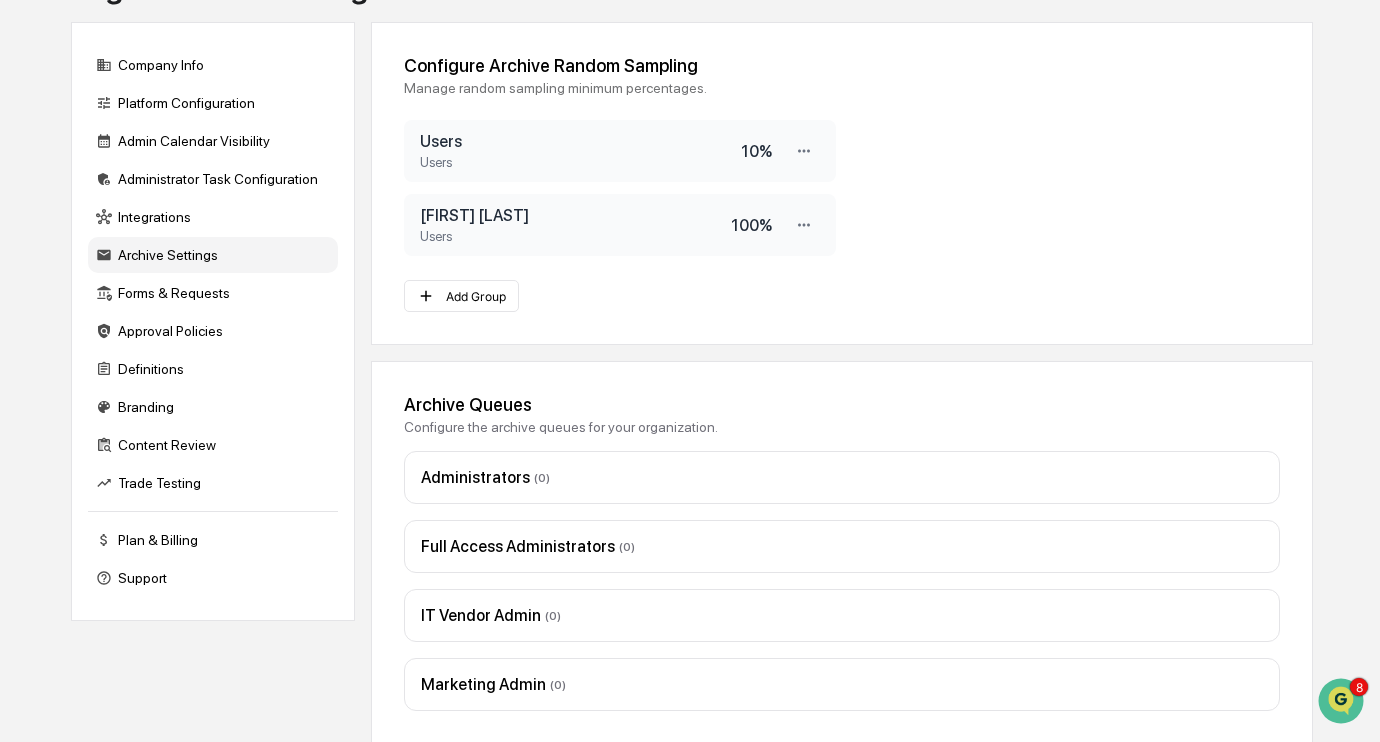 click on "Administrators   ( 0 )" at bounding box center (842, 477) 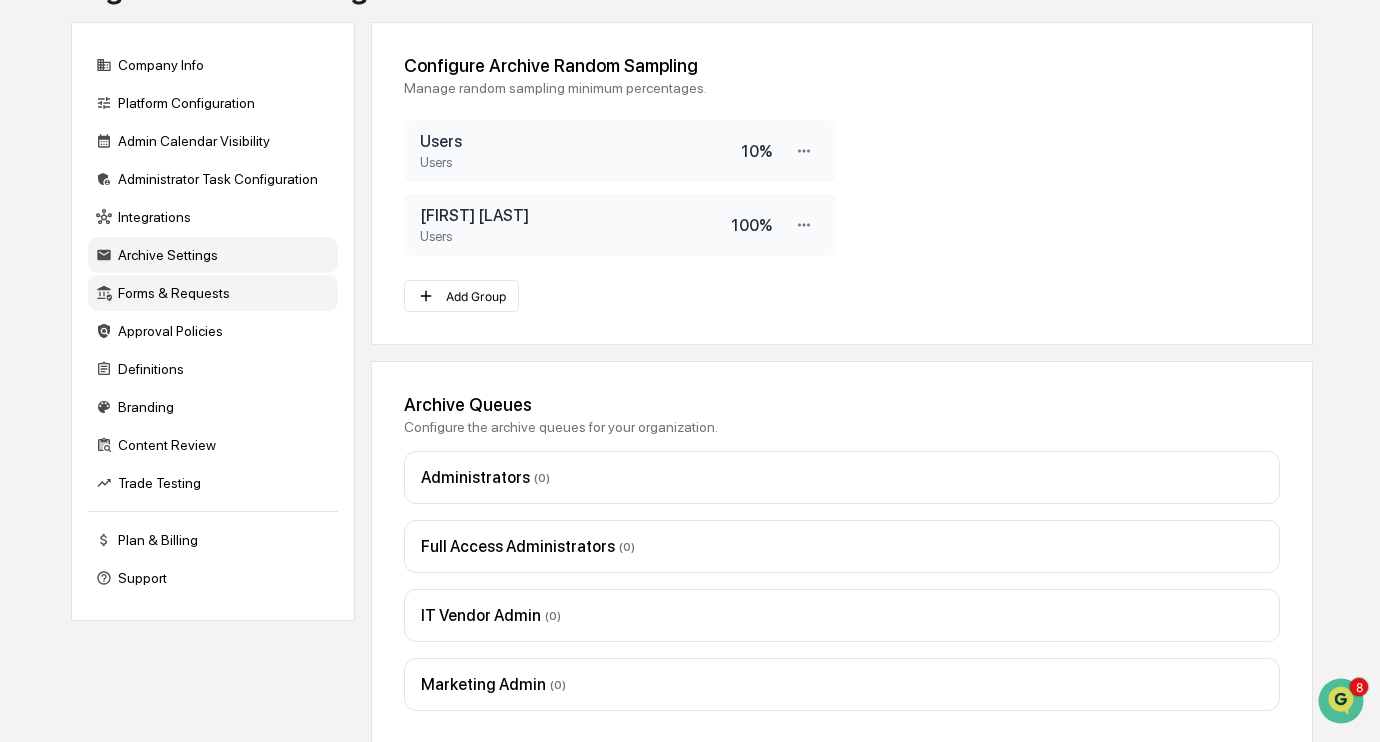 click on "Forms & Requests" at bounding box center (213, 293) 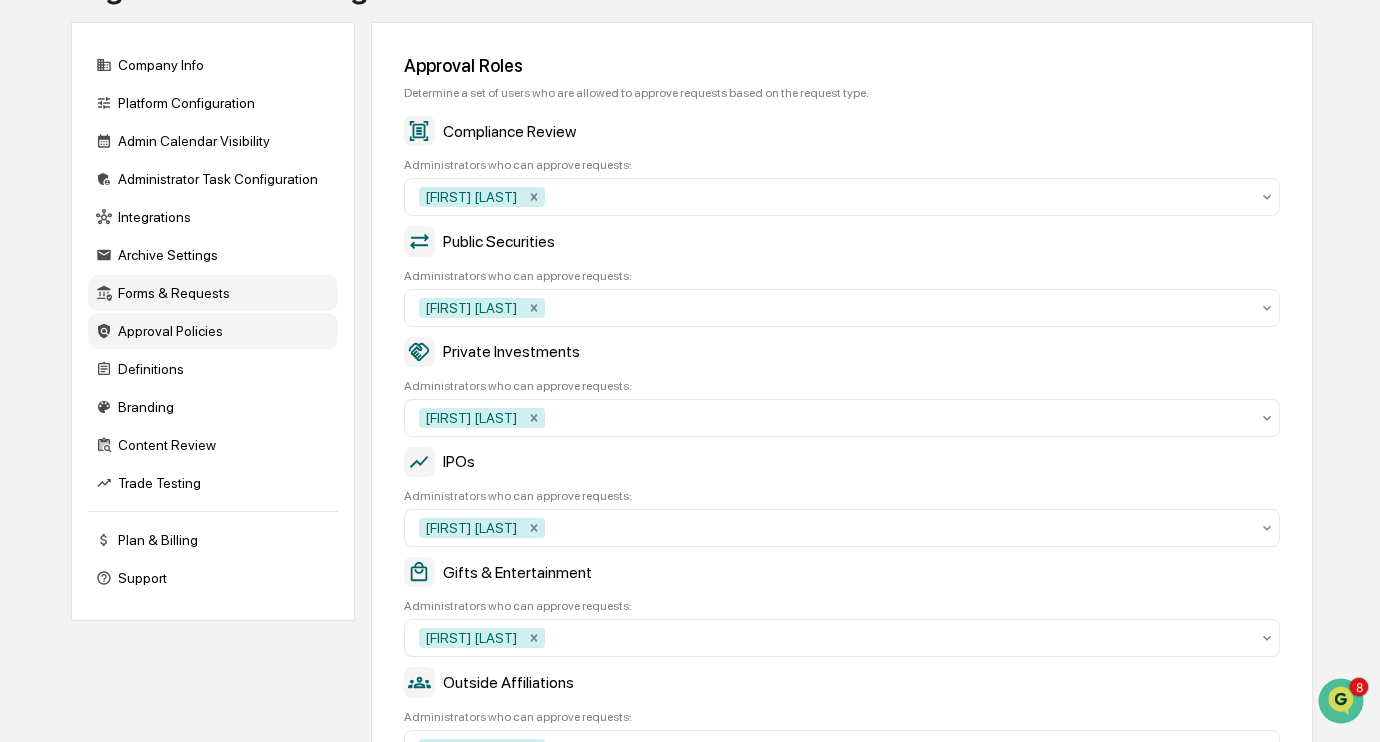 click on "Approval Policies" at bounding box center (213, 331) 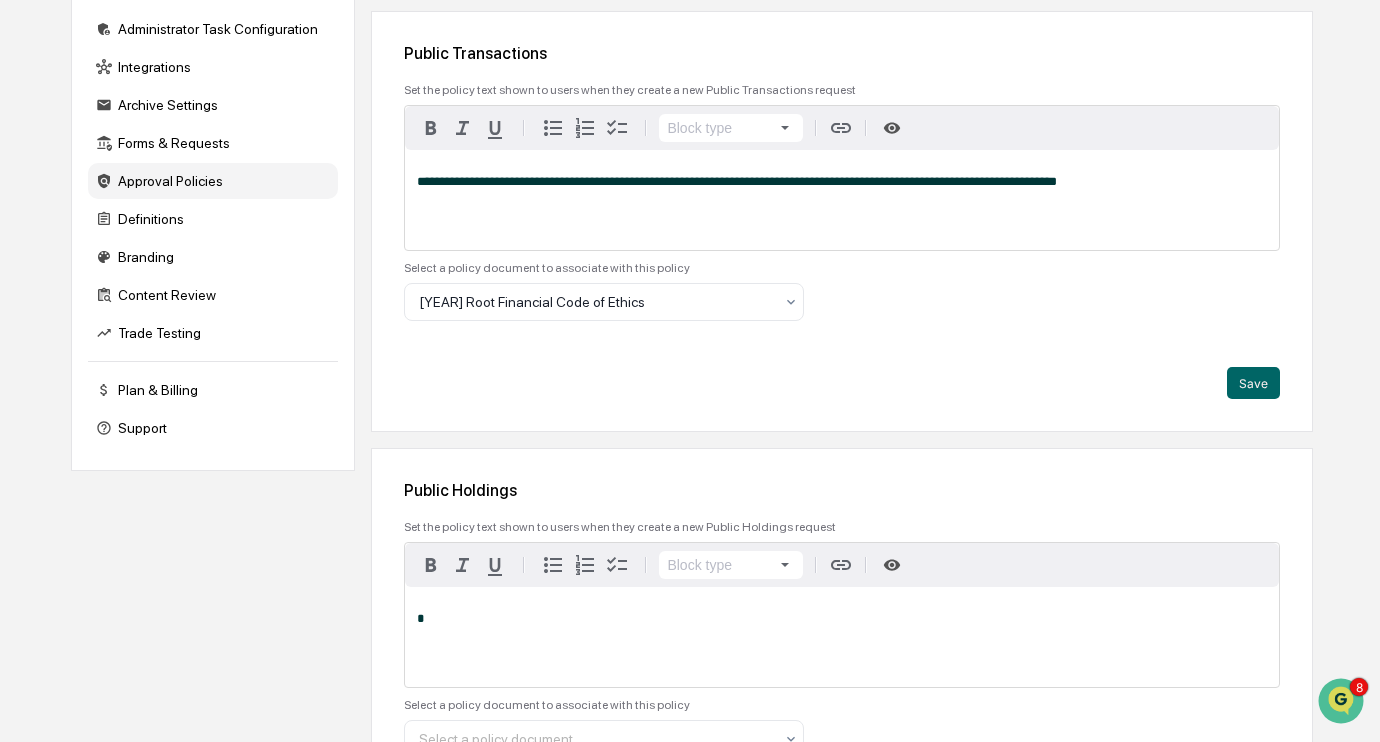 scroll, scrollTop: 329, scrollLeft: 0, axis: vertical 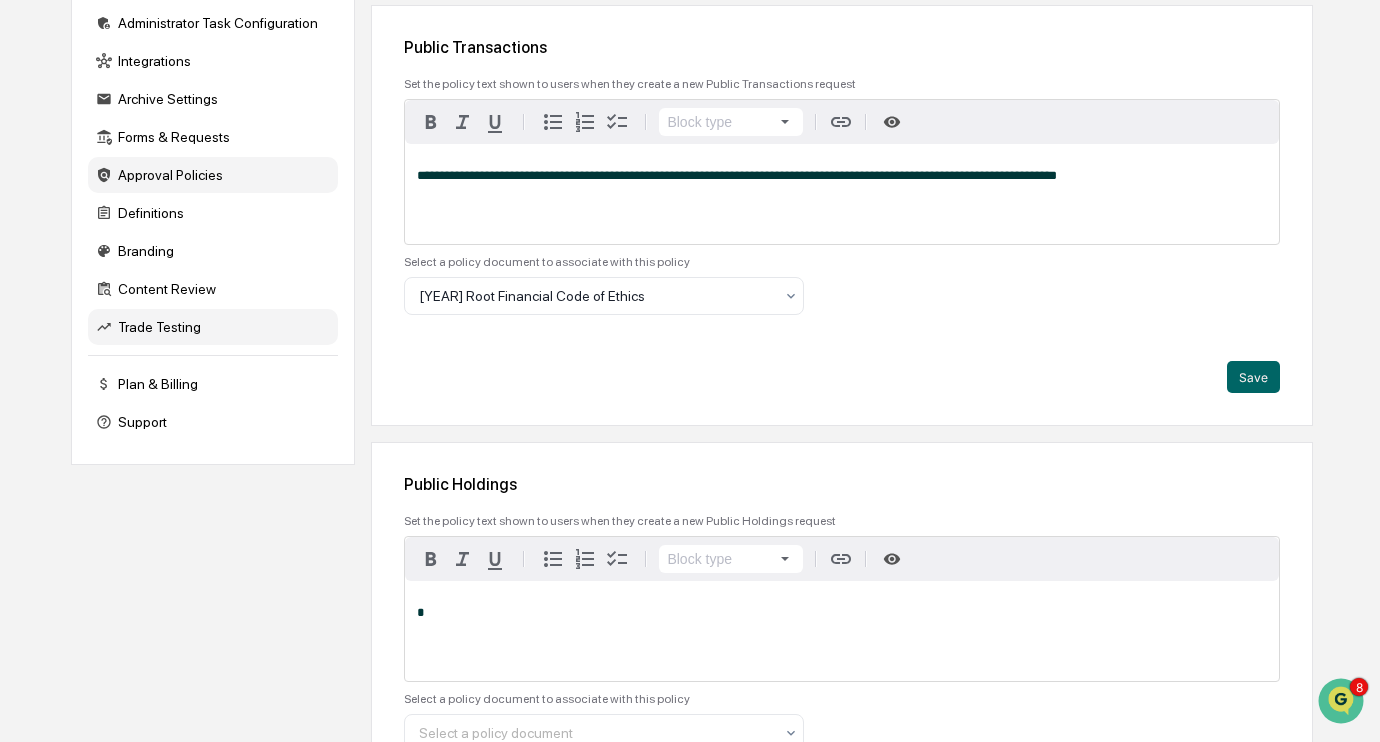 click on "Trade Testing" at bounding box center (213, 327) 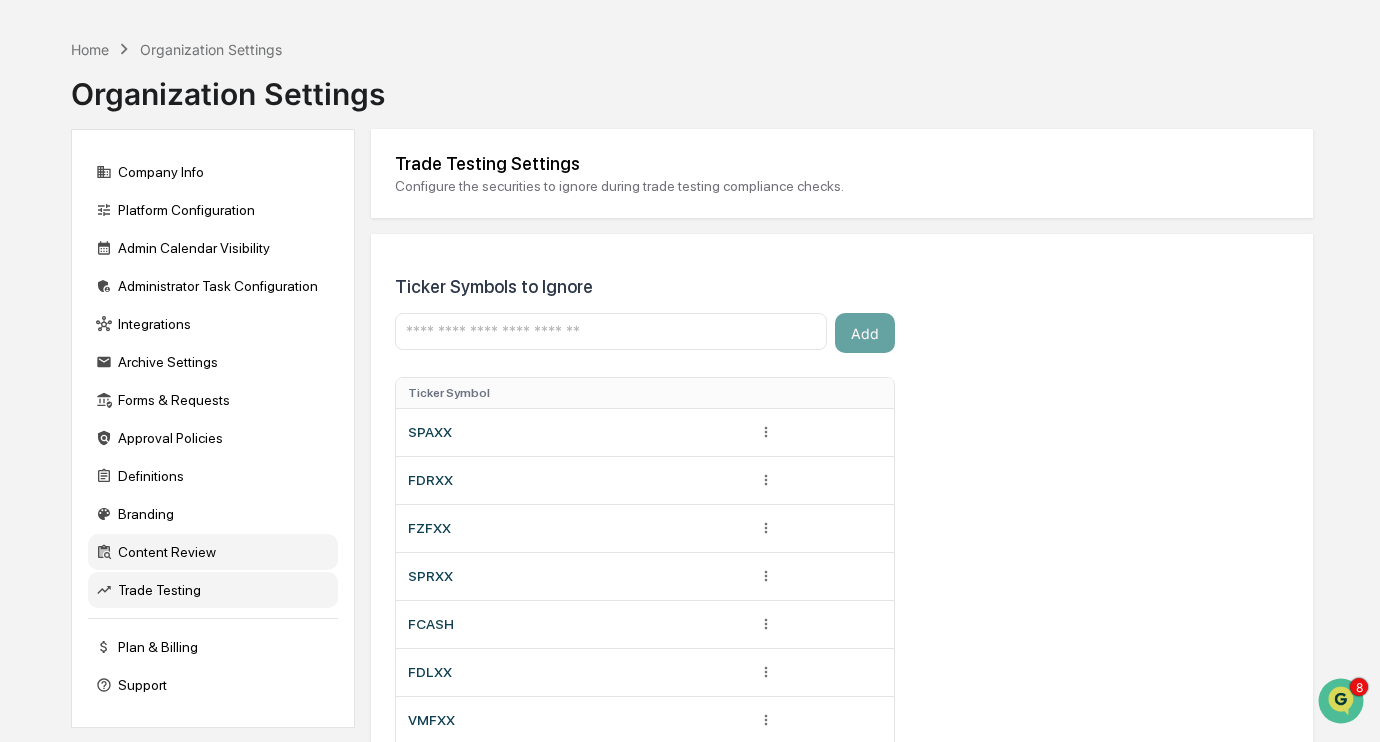 scroll, scrollTop: 69, scrollLeft: 0, axis: vertical 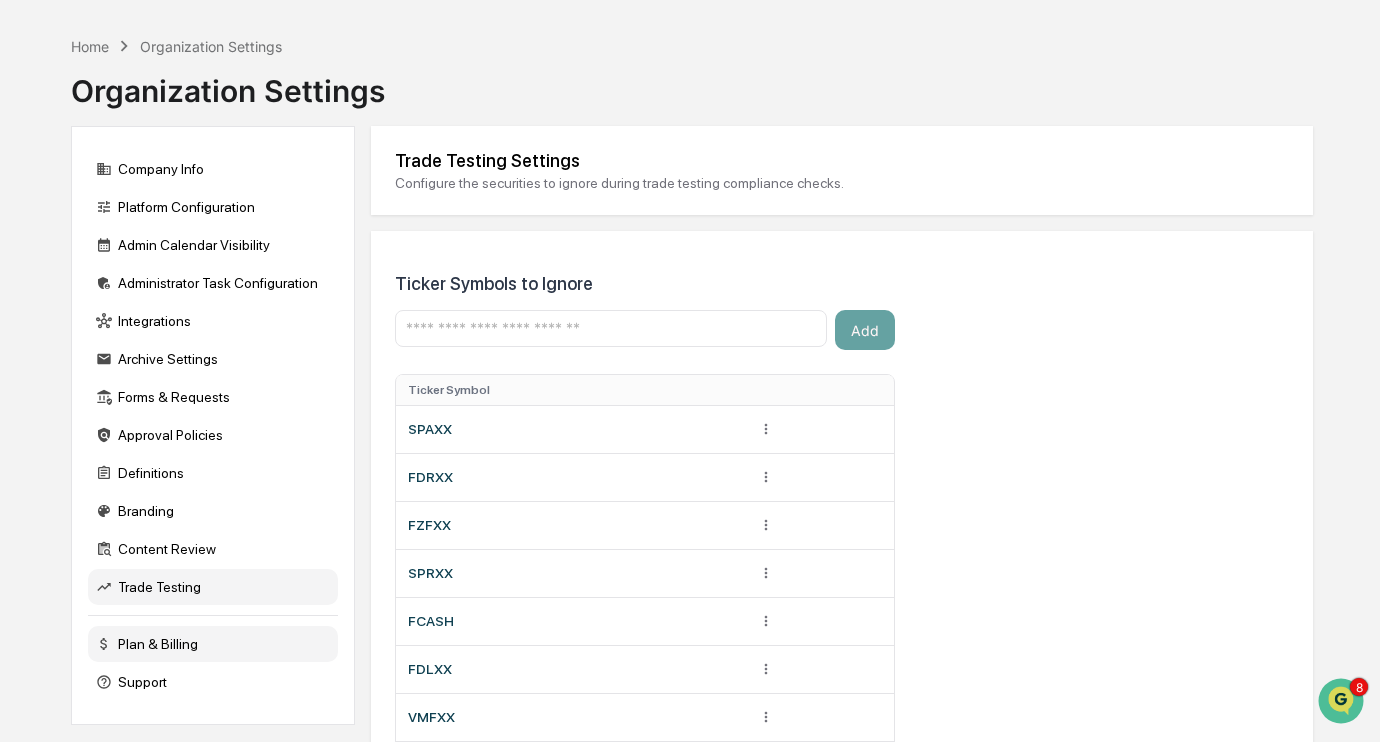 click on "Plan & Billing" at bounding box center [213, 644] 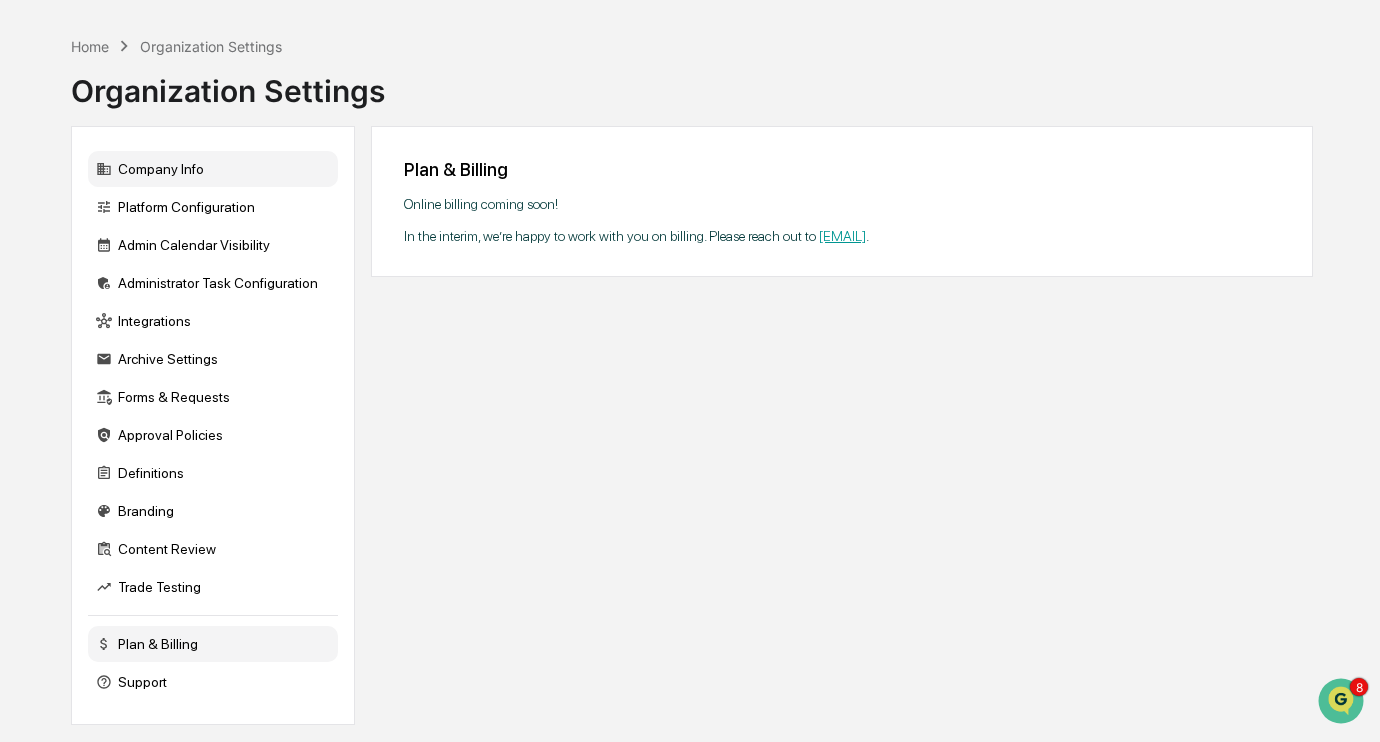 click on "Company Info" at bounding box center (213, 169) 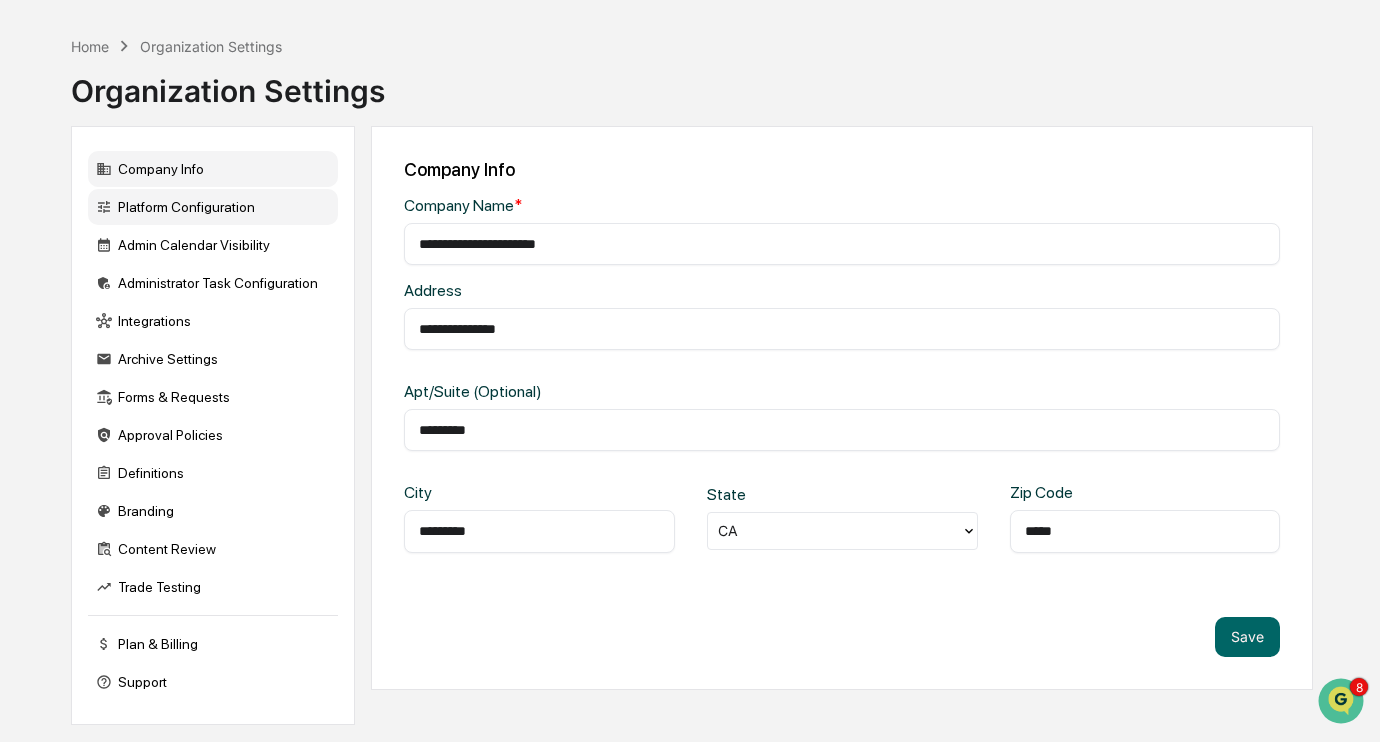 click on "Platform Configuration" at bounding box center (213, 207) 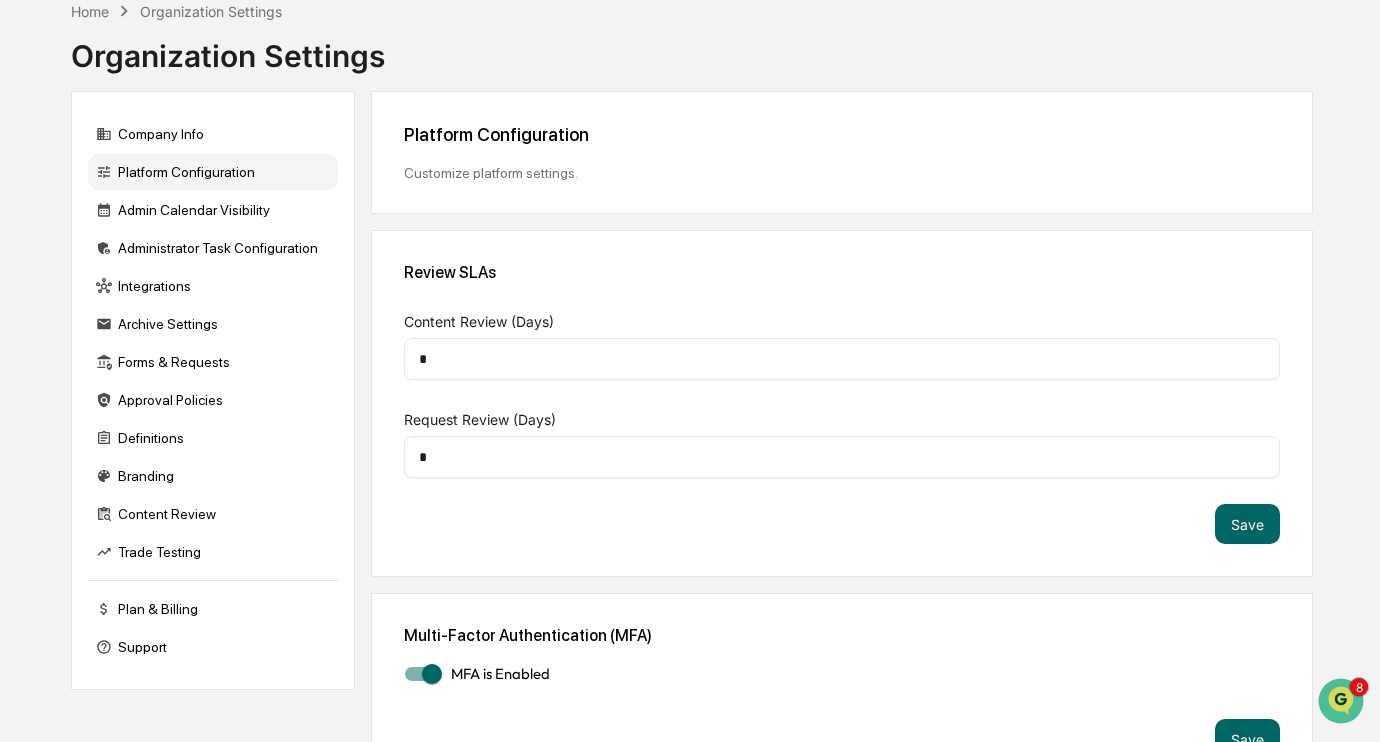 scroll, scrollTop: 156, scrollLeft: 0, axis: vertical 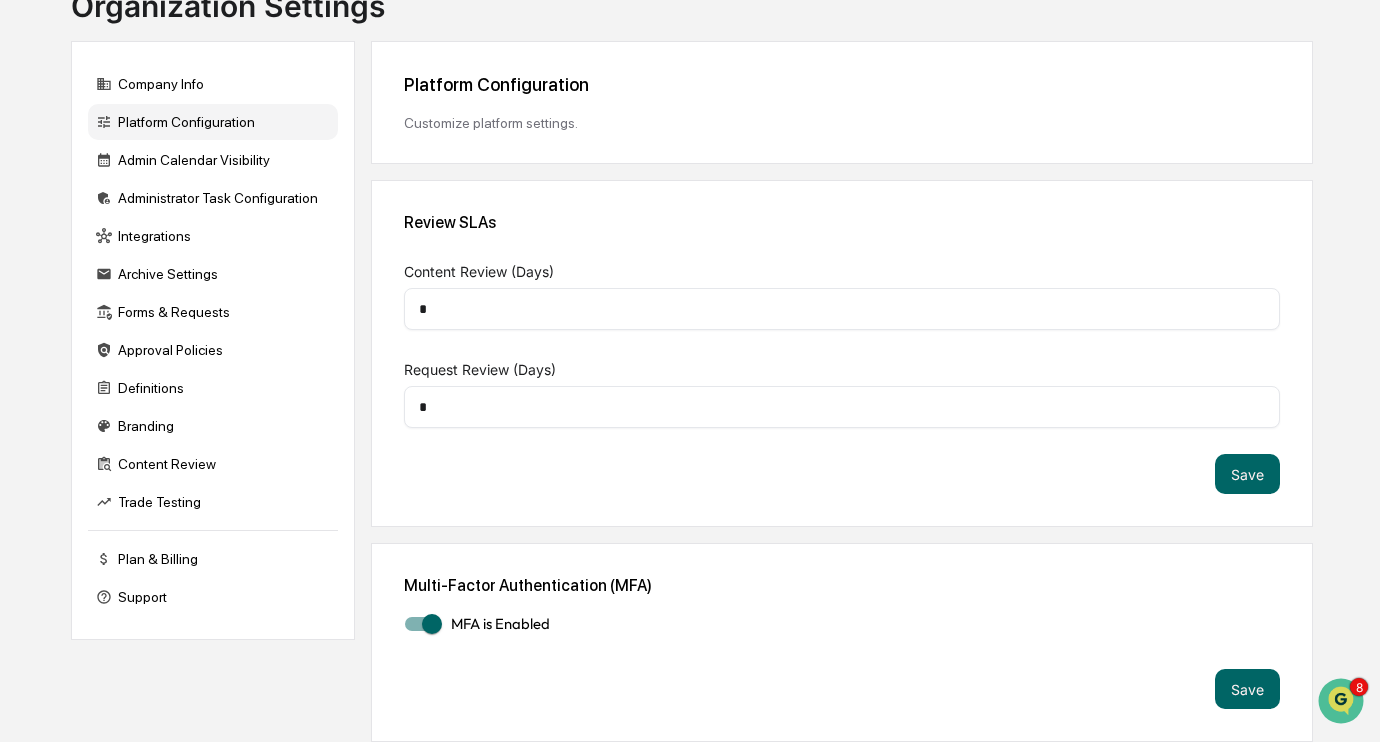 drag, startPoint x: 551, startPoint y: 316, endPoint x: 401, endPoint y: 316, distance: 150 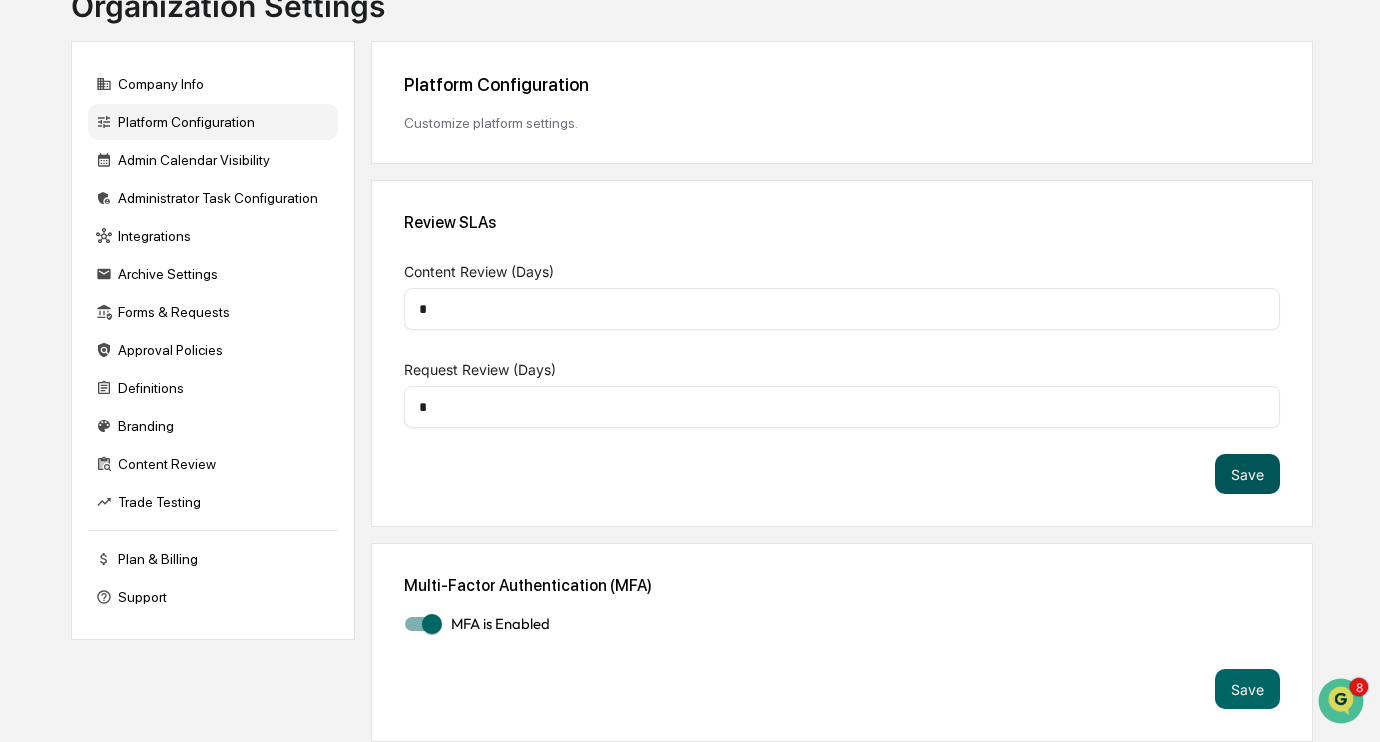 type on "*" 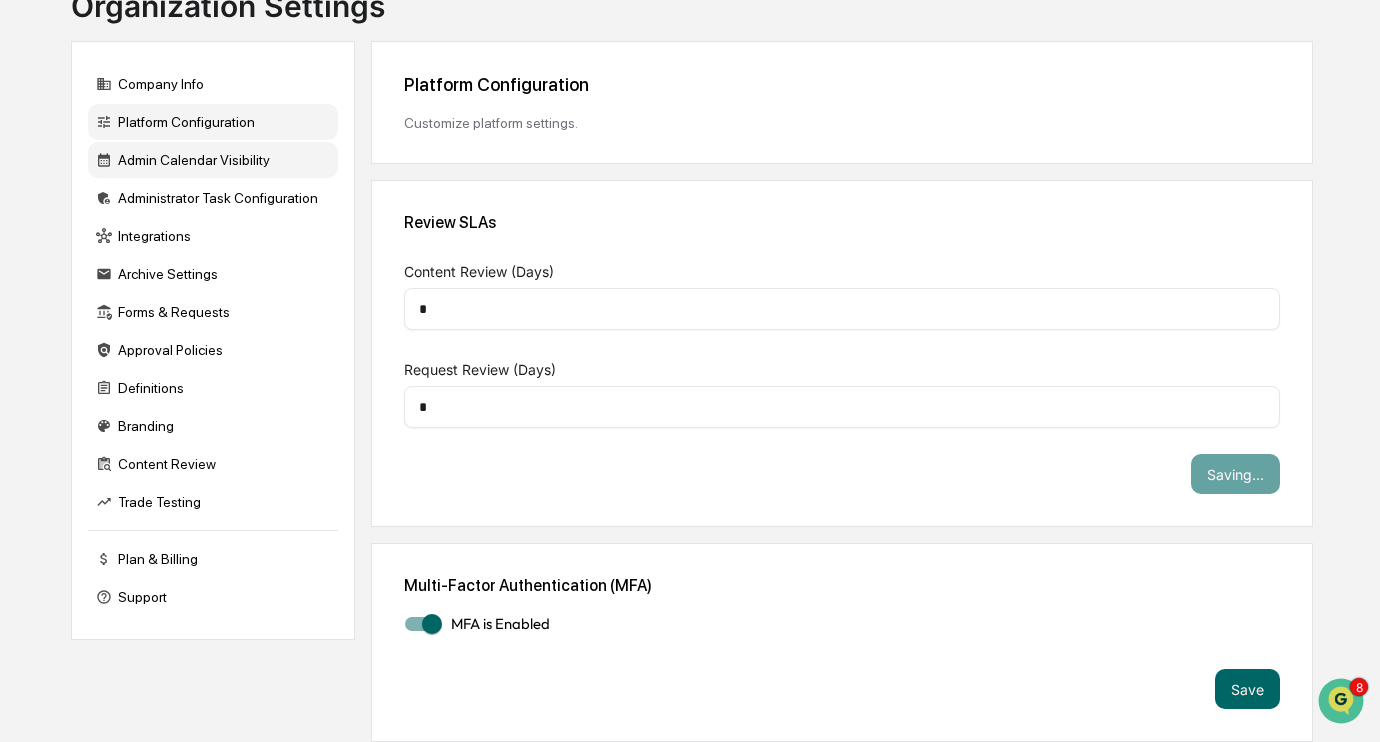 click on "Admin Calendar Visibility" at bounding box center (213, 160) 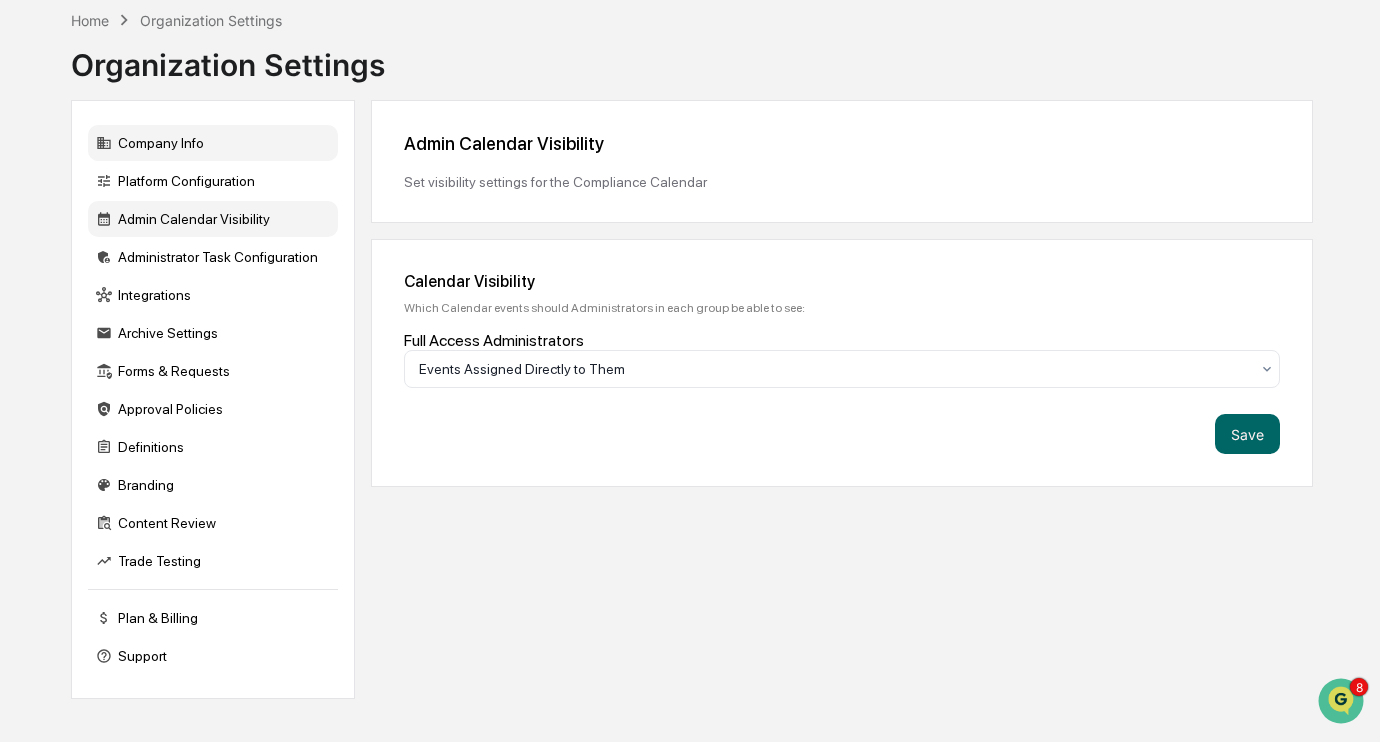 click on "Company Info" at bounding box center [213, 143] 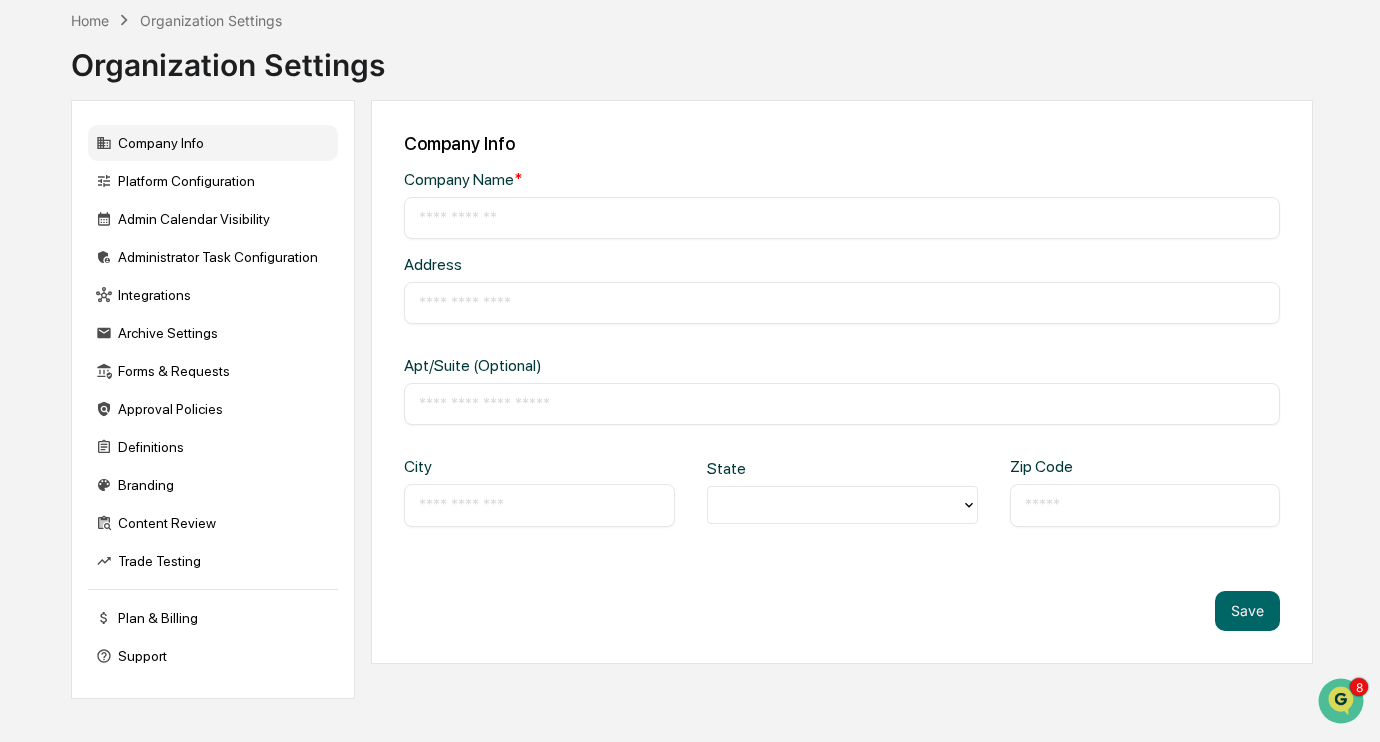 type on "**********" 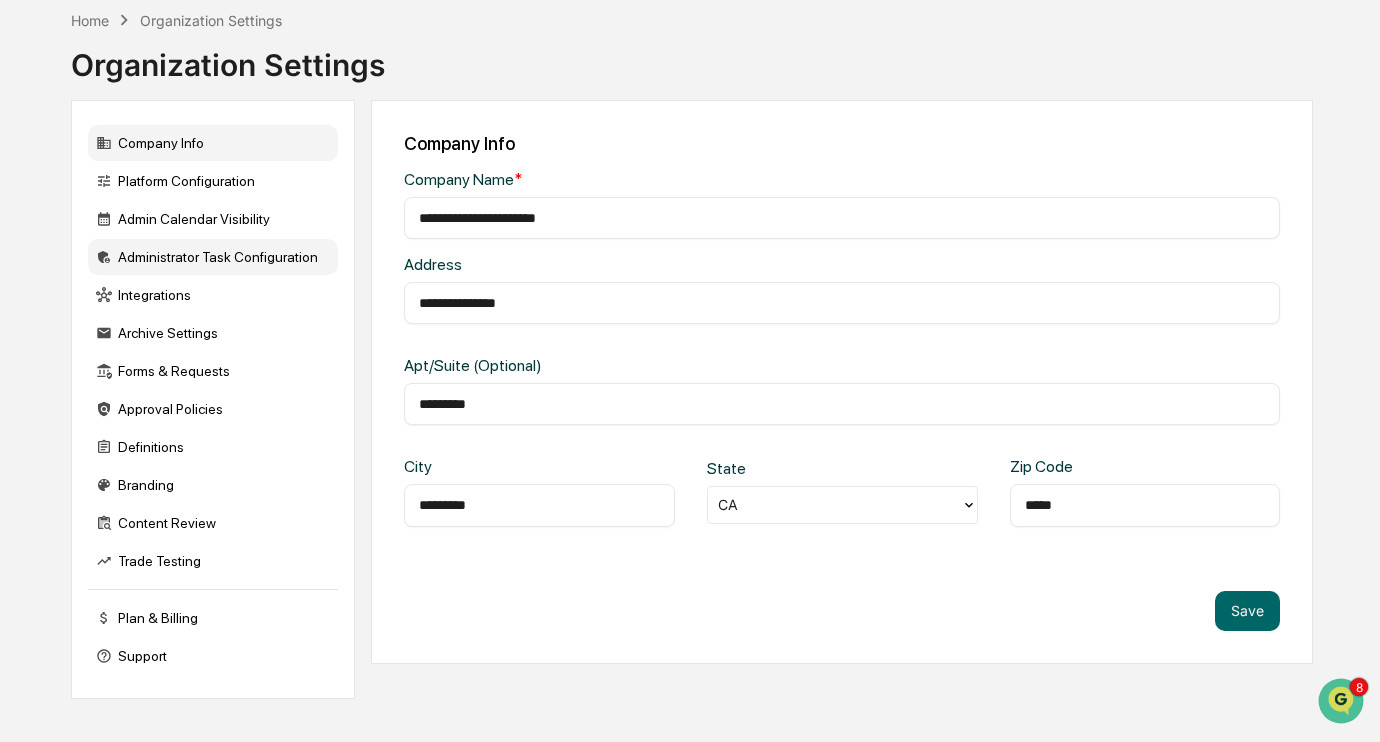 click on "Administrator Task Configuration" at bounding box center (213, 257) 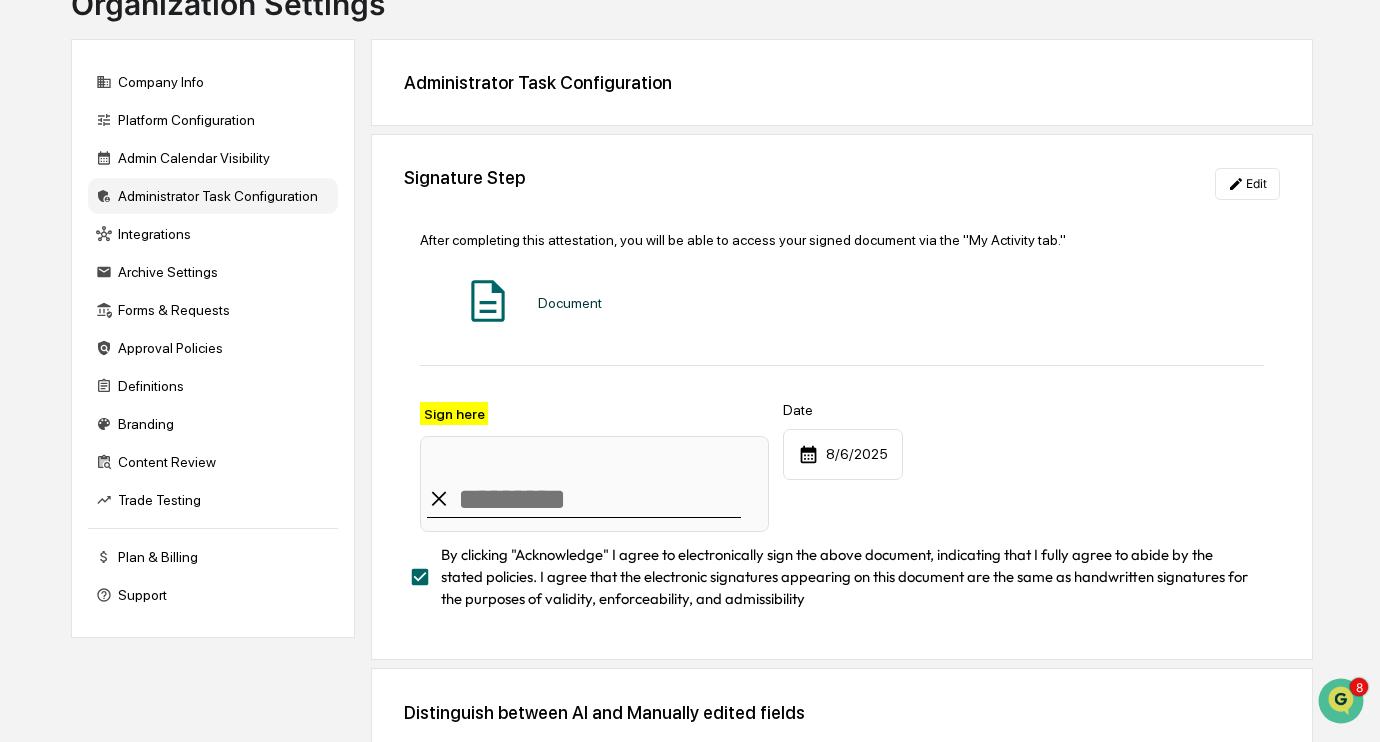 click on "By clicking "Acknowledge" I agree to electronically sign the above document, indicating that I fully agree to abide by the stated policies. I agree that the electronic signatures appearing on this document are the same as handwritten signatures for the purposes of validity, enforceability, and admissibility" at bounding box center [845, 577] 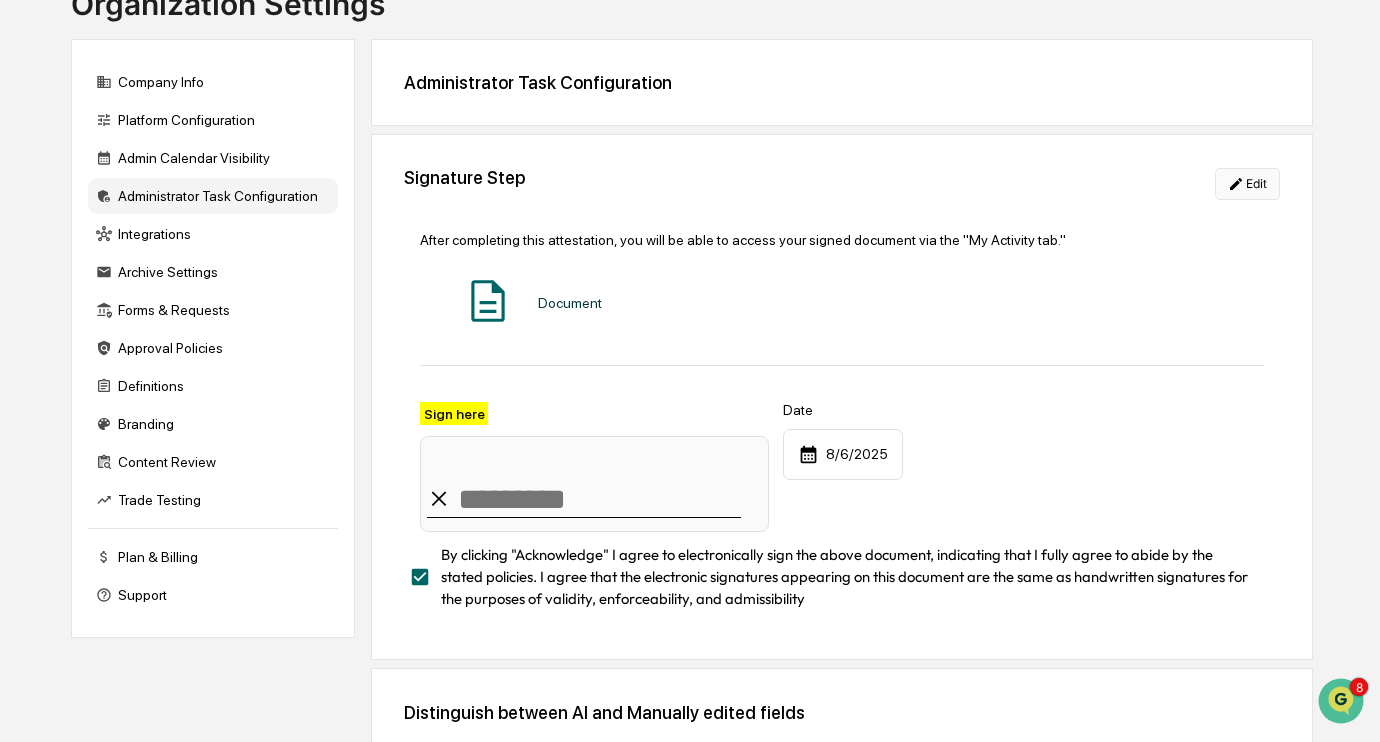 click on "Edit" at bounding box center [1247, 184] 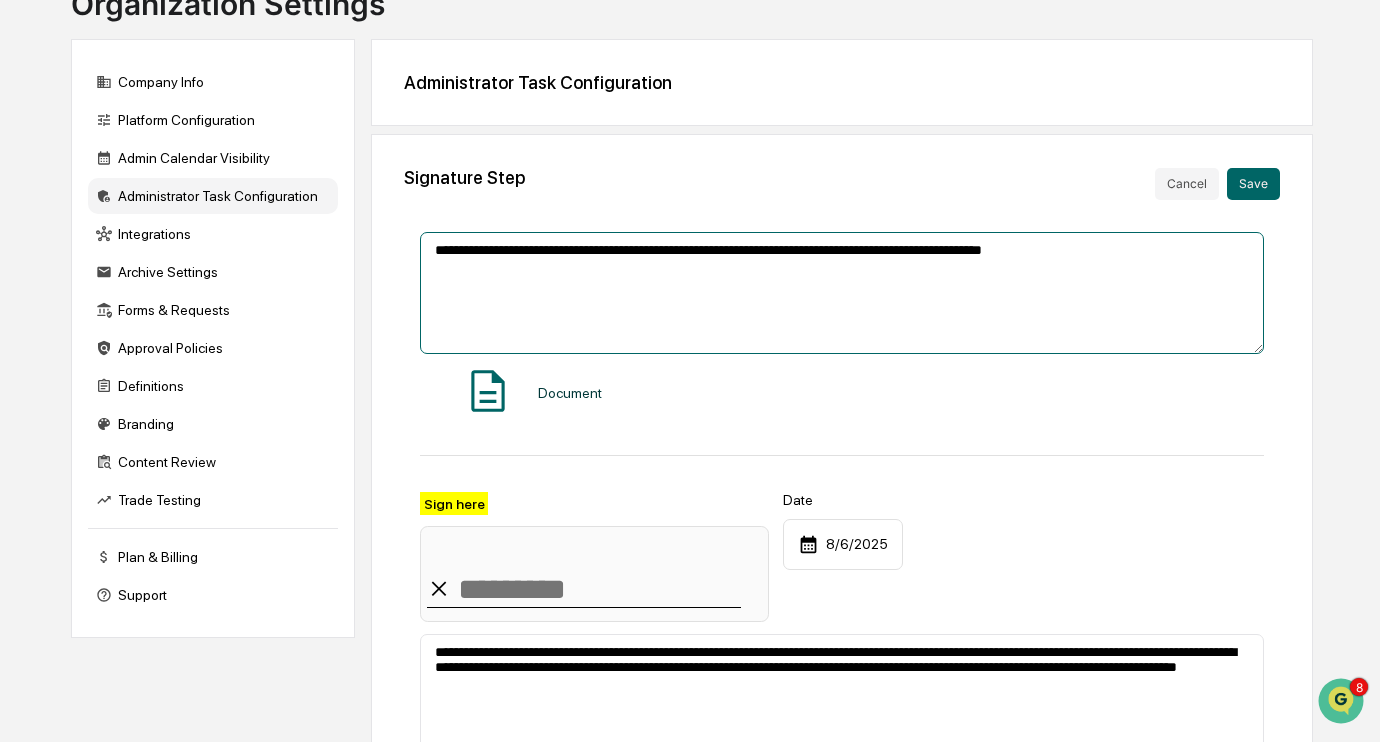 click on "**********" at bounding box center [842, 293] 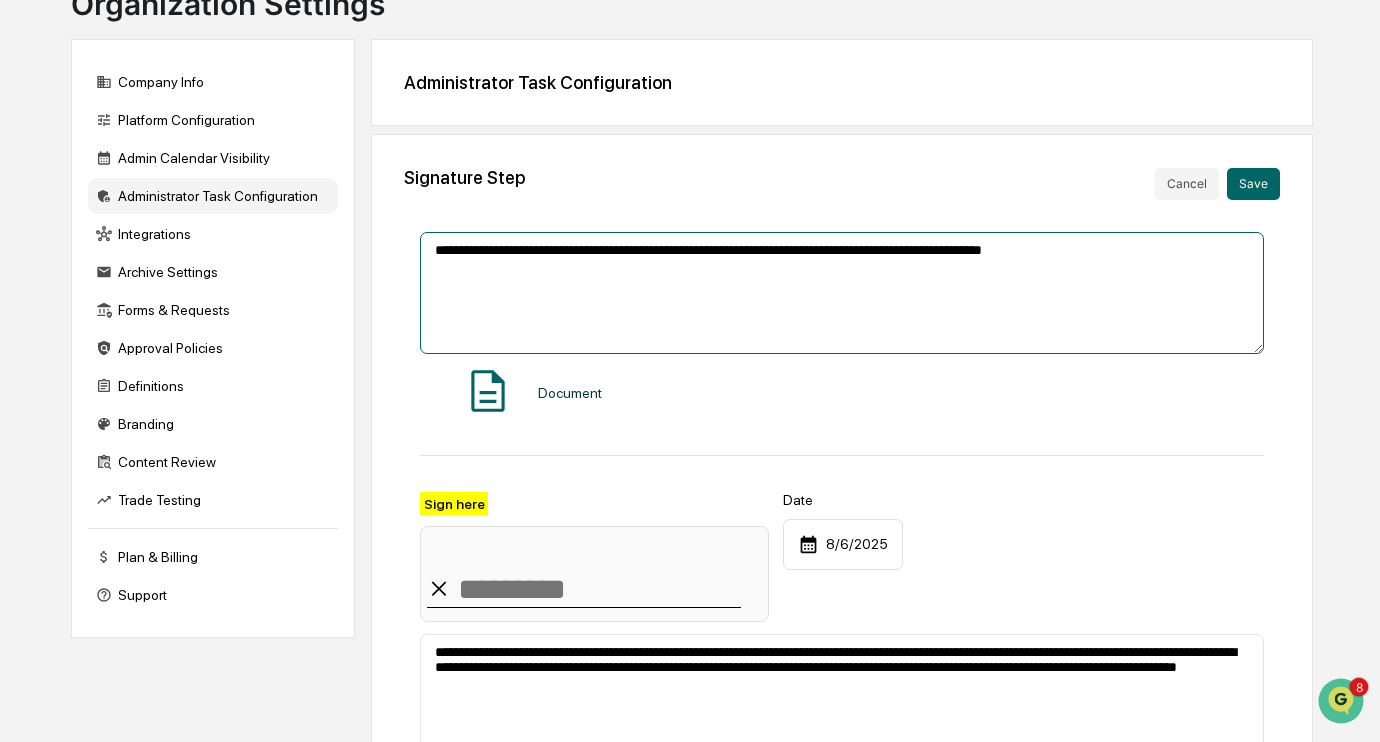click on "**********" at bounding box center [842, 293] 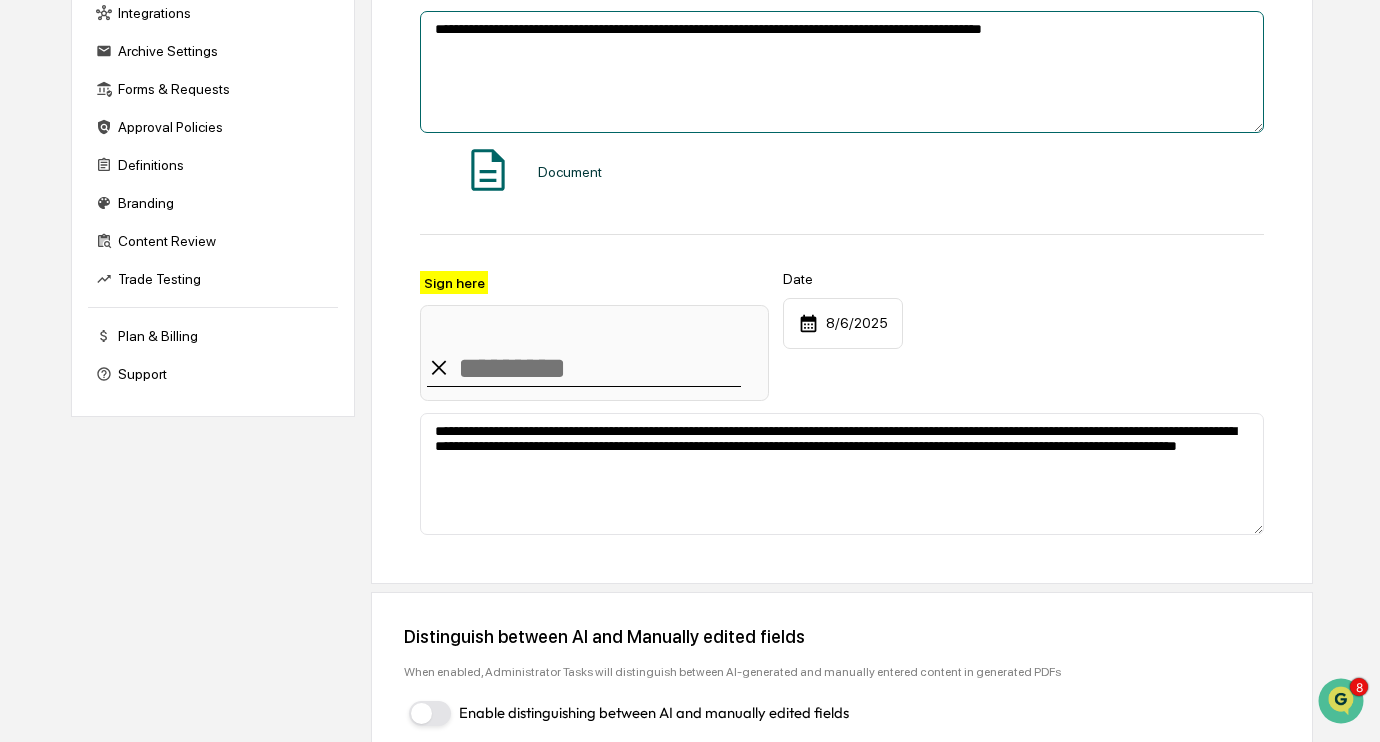 scroll, scrollTop: 408, scrollLeft: 0, axis: vertical 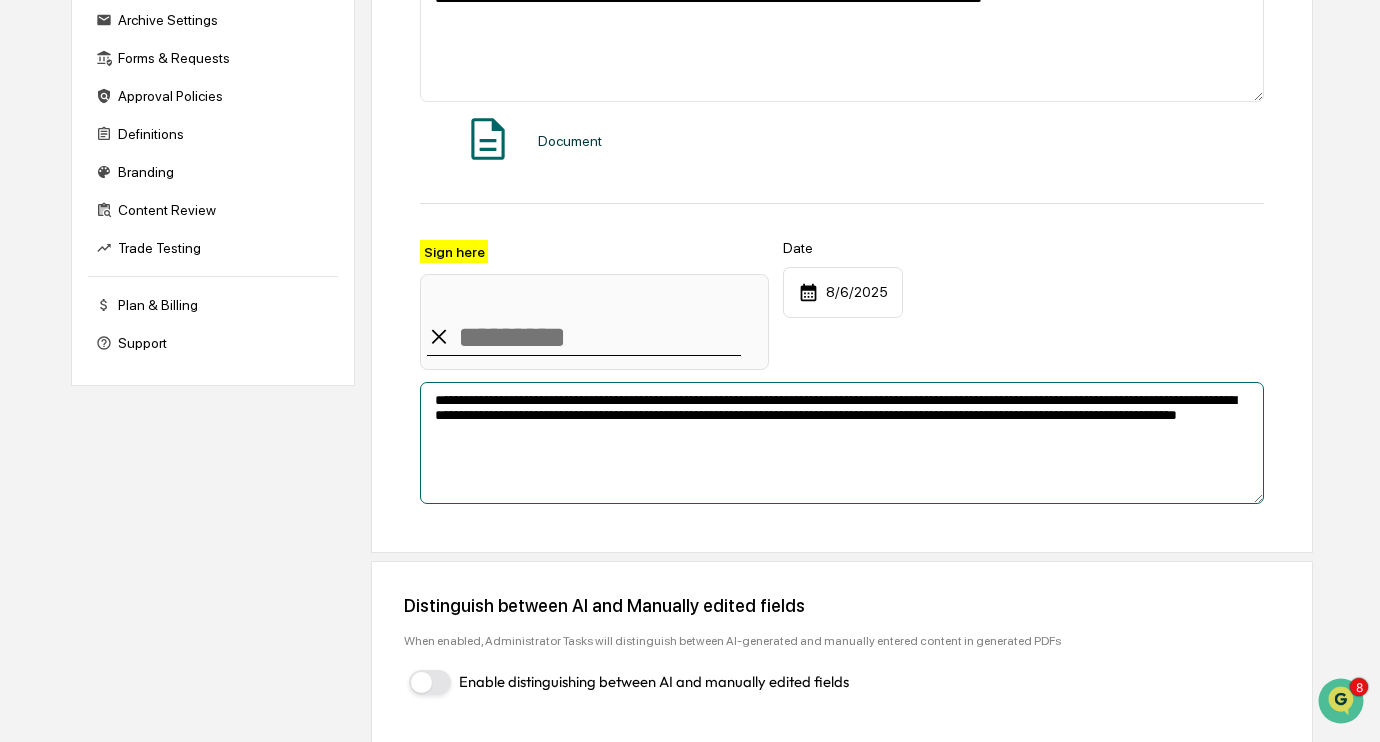 click on "**********" at bounding box center [842, 443] 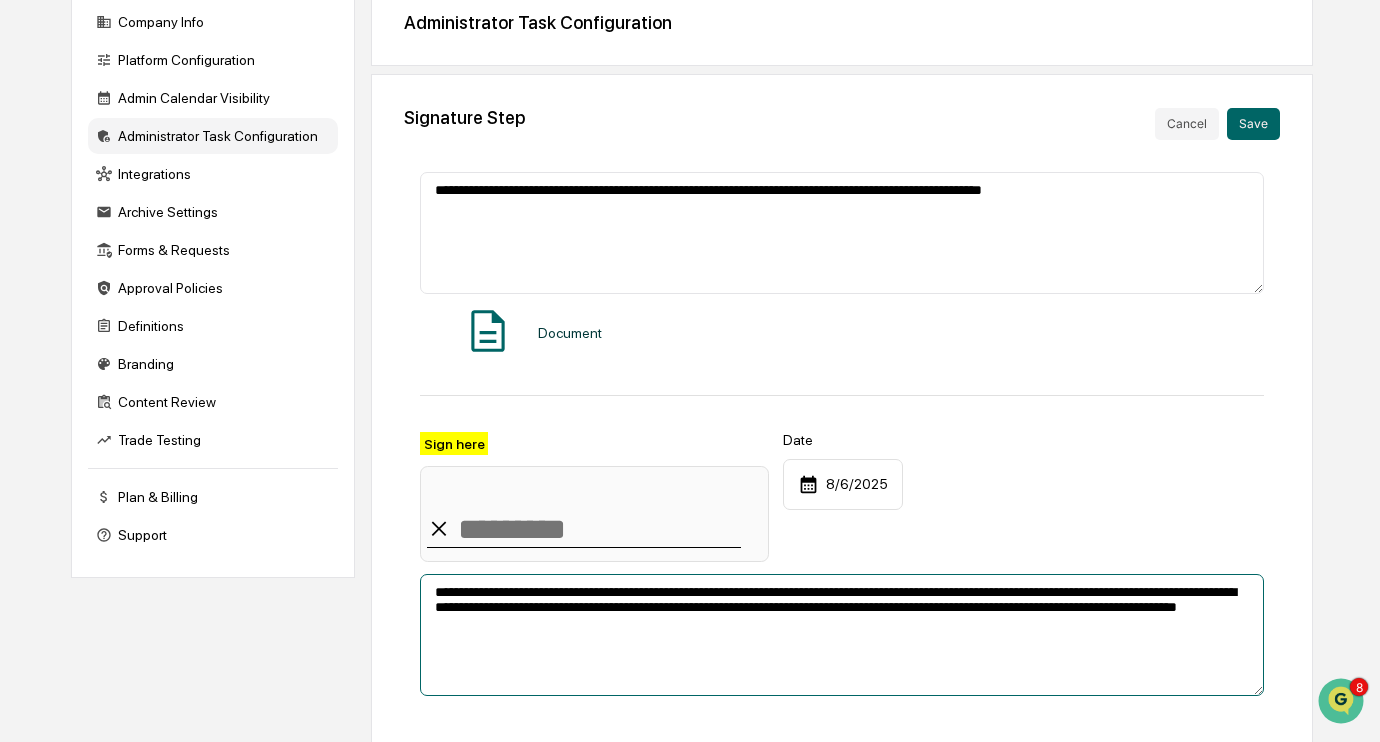 scroll, scrollTop: 0, scrollLeft: 0, axis: both 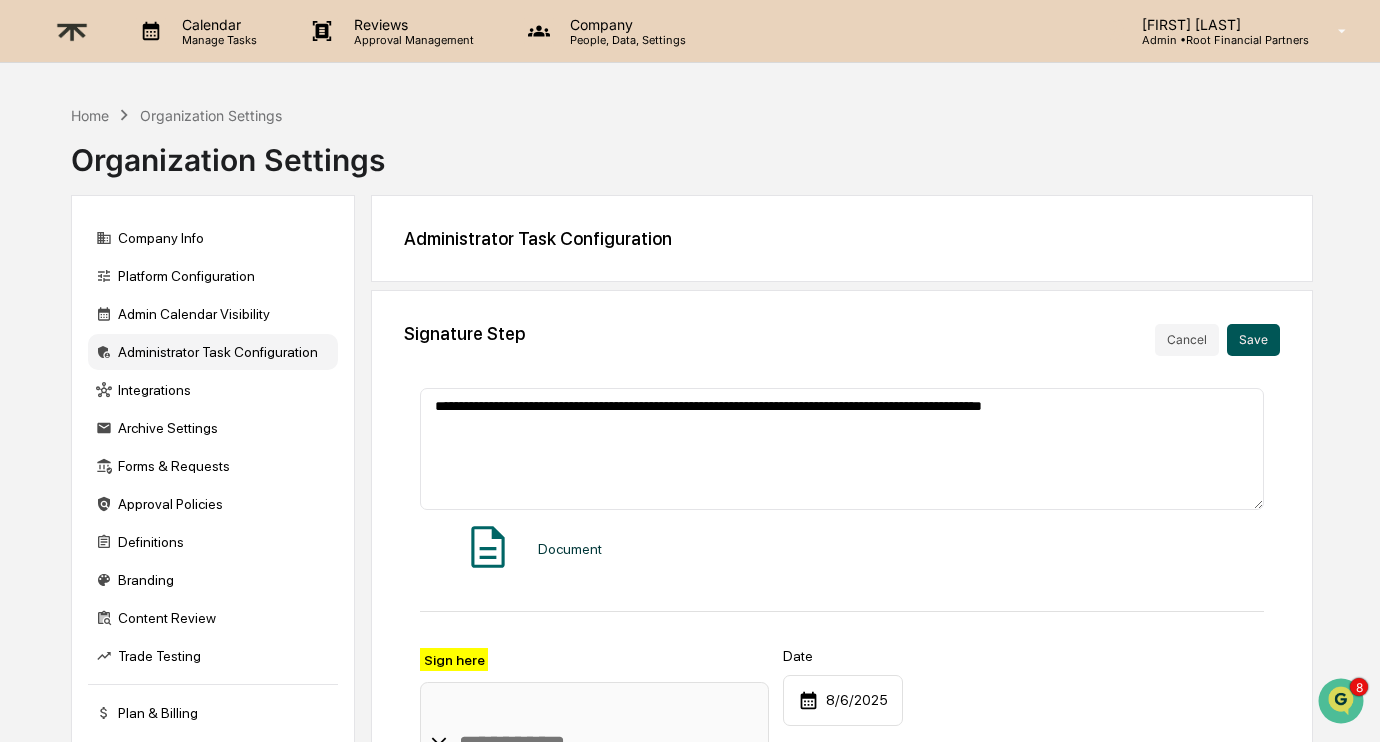 click on "Save" at bounding box center [1253, 340] 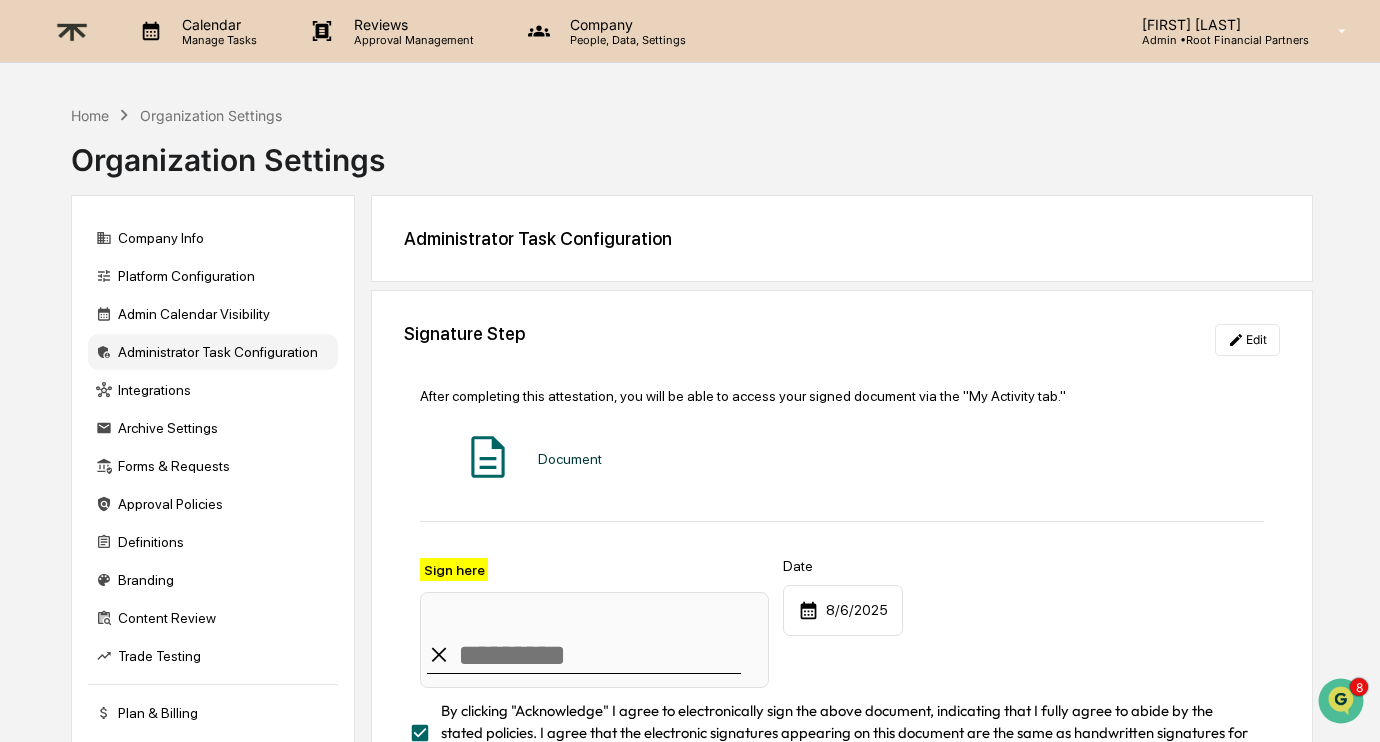 click on "Company" at bounding box center (625, 24) 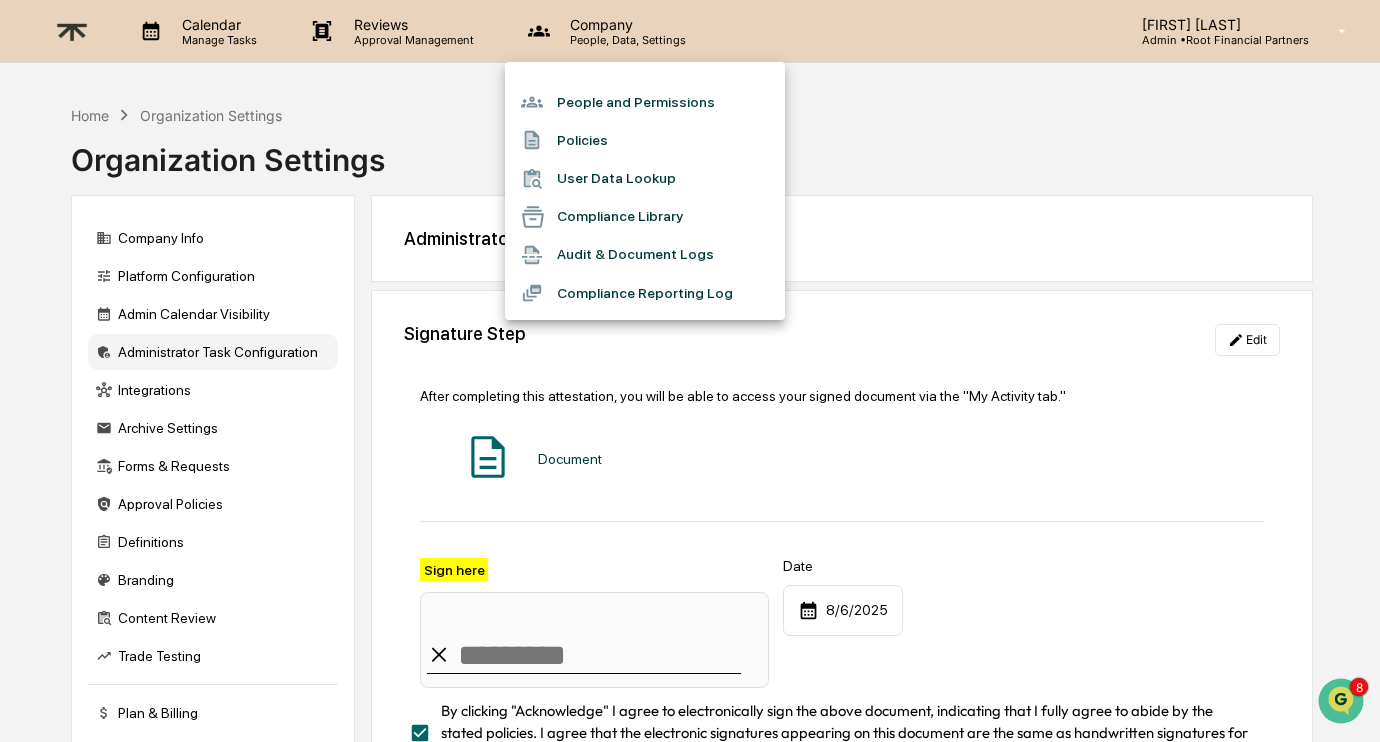 click on "People and Permissions" at bounding box center (645, 102) 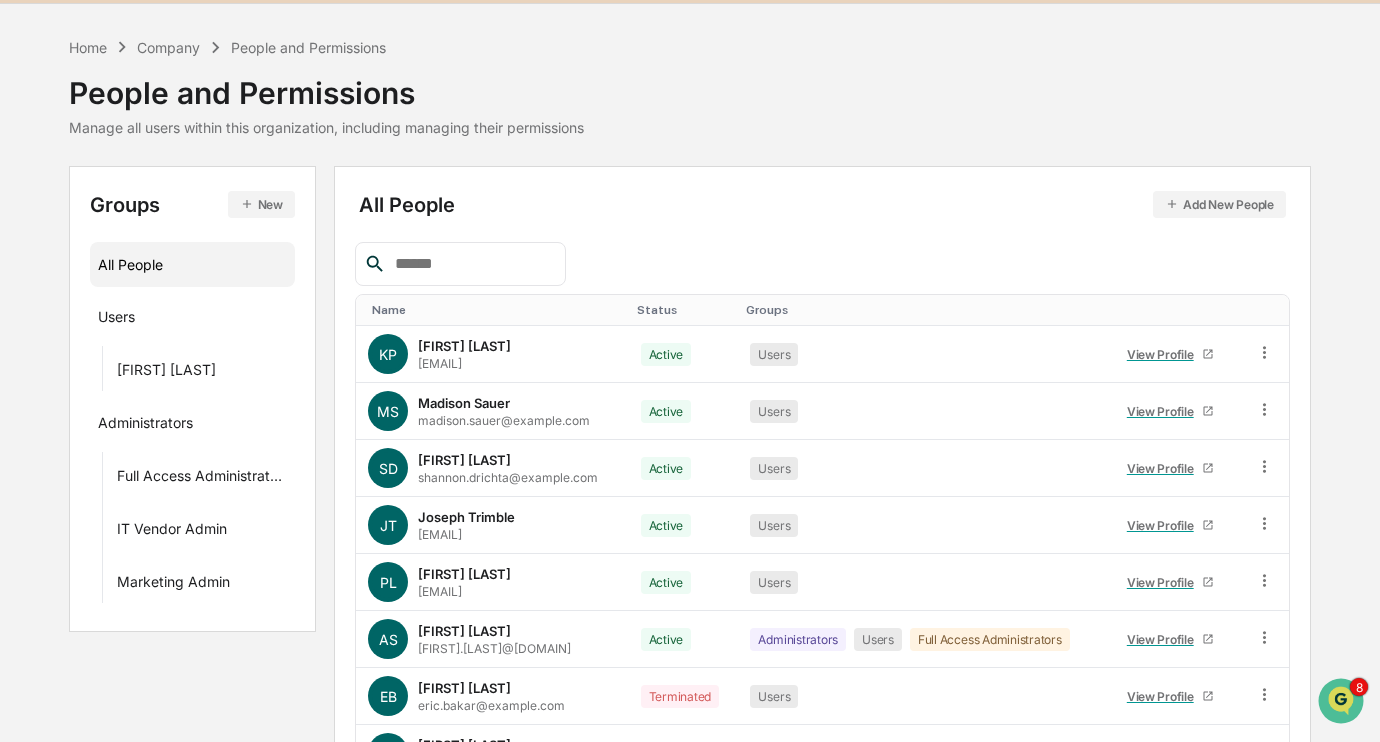 scroll, scrollTop: 67, scrollLeft: 0, axis: vertical 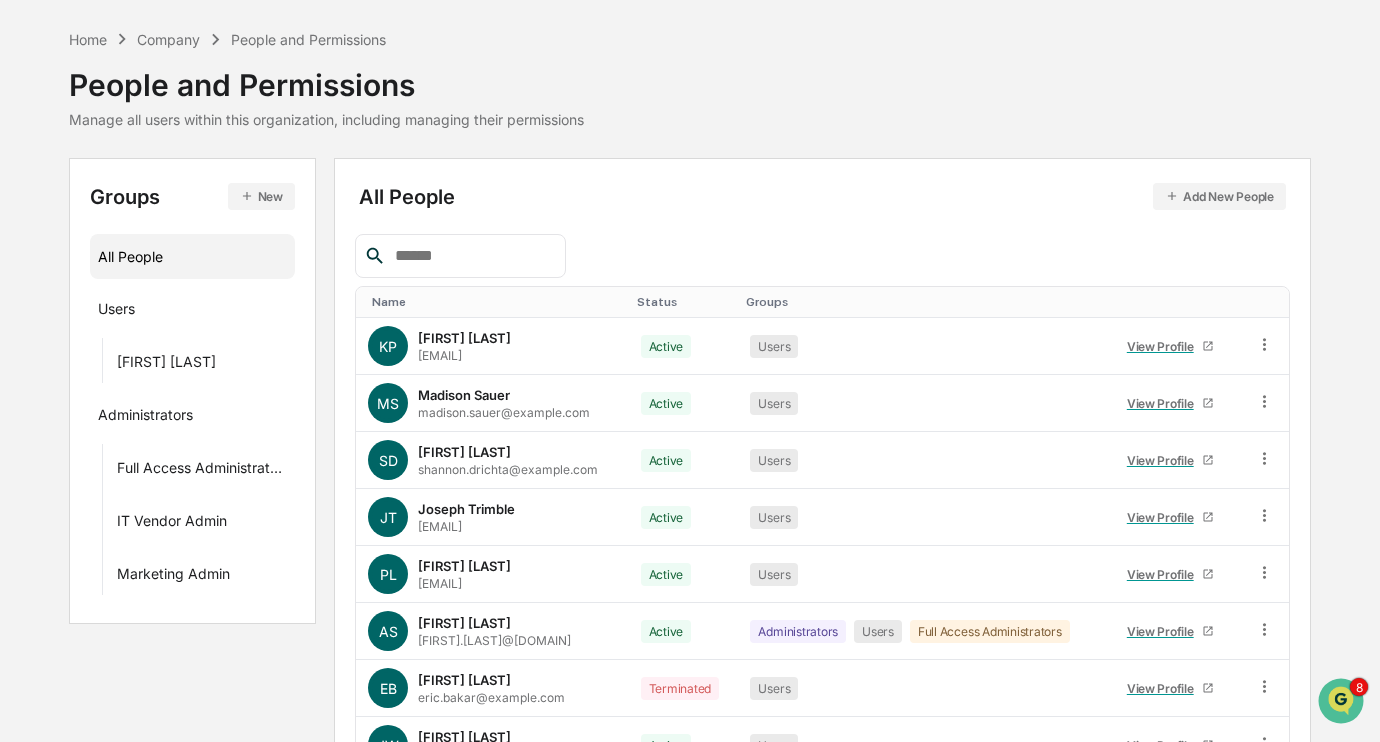 click on "New" at bounding box center (261, 196) 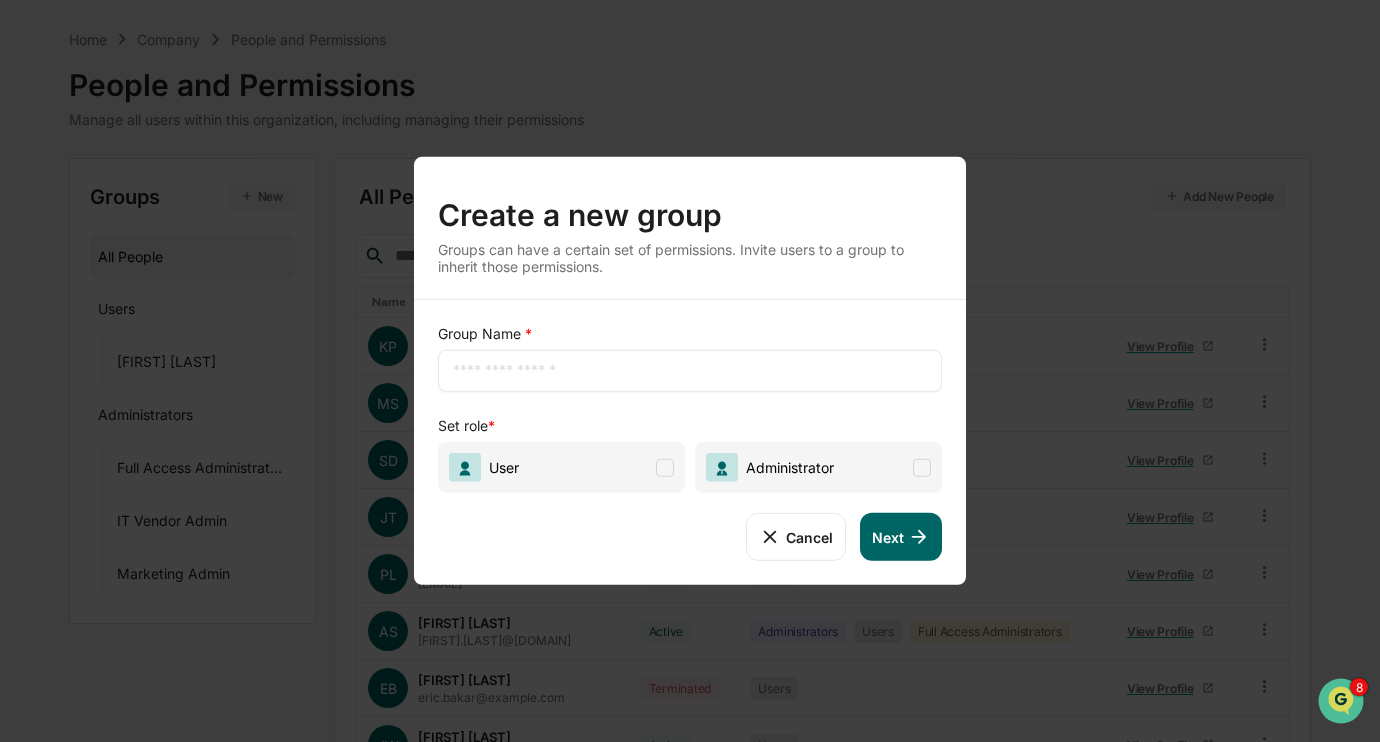 click at bounding box center [690, 371] 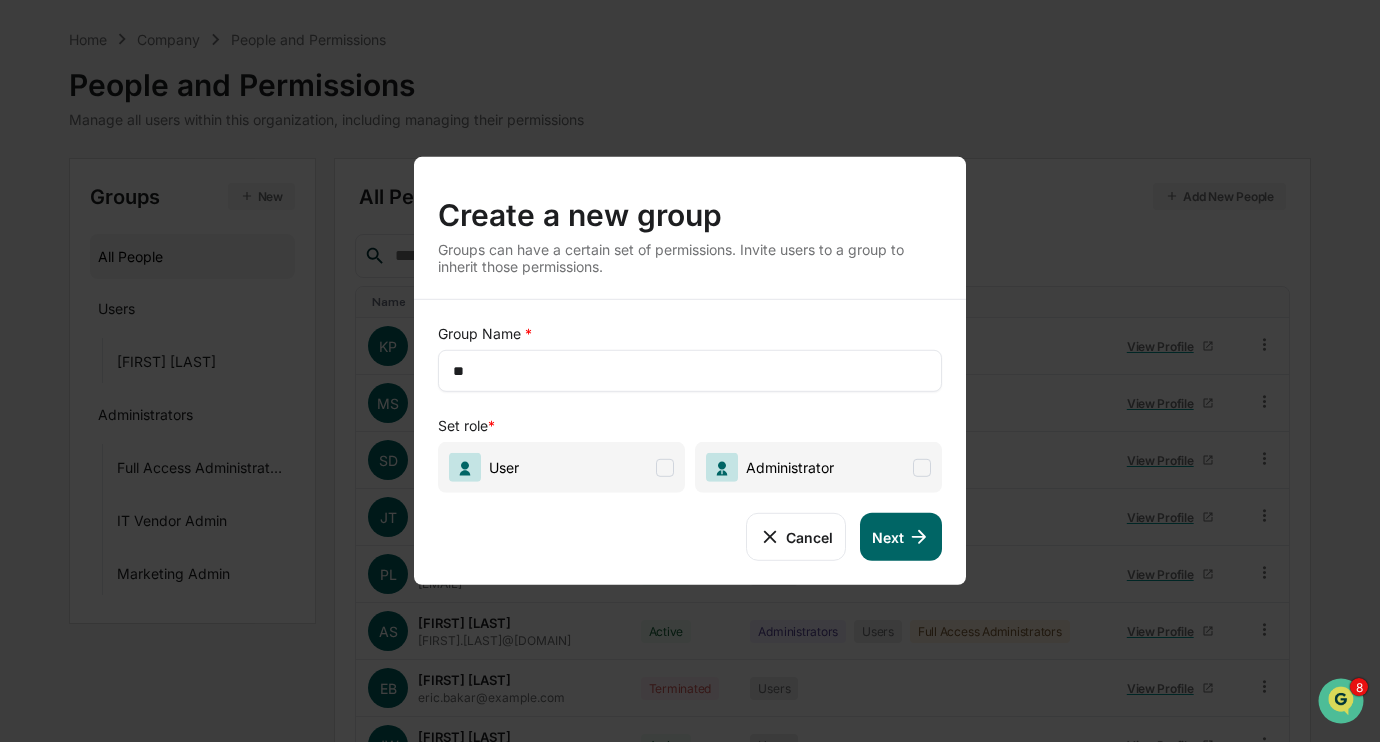 type on "*" 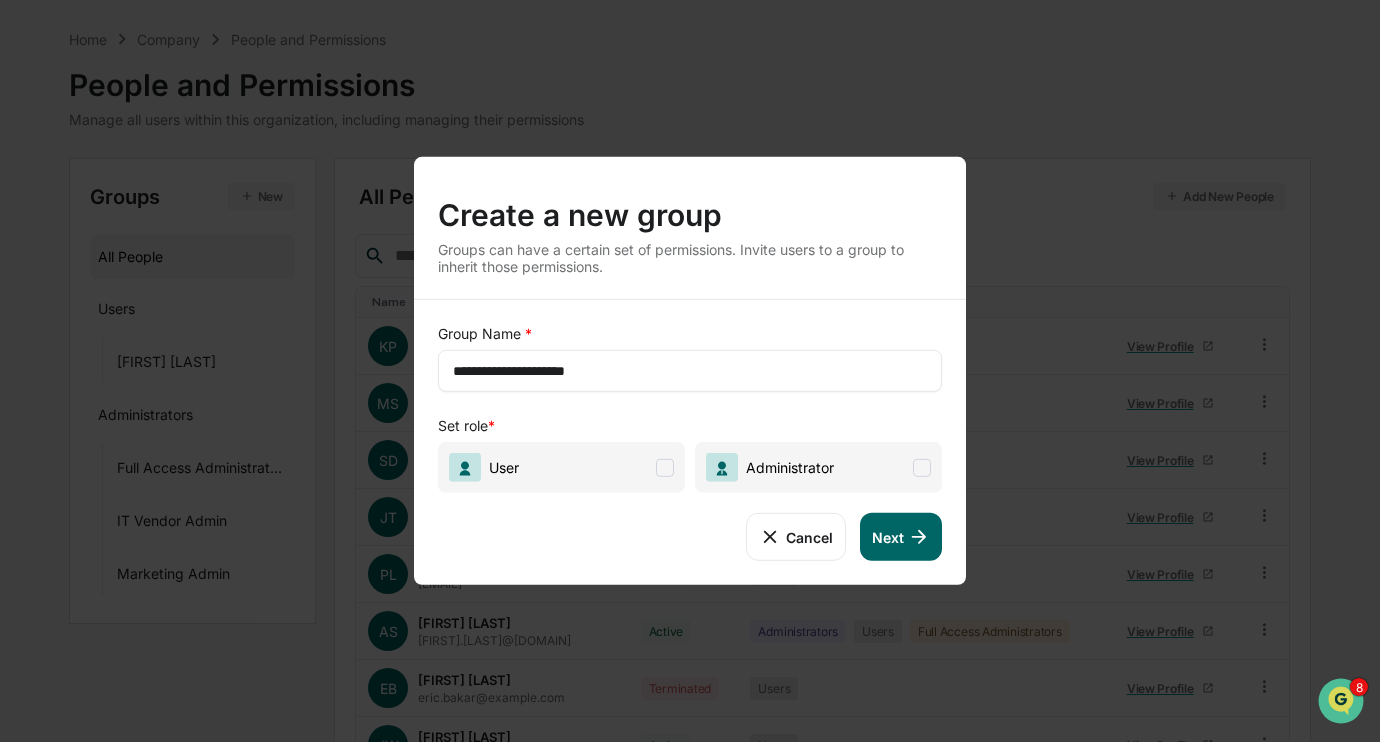 type on "**********" 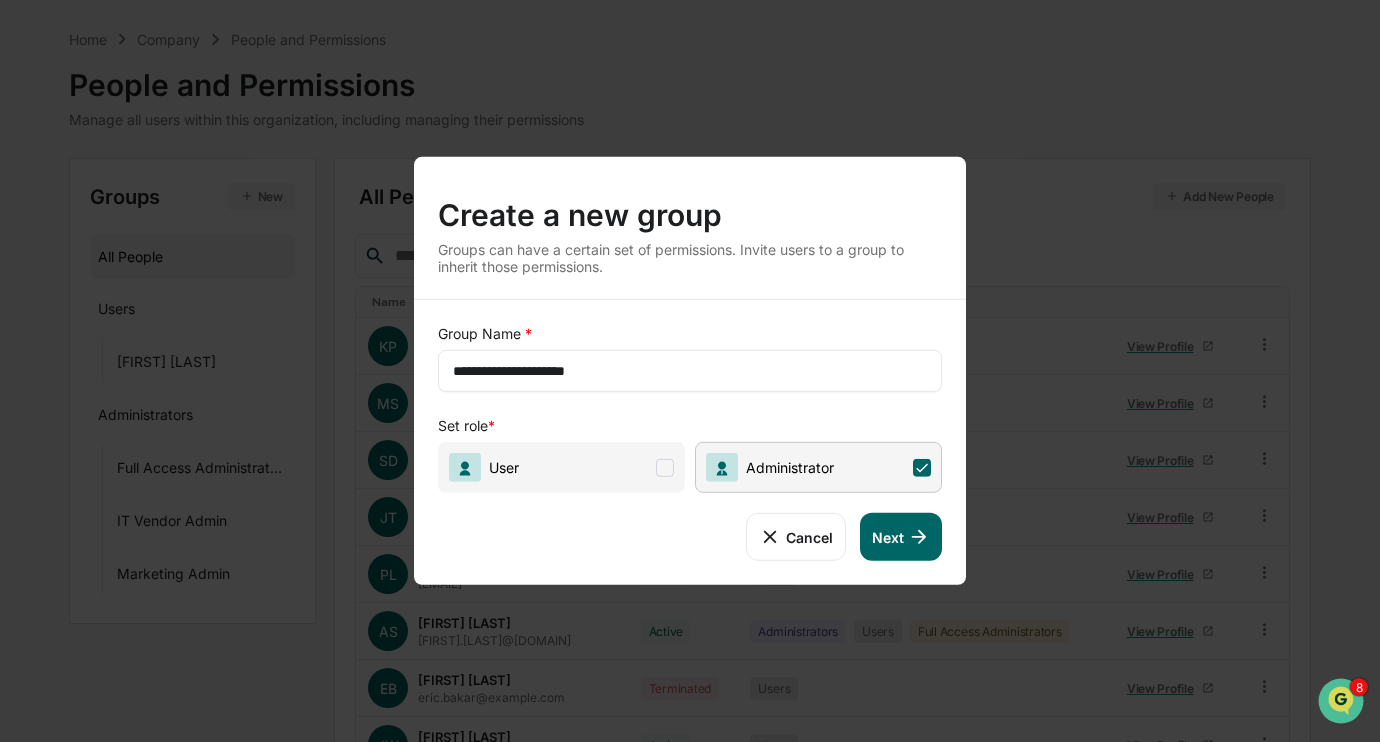 click on "Next" at bounding box center (901, 537) 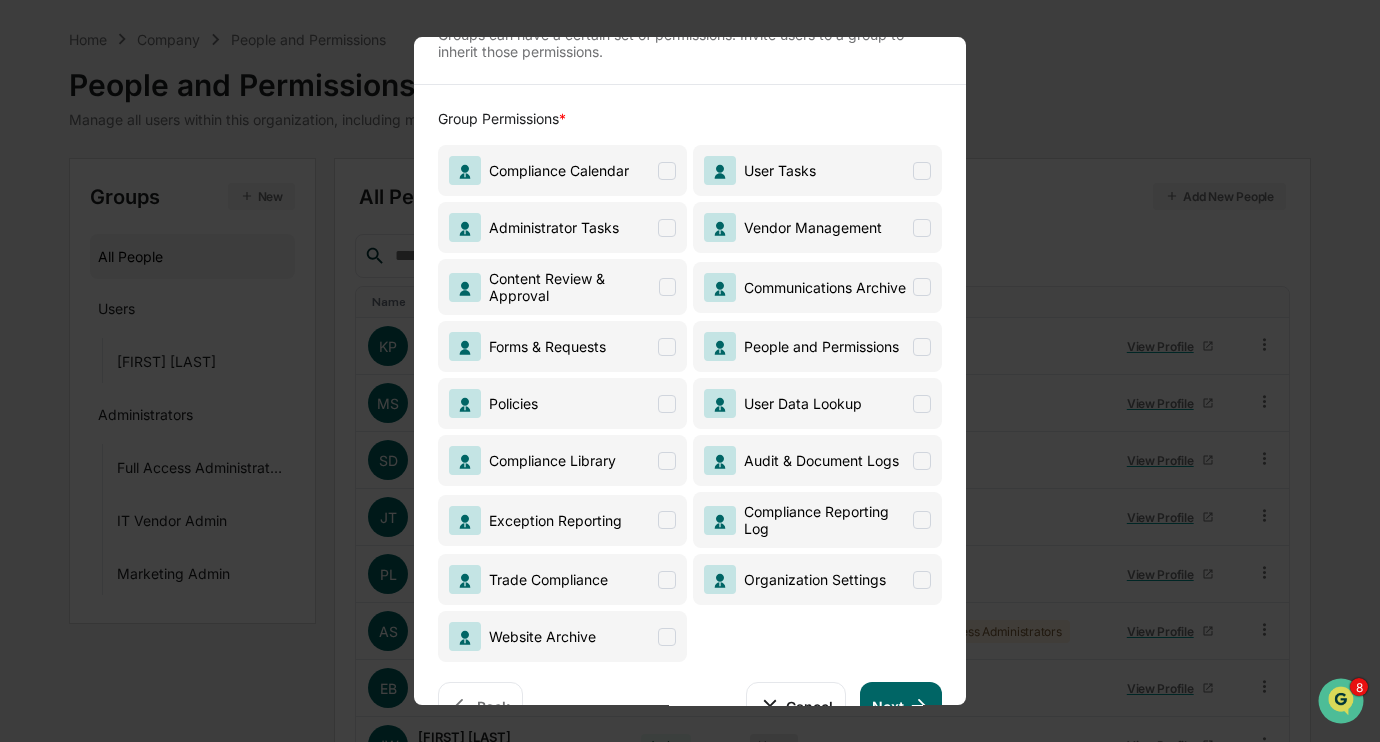 scroll, scrollTop: 125, scrollLeft: 0, axis: vertical 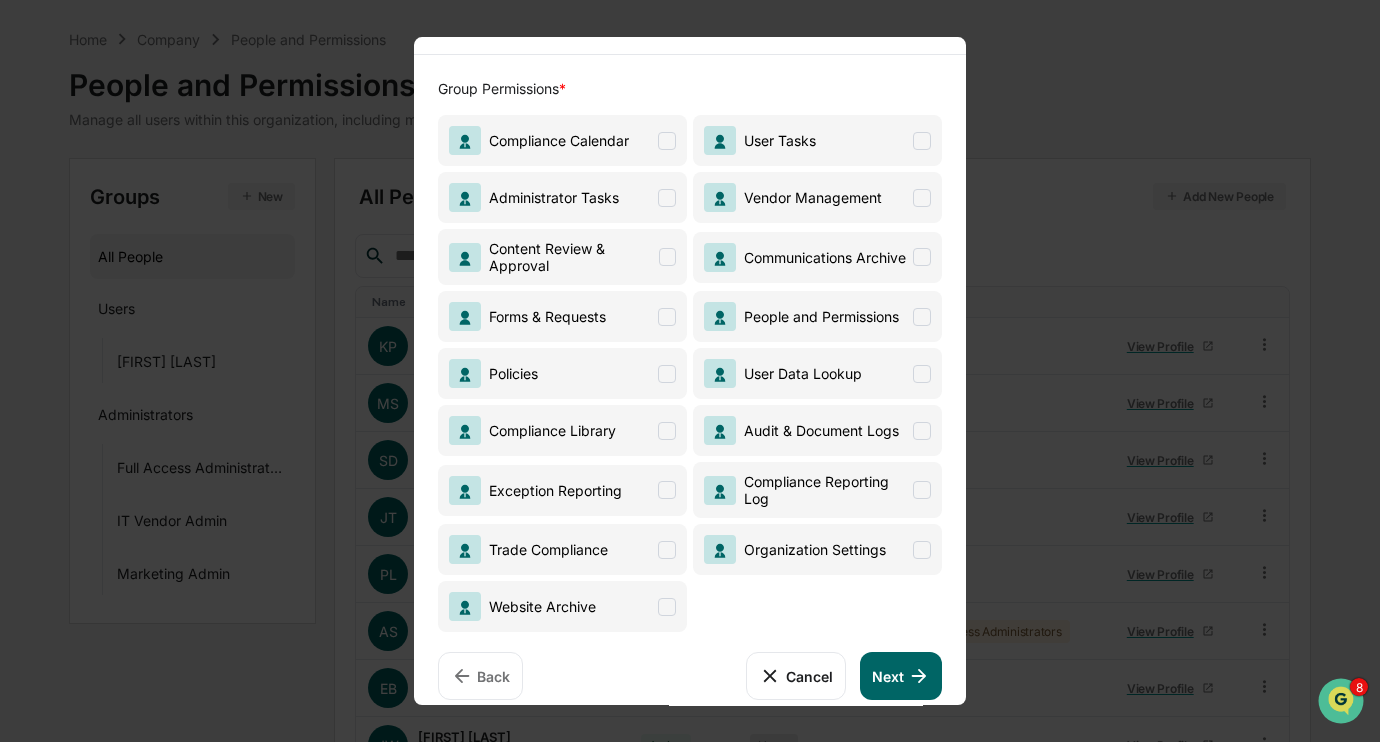 click at bounding box center [922, 141] 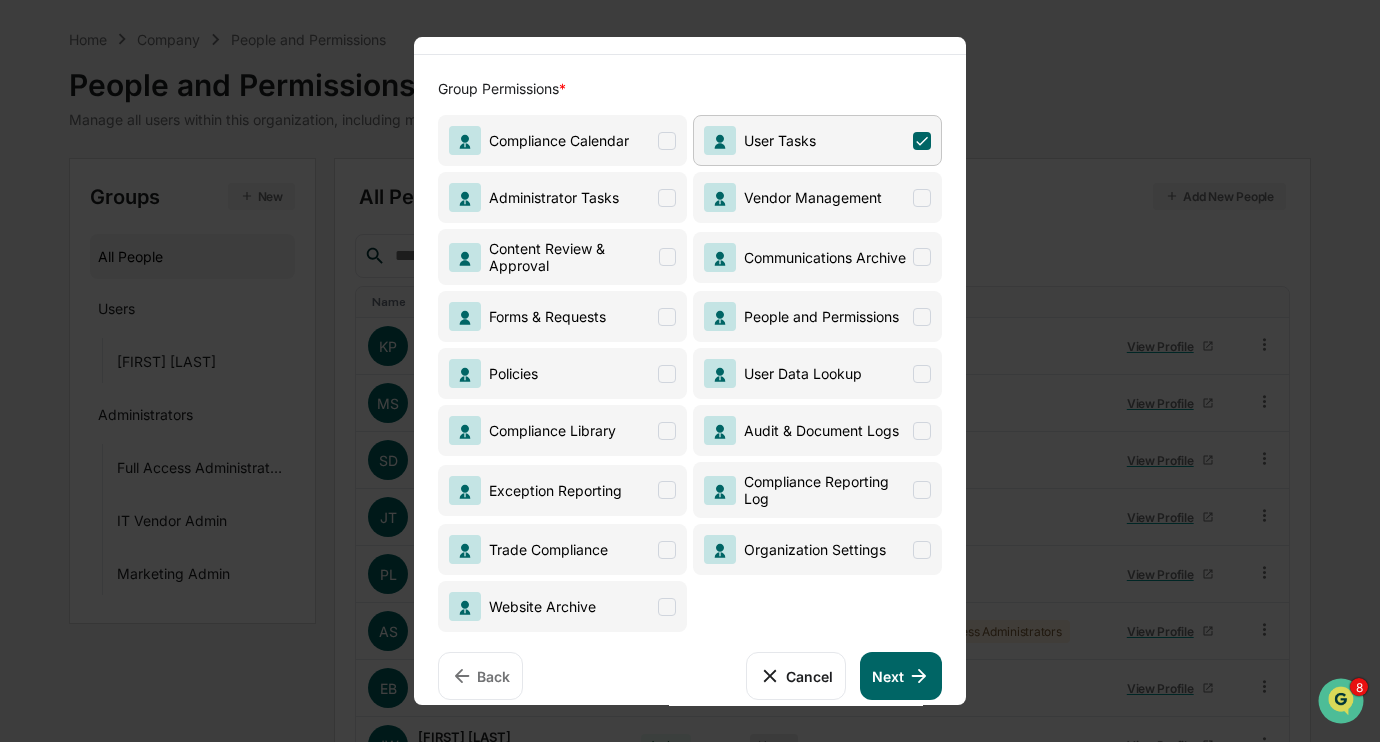 click at bounding box center [922, 317] 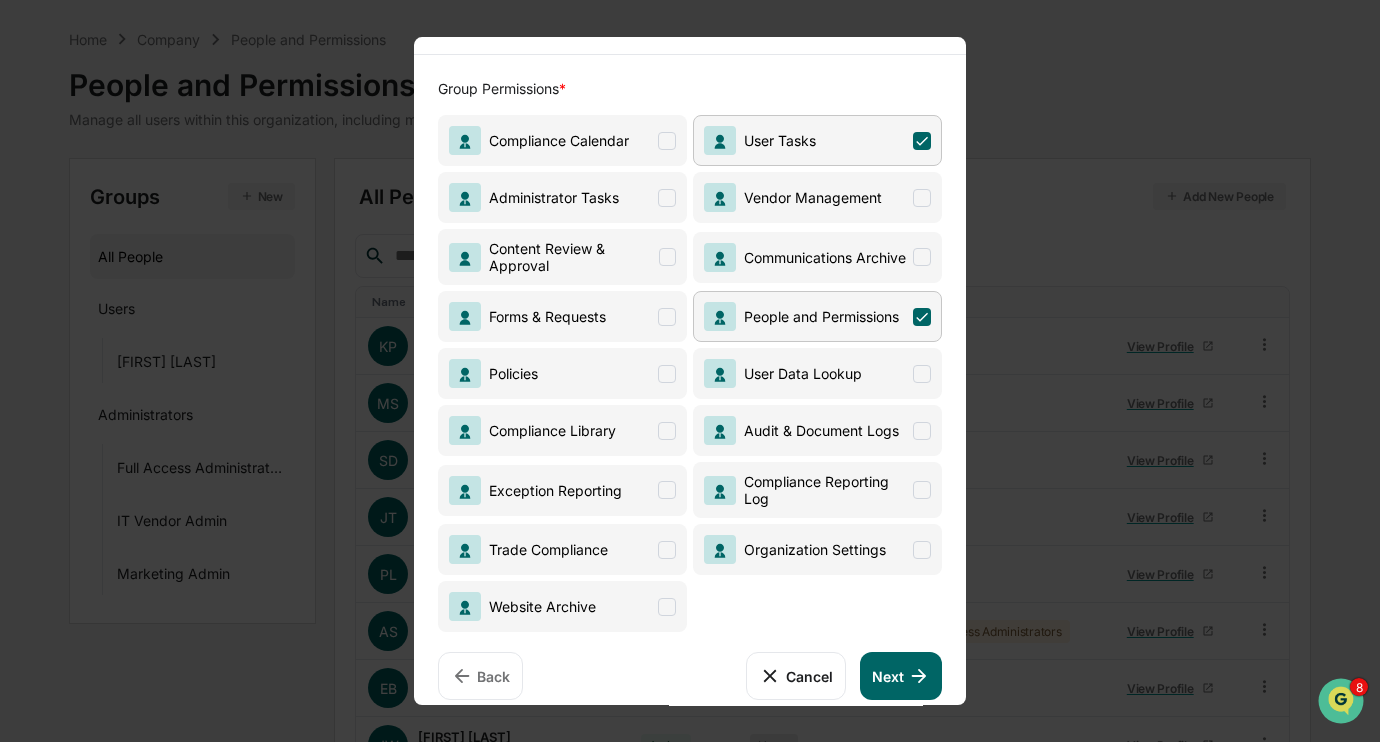 scroll, scrollTop: 145, scrollLeft: 0, axis: vertical 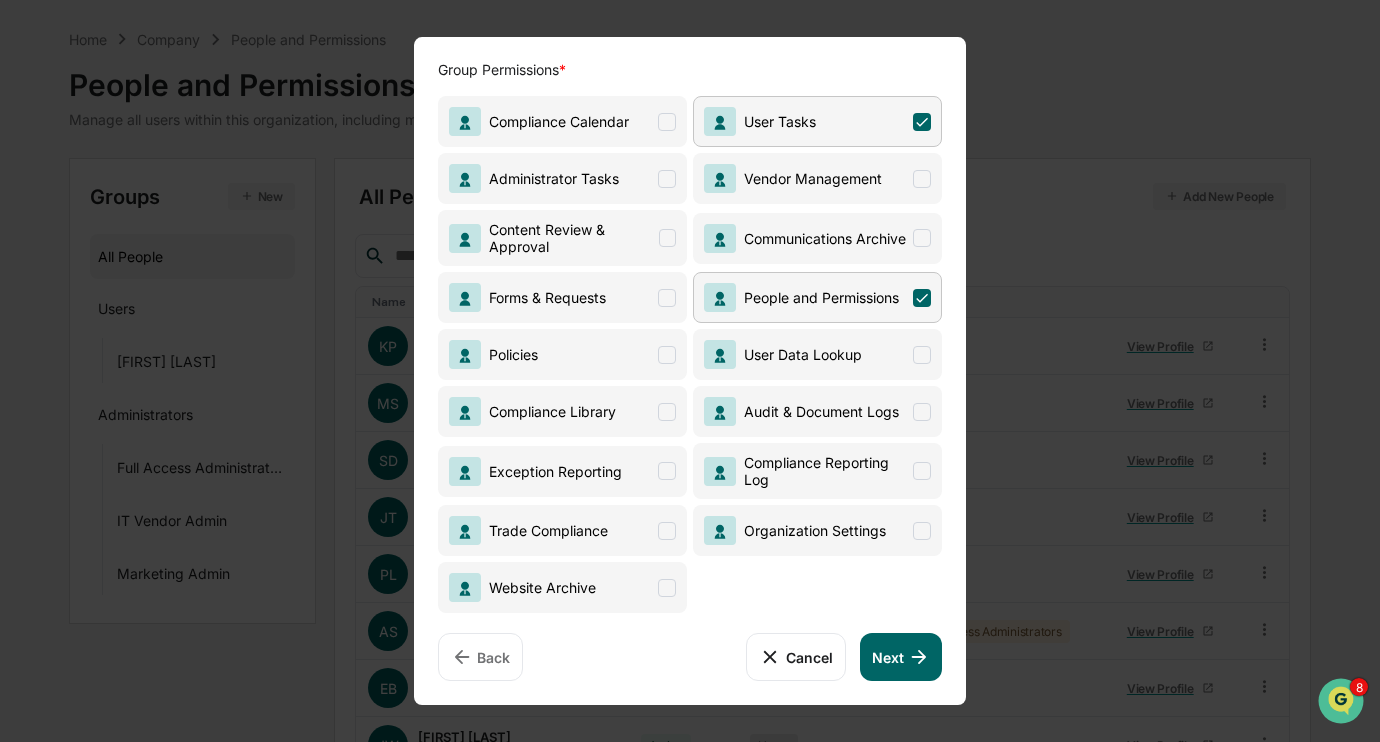 click 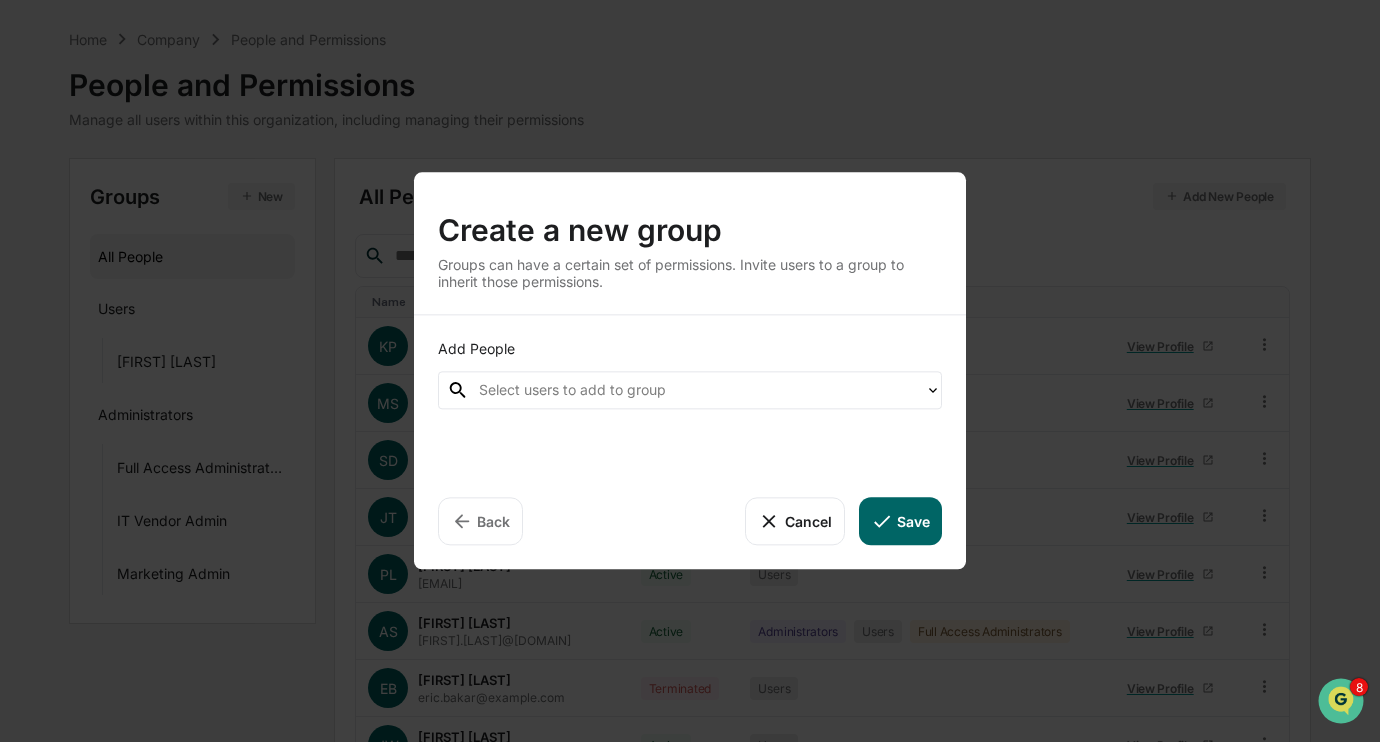 scroll, scrollTop: 0, scrollLeft: 0, axis: both 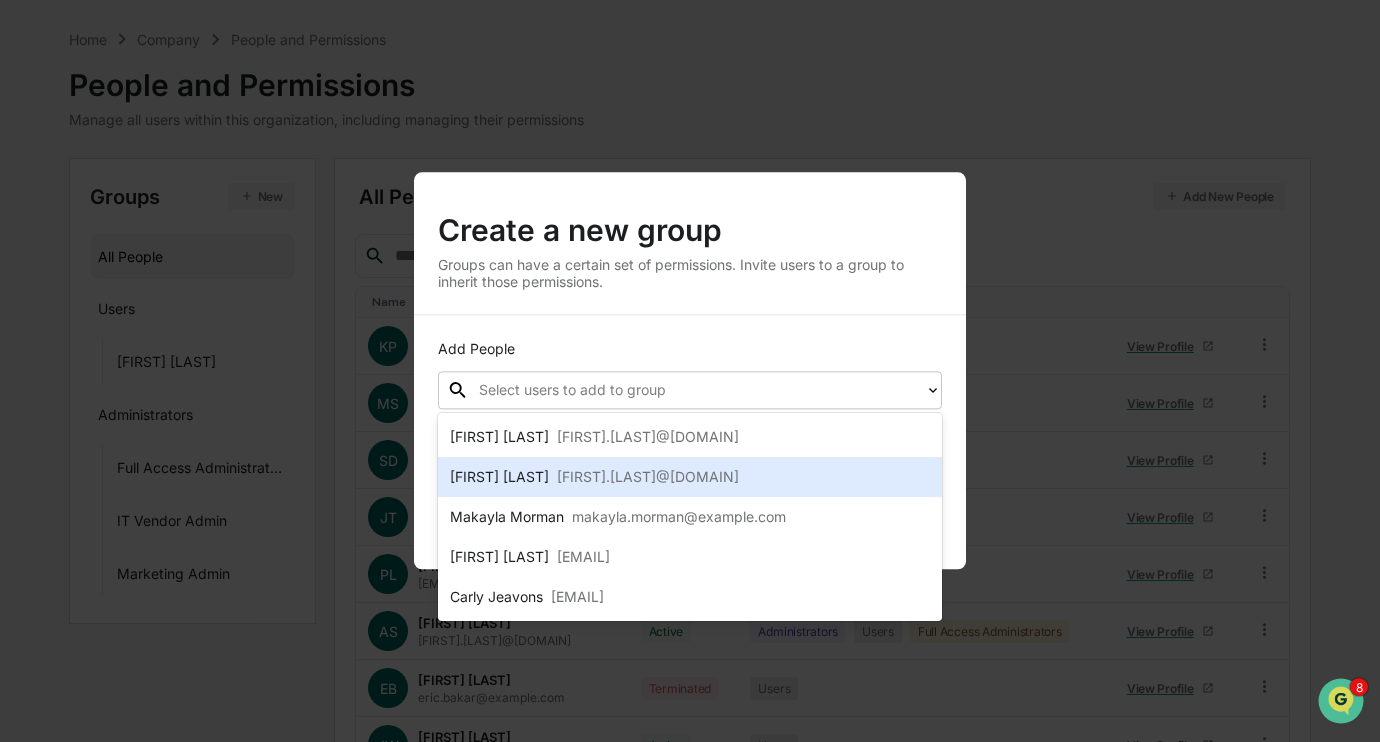 click on "[FIRST].[LAST]@[DOMAIN]" at bounding box center [648, 477] 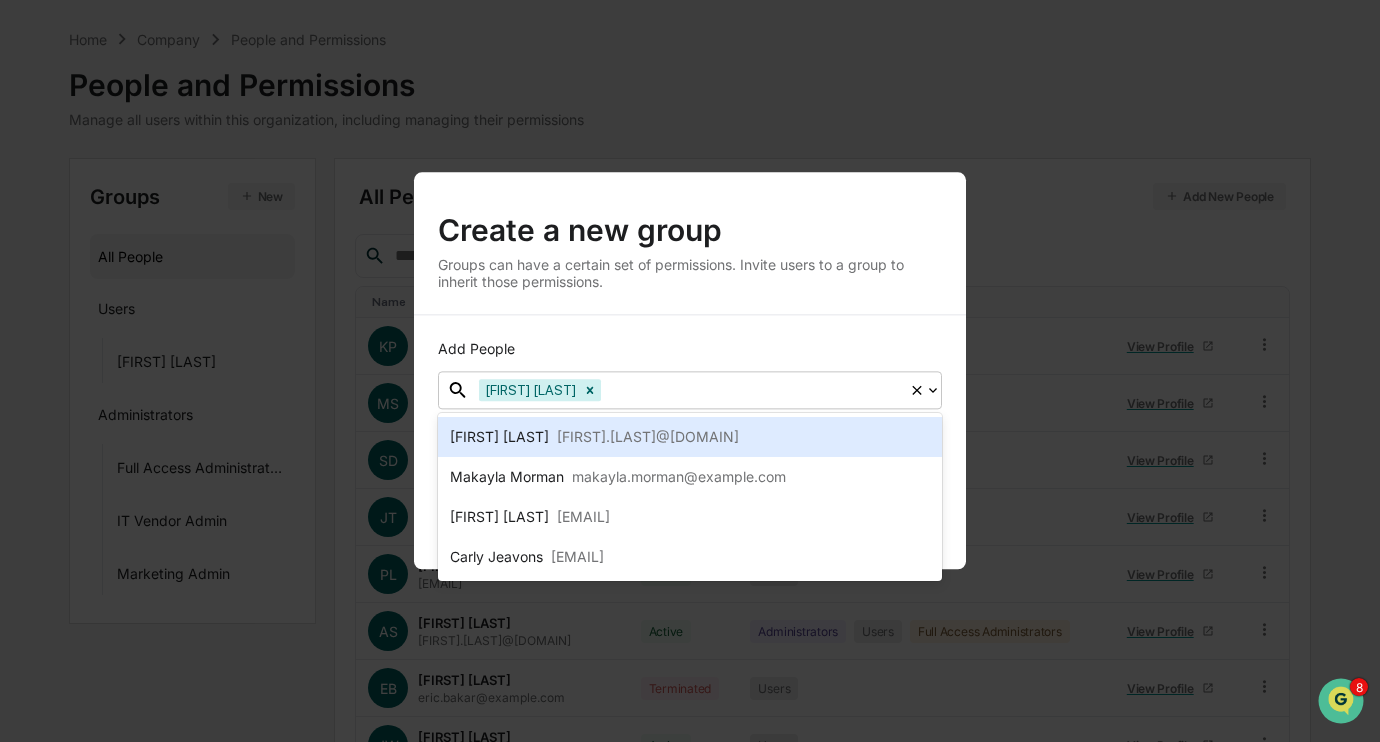 click on "[FIRST].[LAST]@[DOMAIN]" at bounding box center [648, 437] 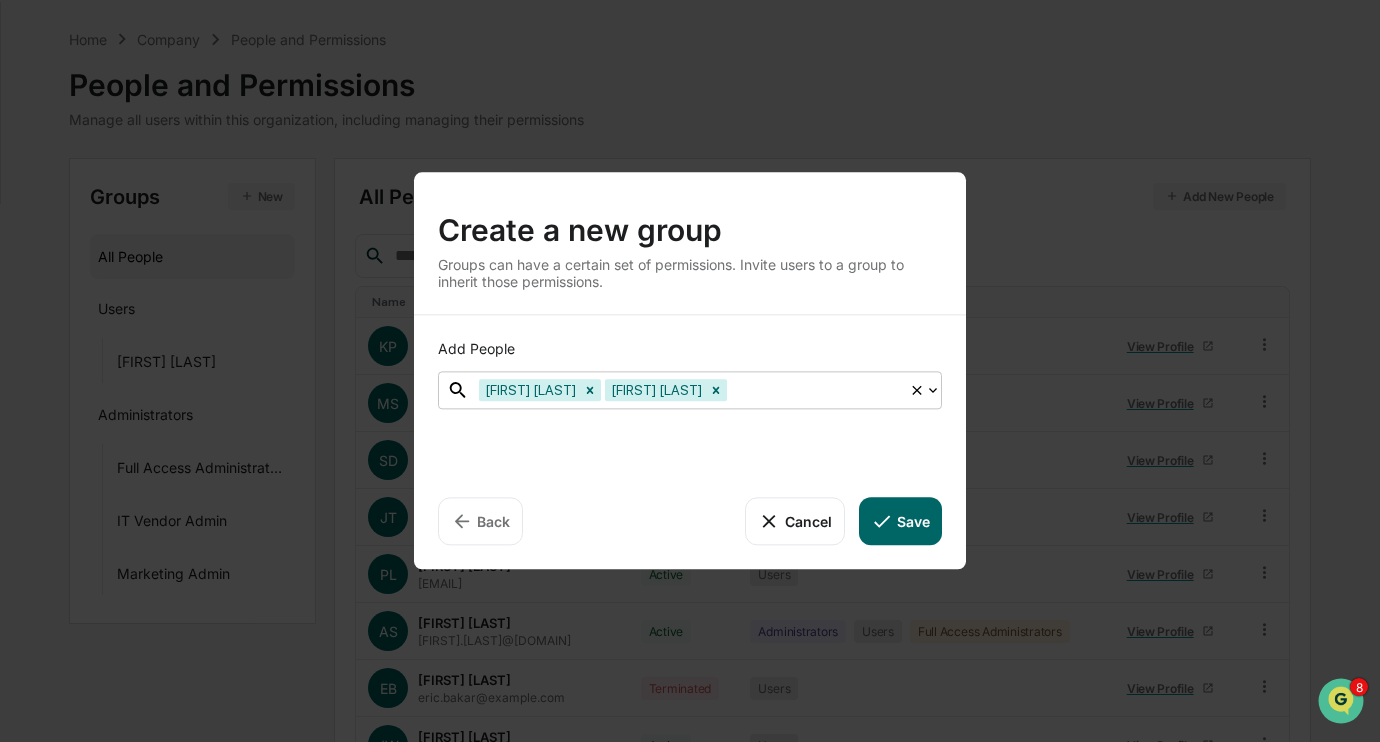 click on "Add People option [FIRST] [LAST], selected. [FIRST] [LAST], 1 of 3. 3 results available. Use Up and Down to choose options, press Enter to select the currently focused option, press Escape to exit the menu, press Tab to select the option and exit the menu. [FIRST] [LAST] [FIRST] [LAST] Back   Cancel Save" at bounding box center (690, 442) 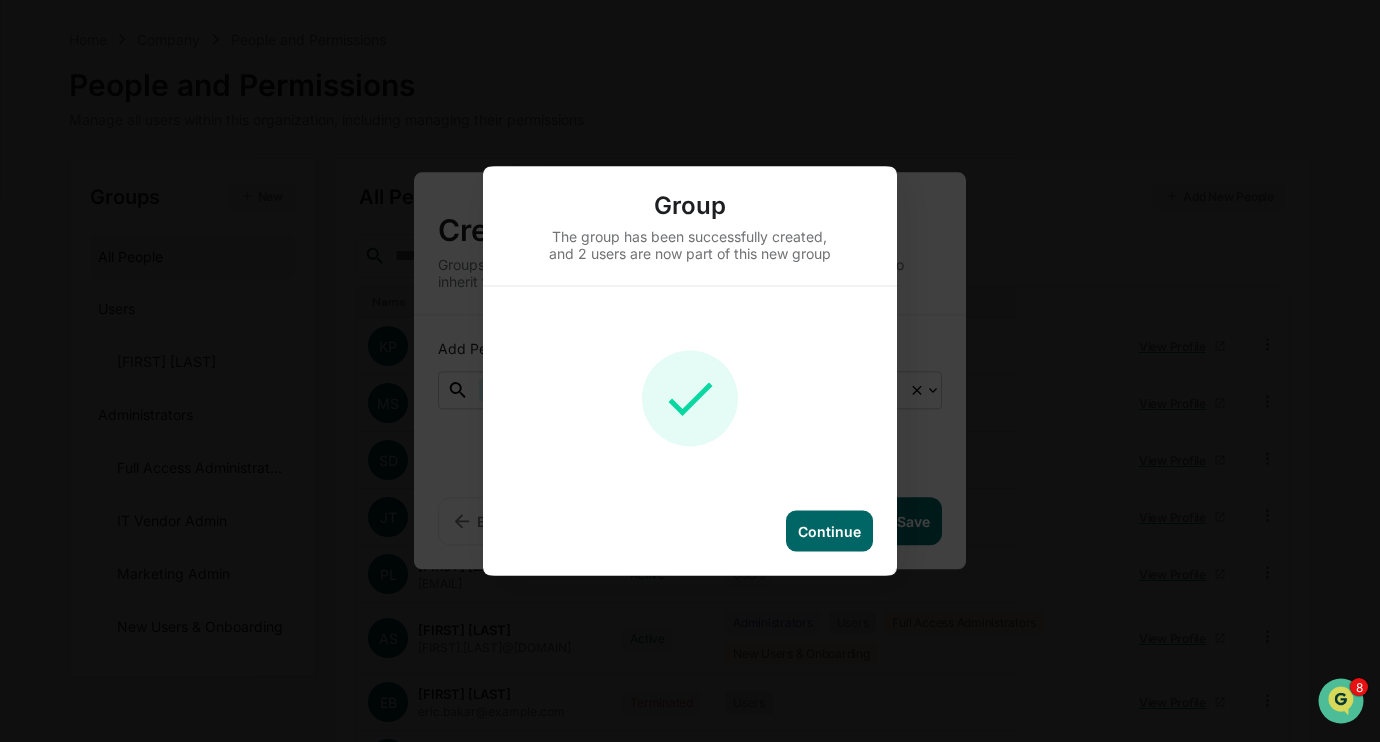 click on "Continue" at bounding box center (829, 531) 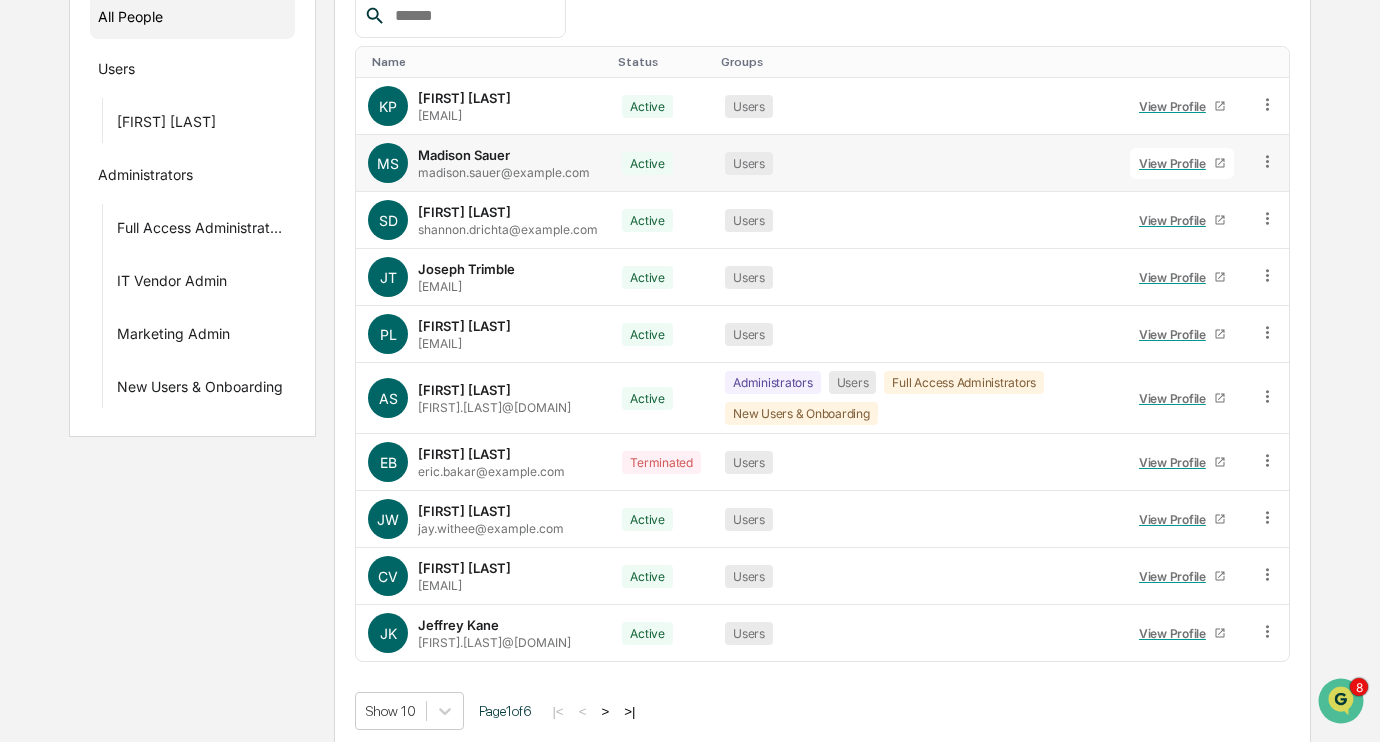 scroll, scrollTop: 345, scrollLeft: 0, axis: vertical 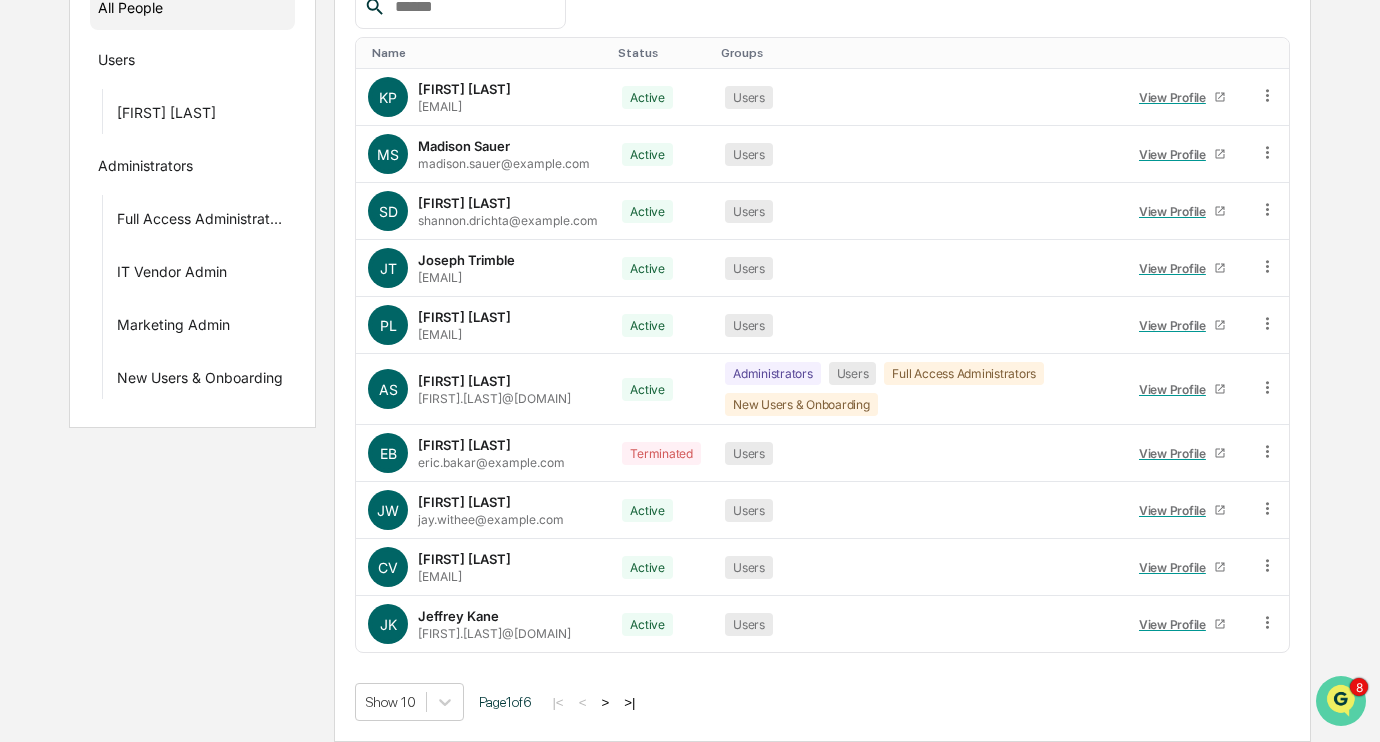 click at bounding box center [1341, 701] 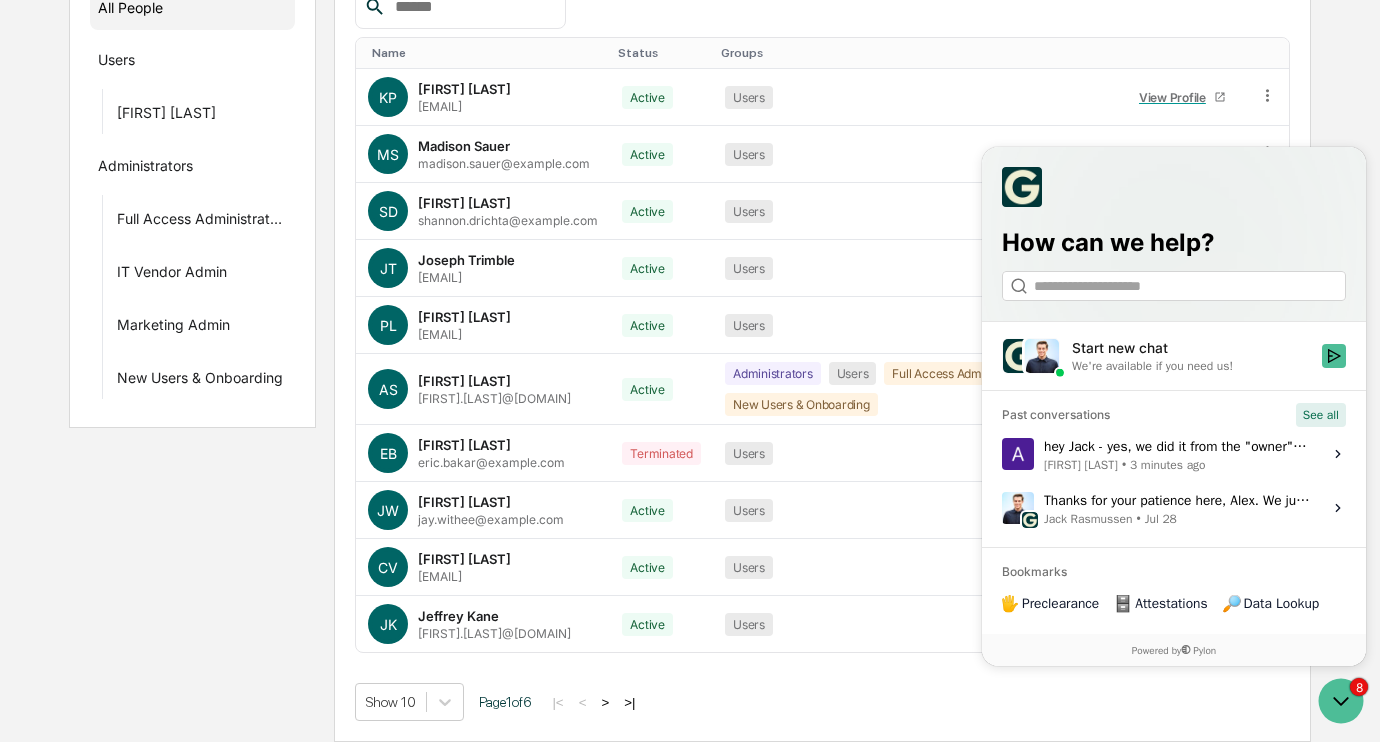 click on "See all" at bounding box center (1321, 415) 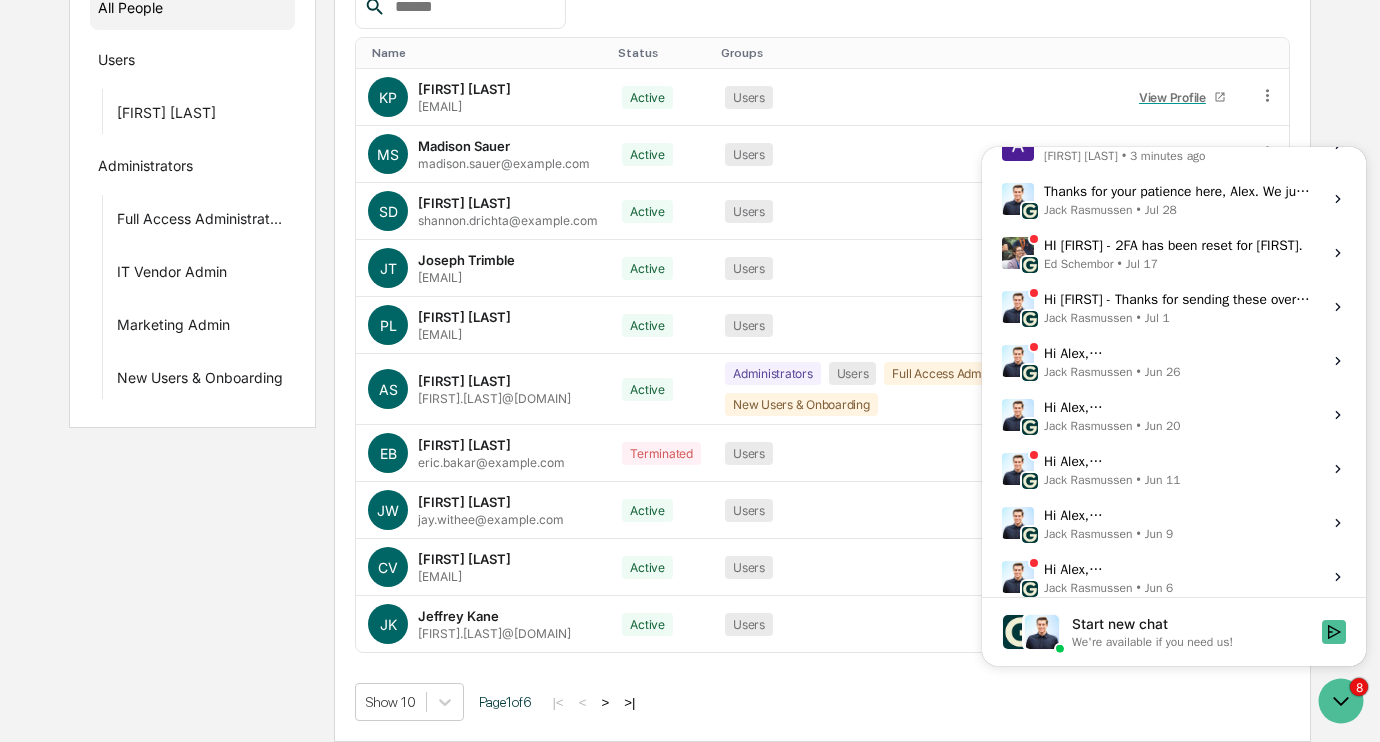 scroll, scrollTop: 0, scrollLeft: 0, axis: both 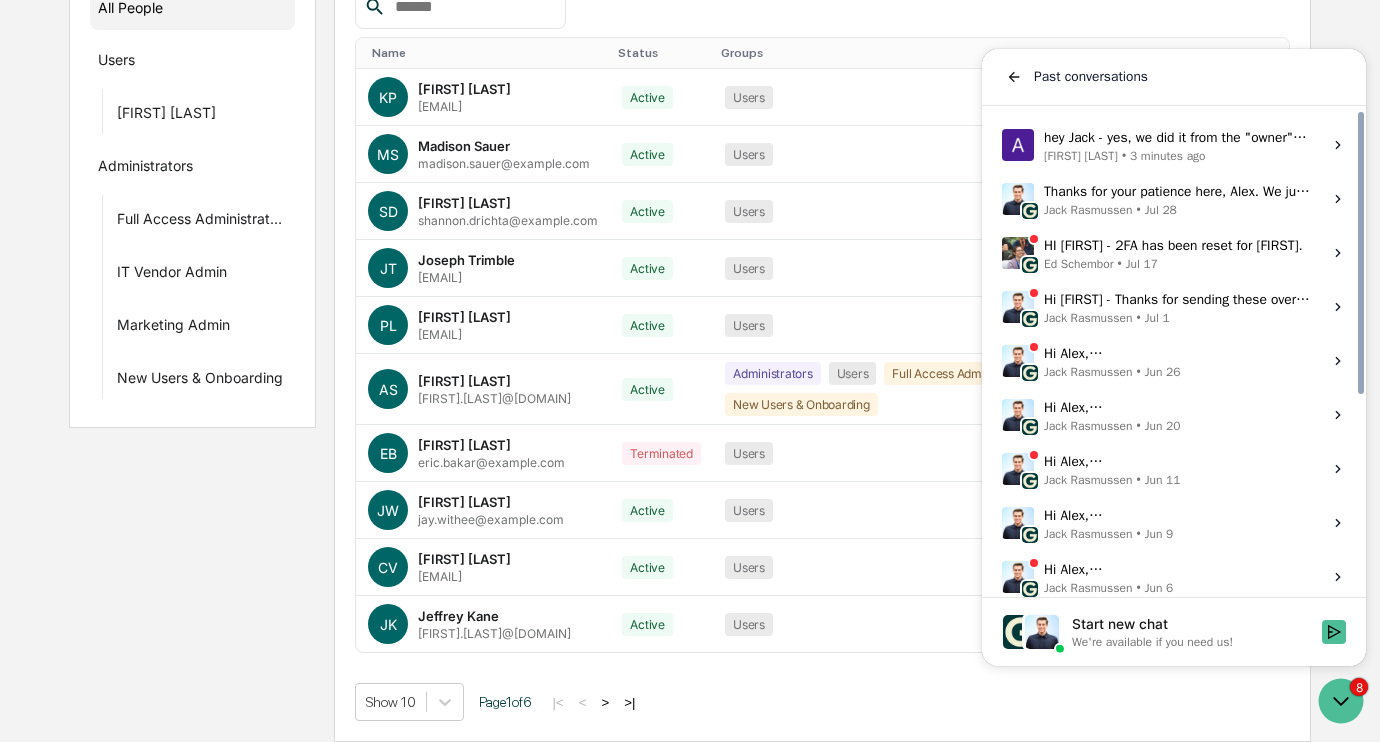 click on "[FIRST] [LAST] • Jul 1" at bounding box center (1177, 318) 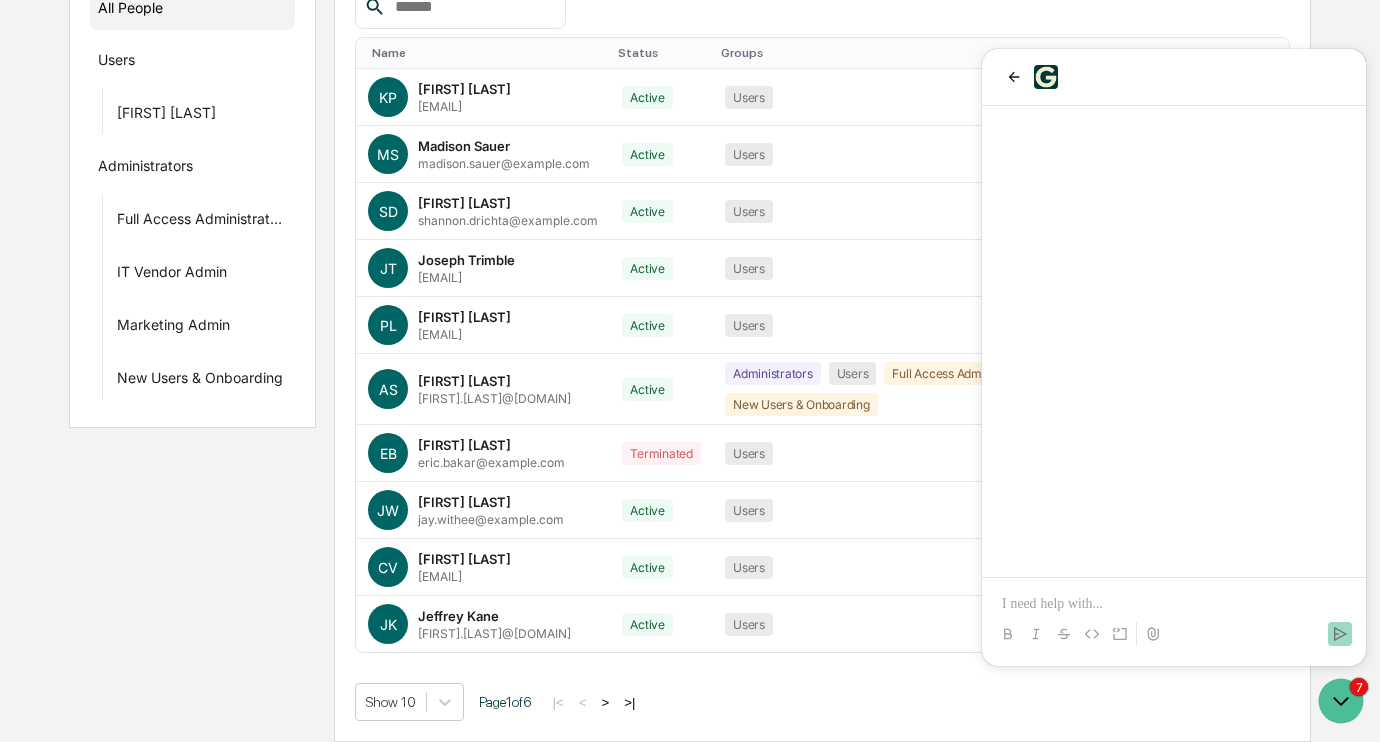 scroll, scrollTop: 209, scrollLeft: 0, axis: vertical 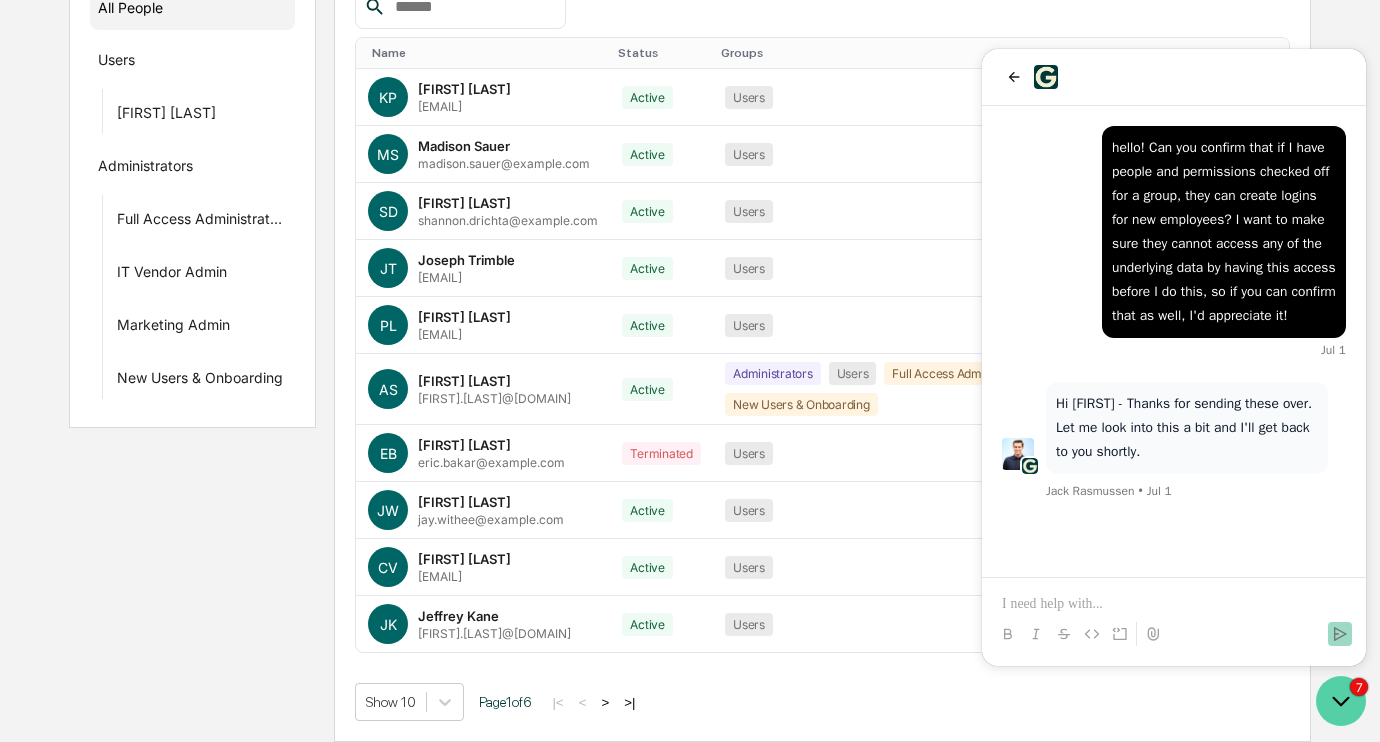 click 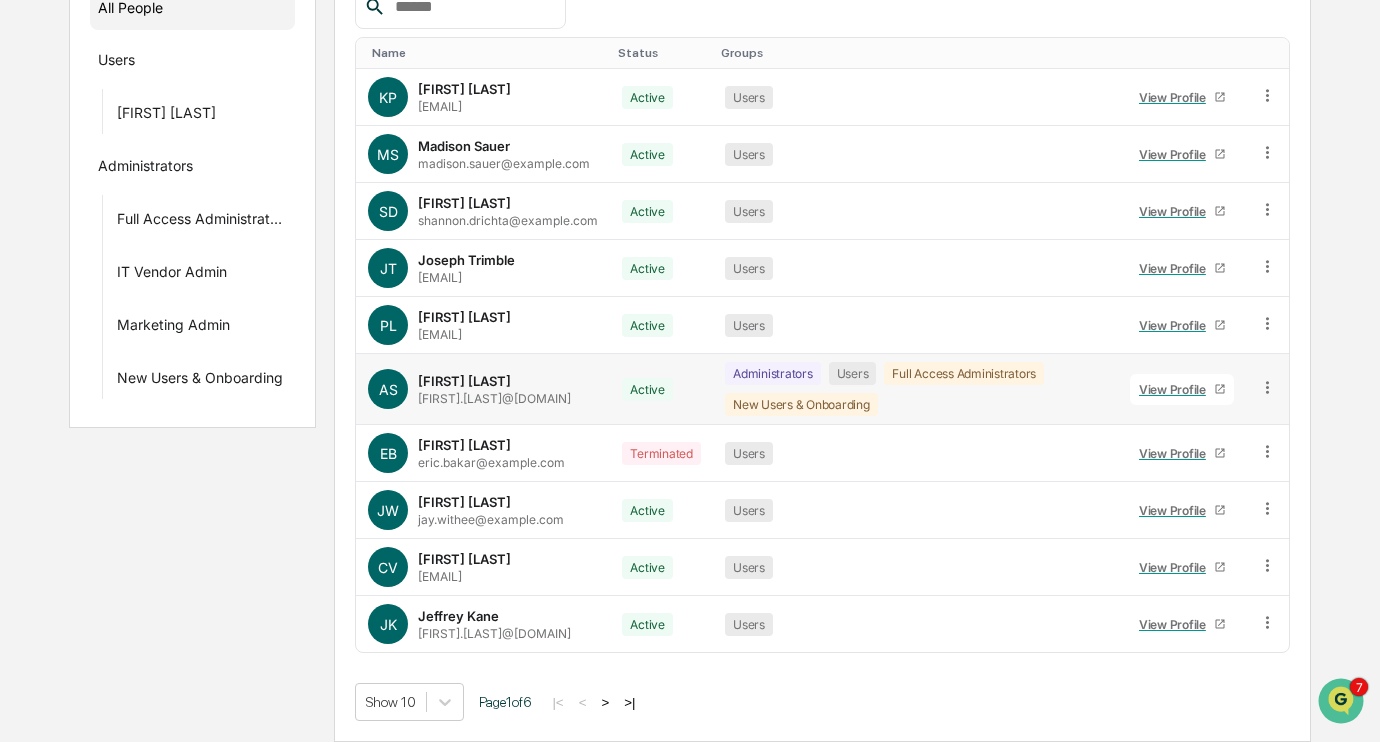 scroll, scrollTop: 0, scrollLeft: 0, axis: both 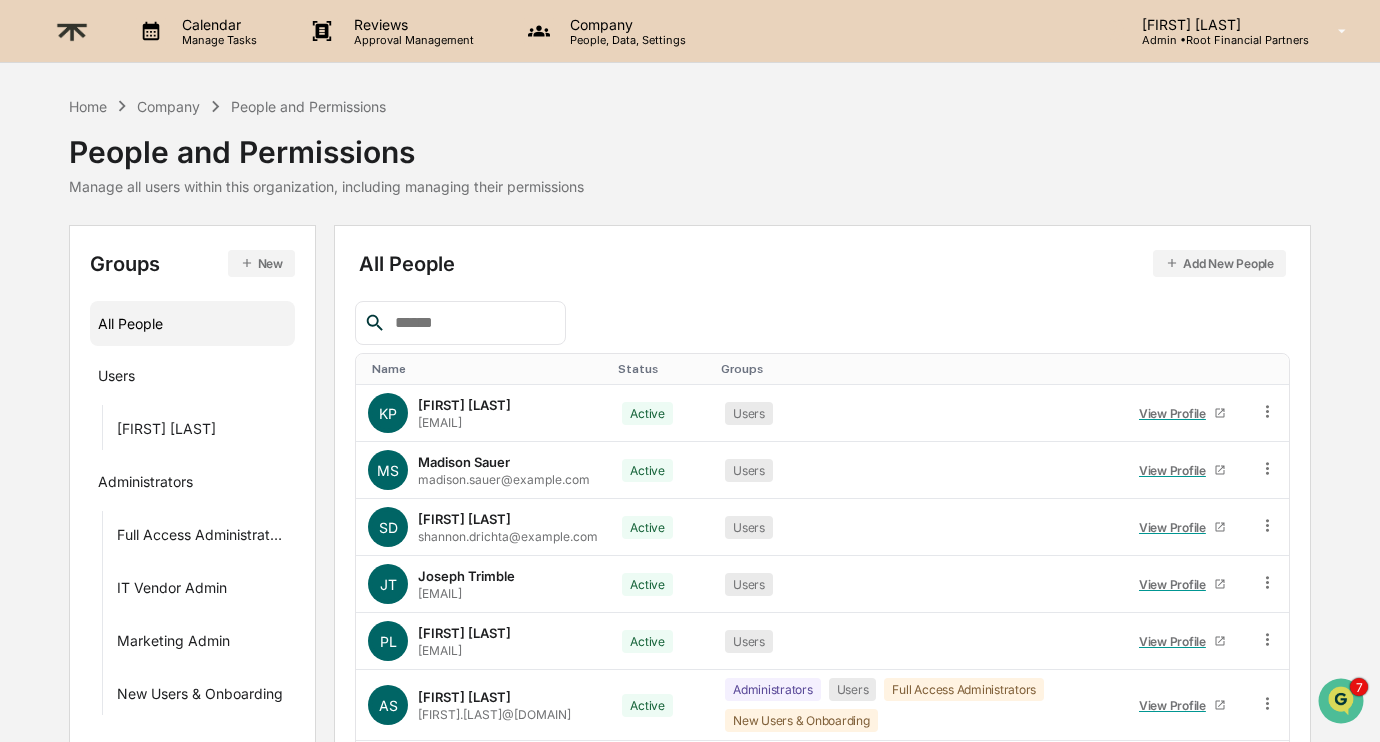 click on "People, Data, Settings" at bounding box center (625, 40) 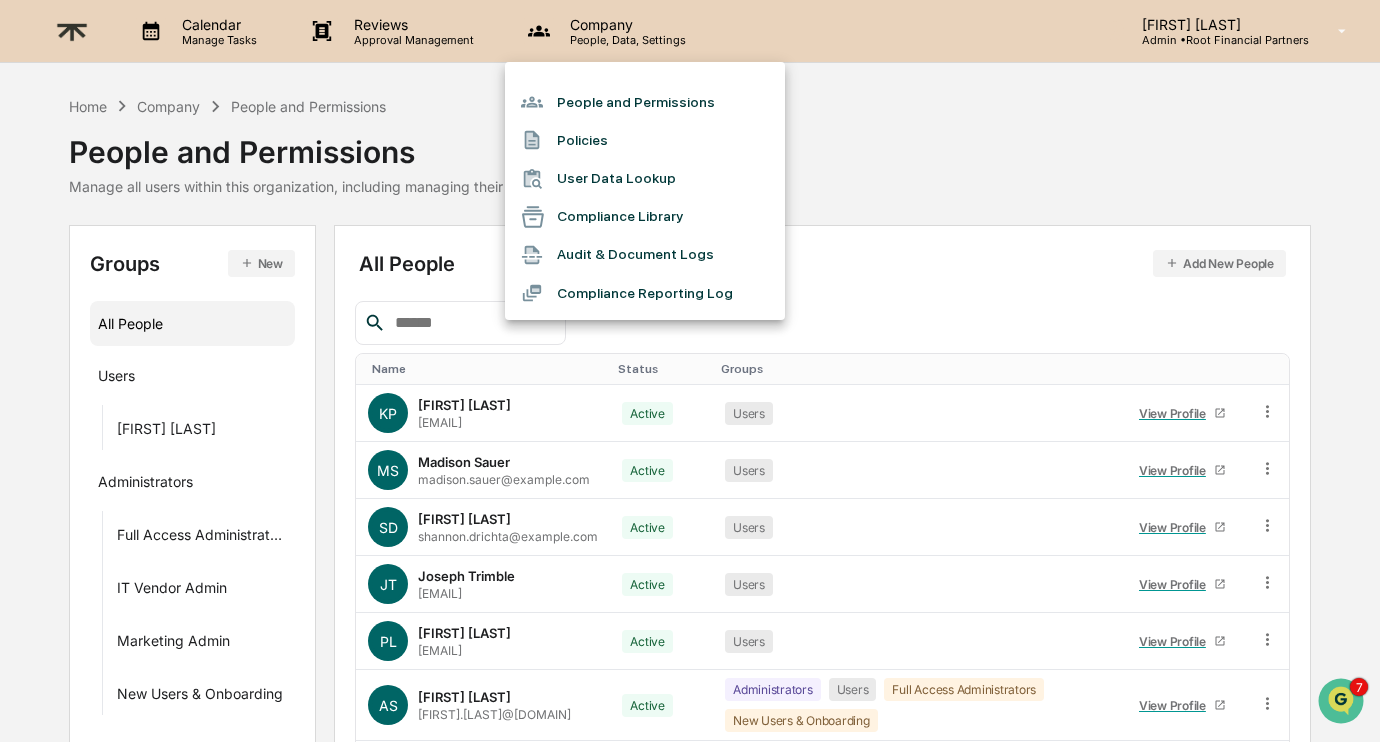 click at bounding box center (690, 371) 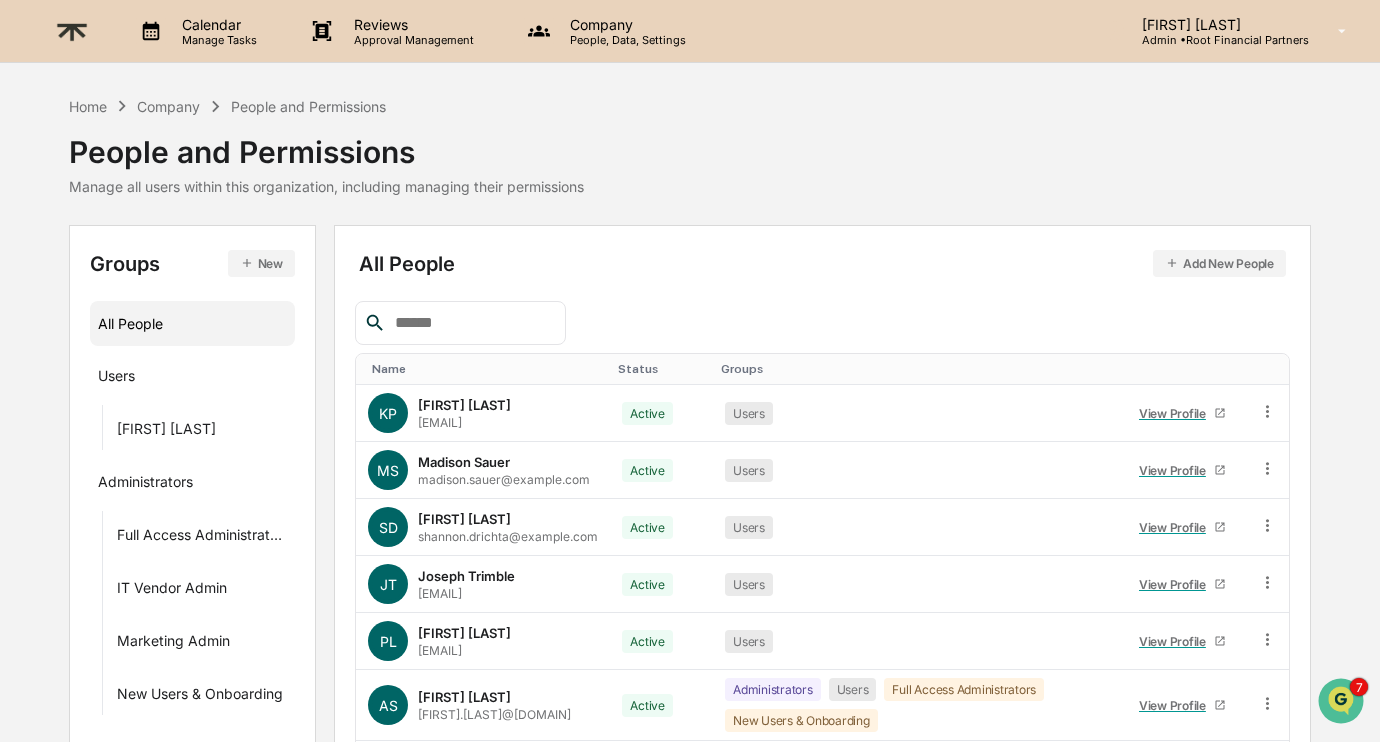 click on "Calendar" at bounding box center (216, 24) 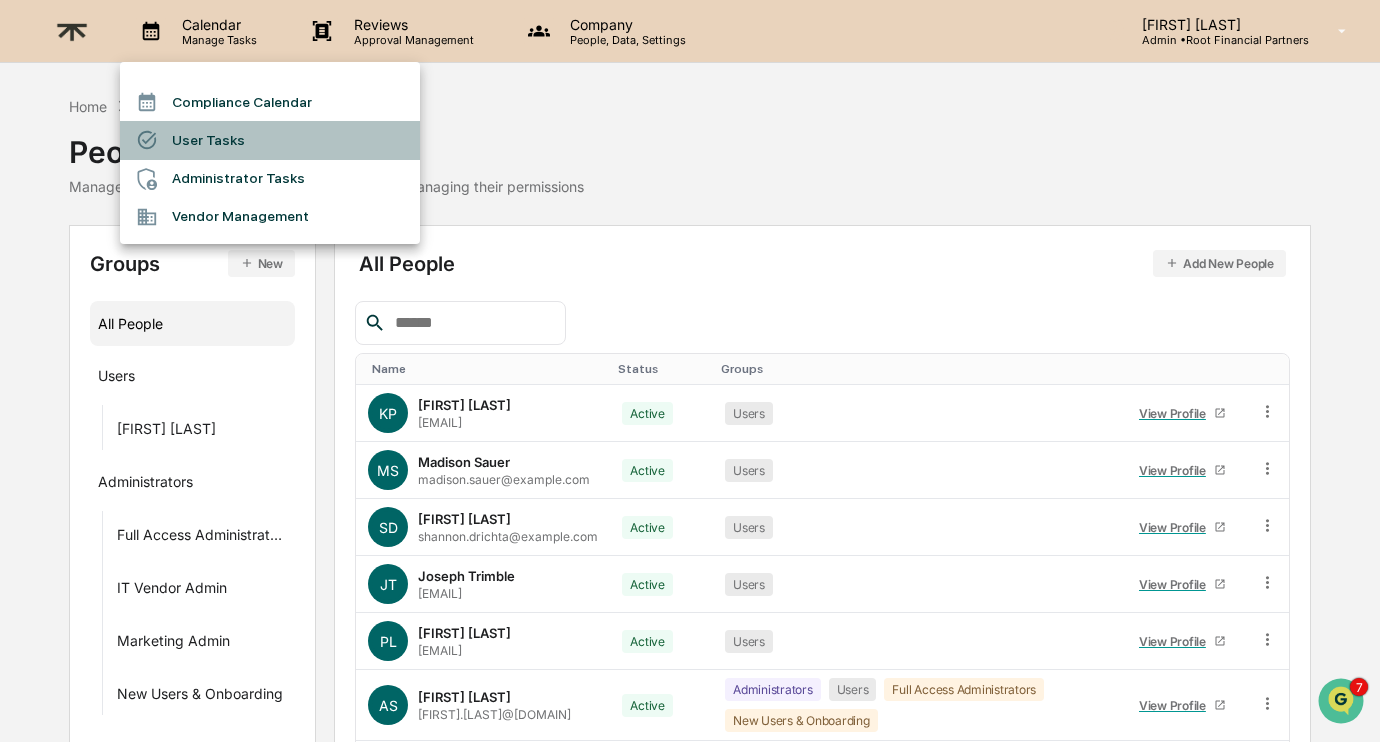 click on "User Tasks" at bounding box center (270, 140) 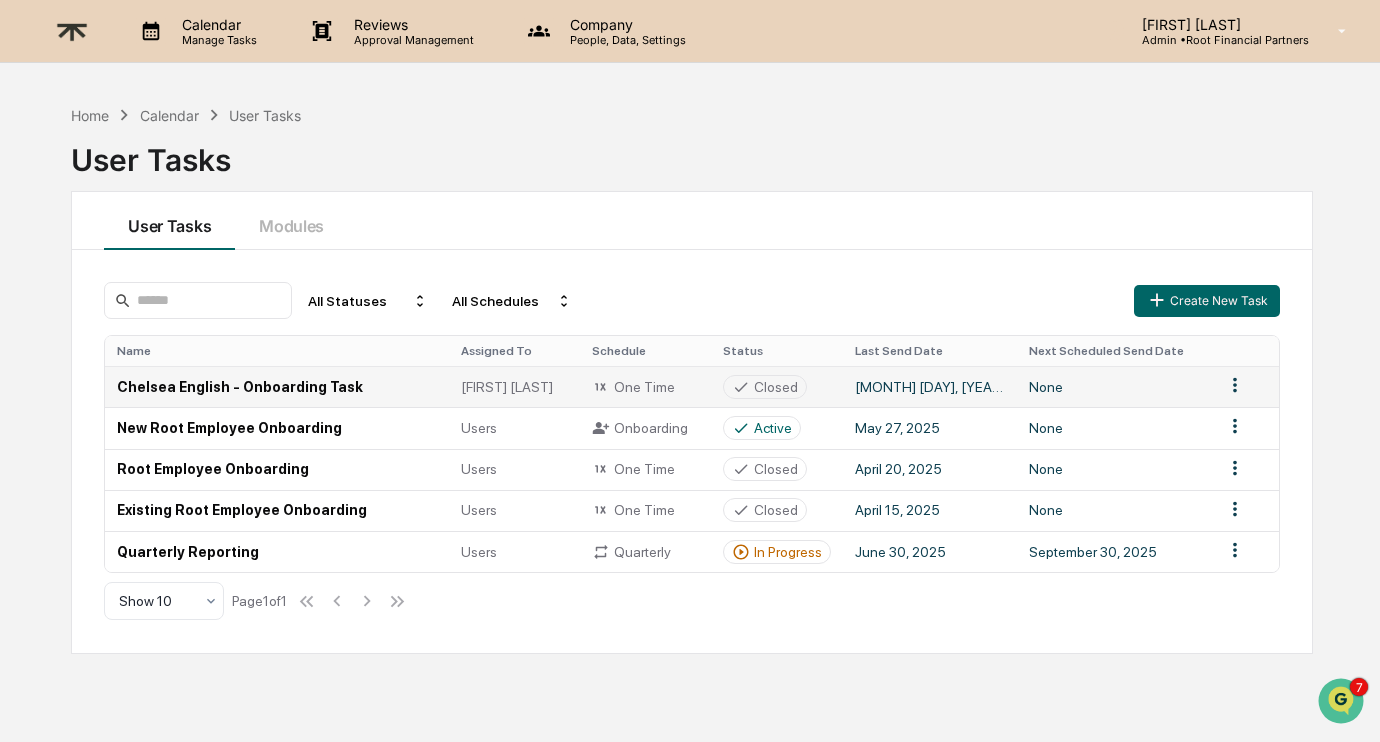 click on "Calendar Manage Tasks Reviews Approval Management Company People, Data, Settings [FIRST] [LAST] Admin • Root Financial Partners Home Calendar User Tasks User Tasks User Tasks Modules All Statuses All Schedules Create New Task Name Assigned To Schedule Status Last Send Date Next Scheduled Send Date [FIRST] [LAST] - Onboarding Task [FIRST] [LAST] One Time Closed April 28, 2025 None New Root Employee Onboarding Users Onboarding Active May 27, 2025 None Root Employee Onboarding Users One Time Closed April 20, 2025 None Existing Root Employee Onboarding Users One Time Closed April 15, 2025 None Quarterly Reporting Users Quarterly In Progress June 30, 2025 September 30, 2025 Show 10 Page 1 of 1" at bounding box center [690, 371] 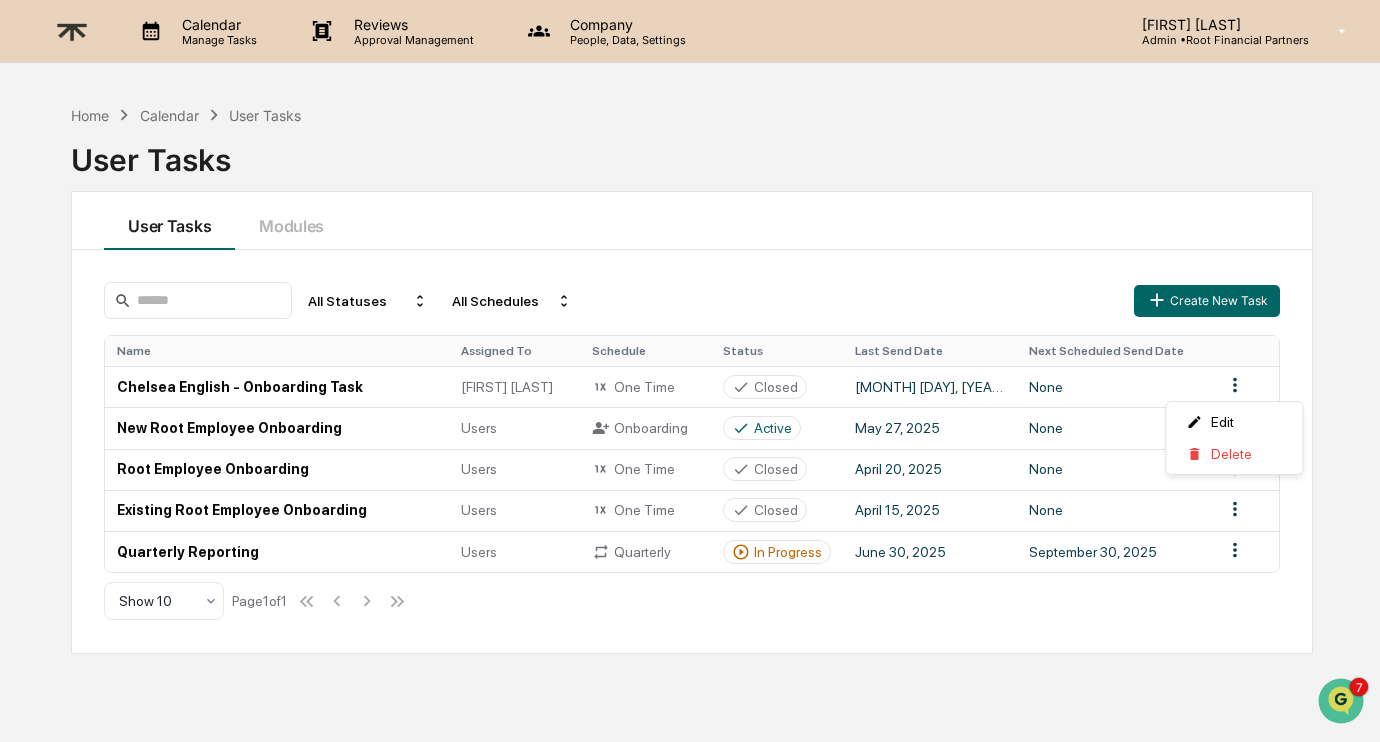 click on "Calendar Manage Tasks Reviews Approval Management Company People, Data, Settings [FIRST] [LAST] Admin •  Root Financial Partners Home Calendar User Tasks User Tasks User Tasks Modules All Statuses All Schedules Create New Task Name Assigned To Schedule Status Last Send Date Next Scheduled Send Date [FIRST] [LAST] - Onboarding Task [FIRST] [LAST]  One Time Closed [DATE] None New Root Employee Onboarding Users  Onboarding Active [DATE] None Root Employee Onboarding Users  One Time Closed [DATE] None Existing Root Employee Onboarding Users  One Time Closed [DATE] None Quarterly Reporting Users   Quarterly In Progress [DATE] [DATE] Show 10 Page  1  of  1 Edit Delete" at bounding box center (690, 371) 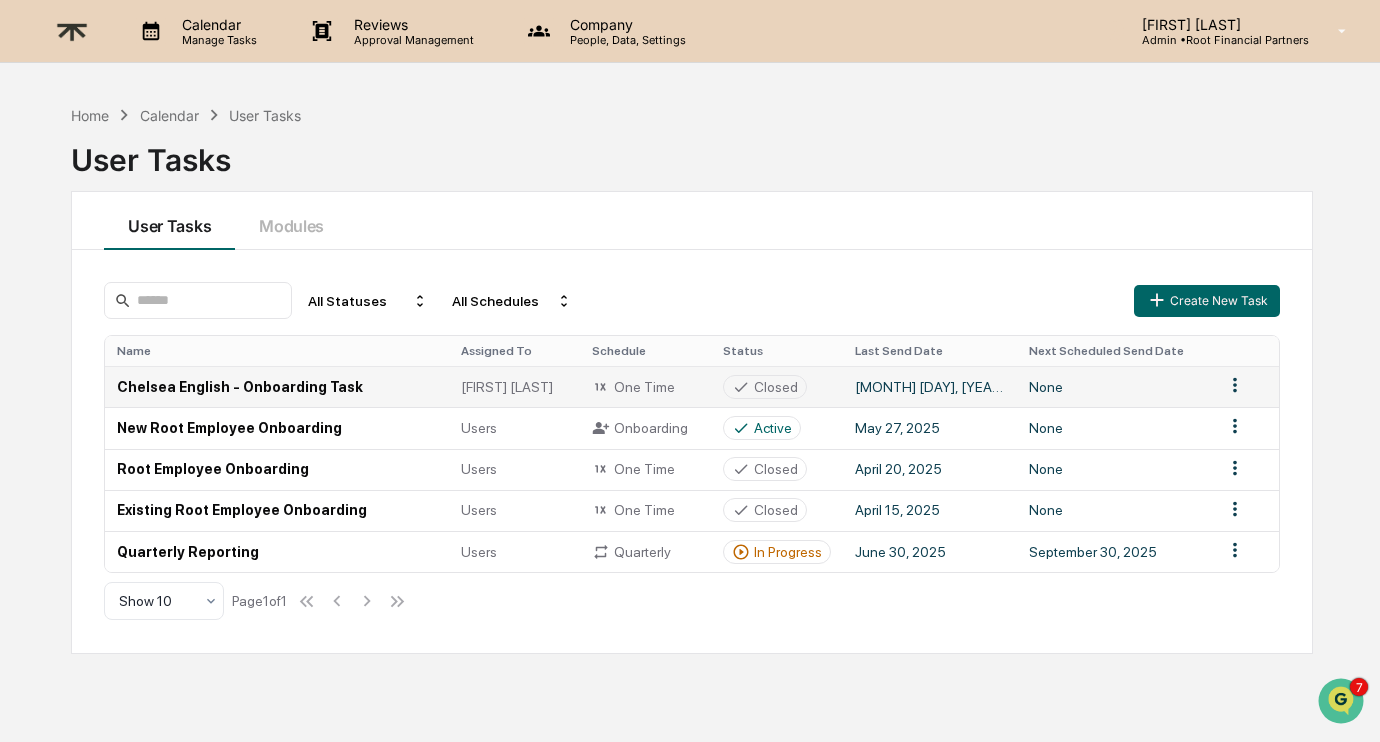 click on "Closed" at bounding box center (776, 387) 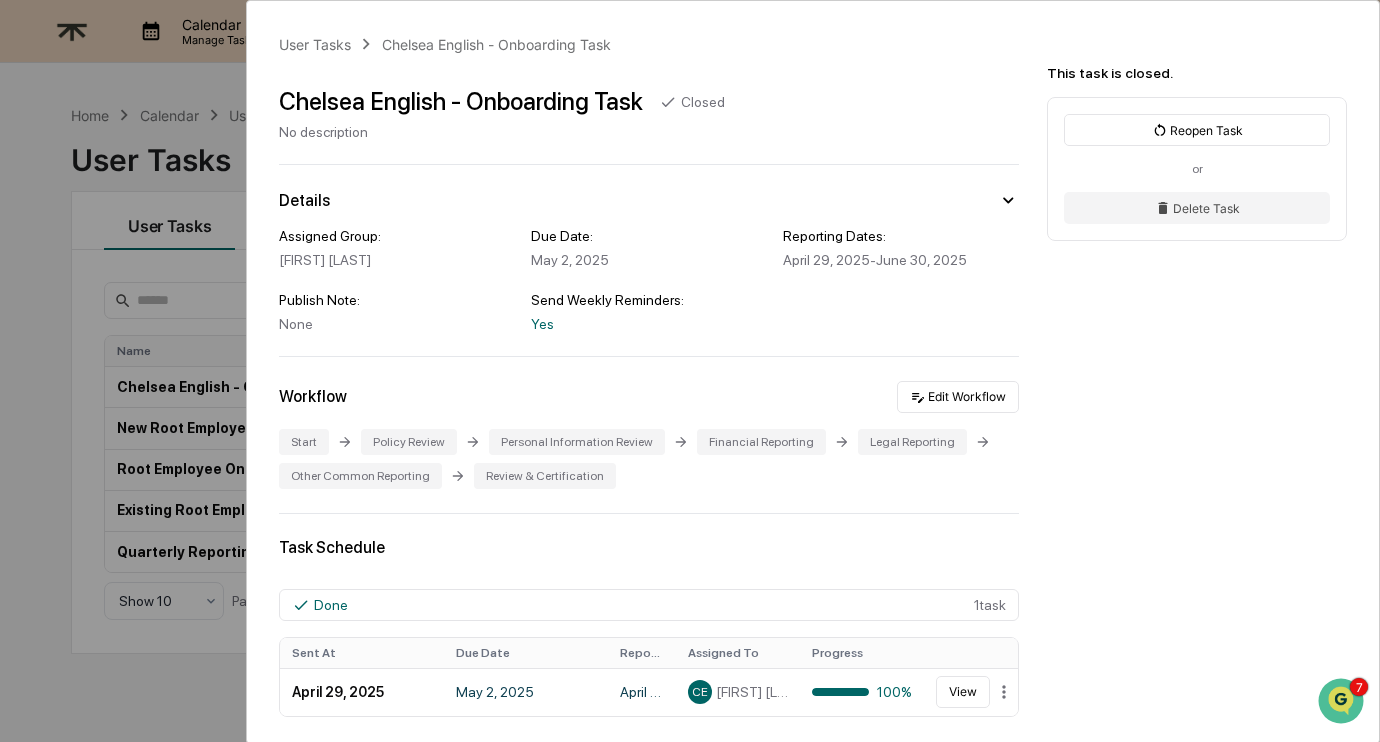 click on "User Tasks [FIRST] [LAST] - Onboarding Task [FIRST] [LAST] - Onboarding Task Closed No description Details Assigned Group:  [FIRST] [LAST] Due Date:  May 2, [YEAR] Reporting Dates:  April 29, [YEAR]  -  June 30, [YEAR] Publish Note:  None Send Weekly Reminders:  Yes Workflow Edit Workflow Start Policy Review Personal Information Review Financial Reporting Legal Reporting Other Common Reporting Review & Certification Task Schedule Done   1  task Sent At Due Date Reporting Date Assigned To Progress April 29, [YEAR] May 2, [YEAR] April 29, [YEAR]   -  June 30, [YEAR] CE [FIRST] [LAST] 100% View Documents Document Name Created At Created By [FIRST] [LAST] - Onboarding Task - [FIRST]  [LAST] - Signed May 2, [YEAR] CE [FIRST] [LAST] [FIRST] [LAST] Stmt May 2, [YEAR] CE [FIRST] [LAST] [FIRST] [LAST] 401k Stmt May 2, [YEAR] CE [FIRST] [LAST] [2025,03,31_C. [LAST]_Hantz 401k Stmt May 1, [YEAR] CE [FIRST] [LAST] [FIRST] [LAST] 401k Statement May 1, [YEAR] CE [FIRST] [LAST] April 30, [YEAR] CE [FIRST] [LAST] CE Page" at bounding box center [690, 371] 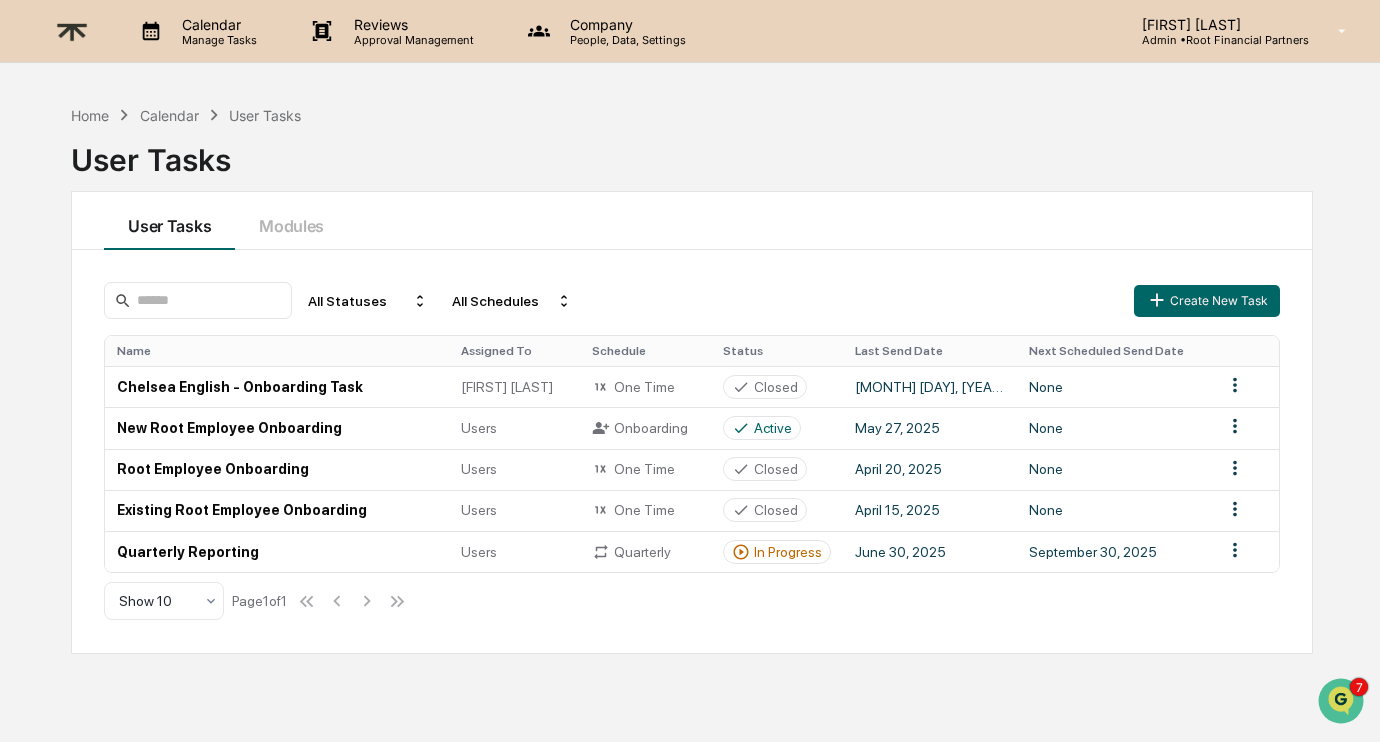 click on "Company" at bounding box center (625, 24) 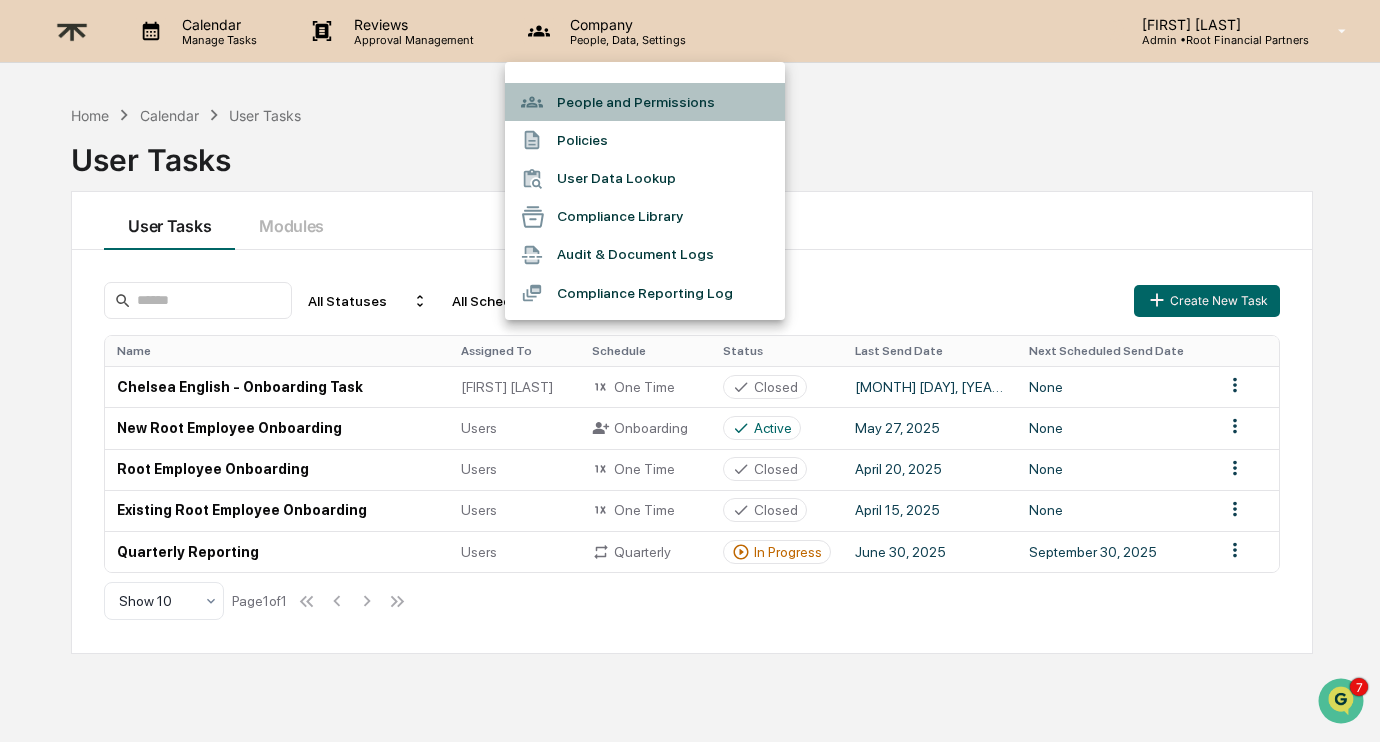 click on "People and Permissions" at bounding box center [645, 102] 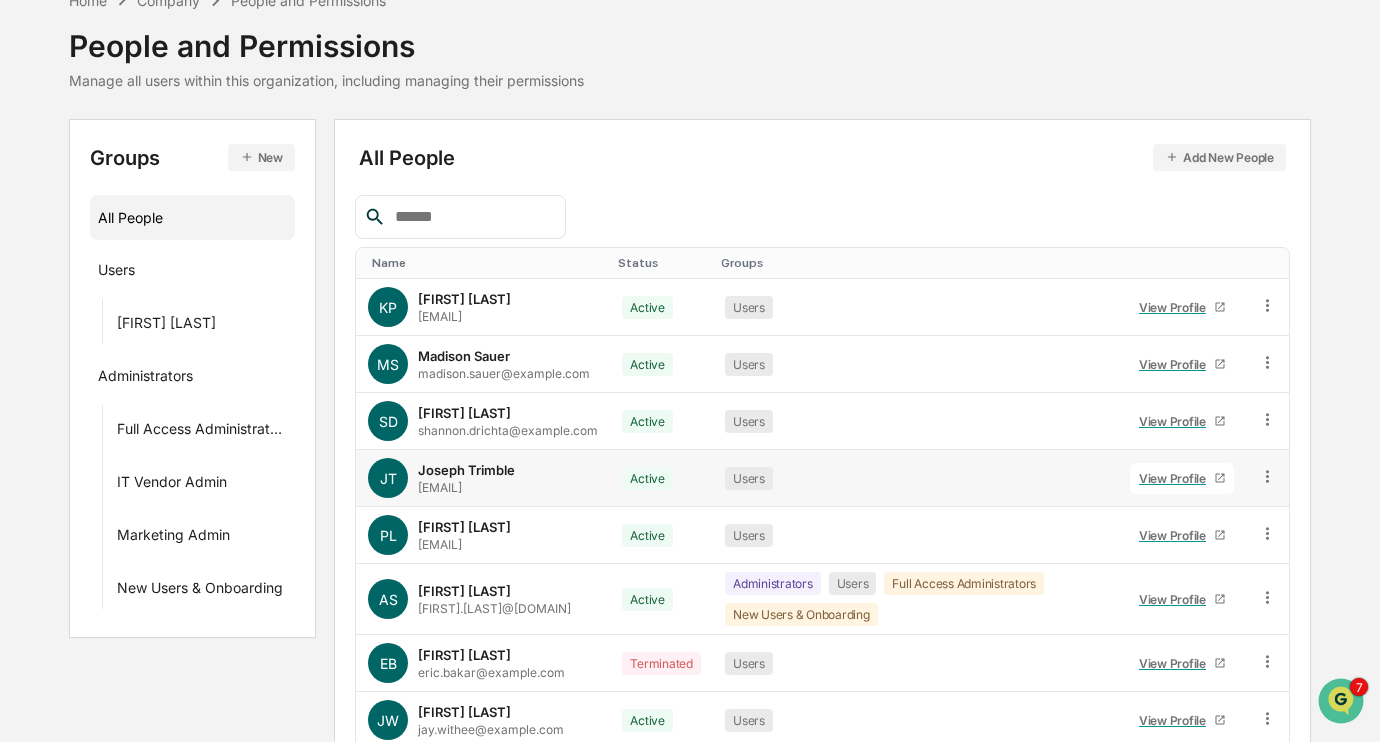 scroll, scrollTop: 89, scrollLeft: 0, axis: vertical 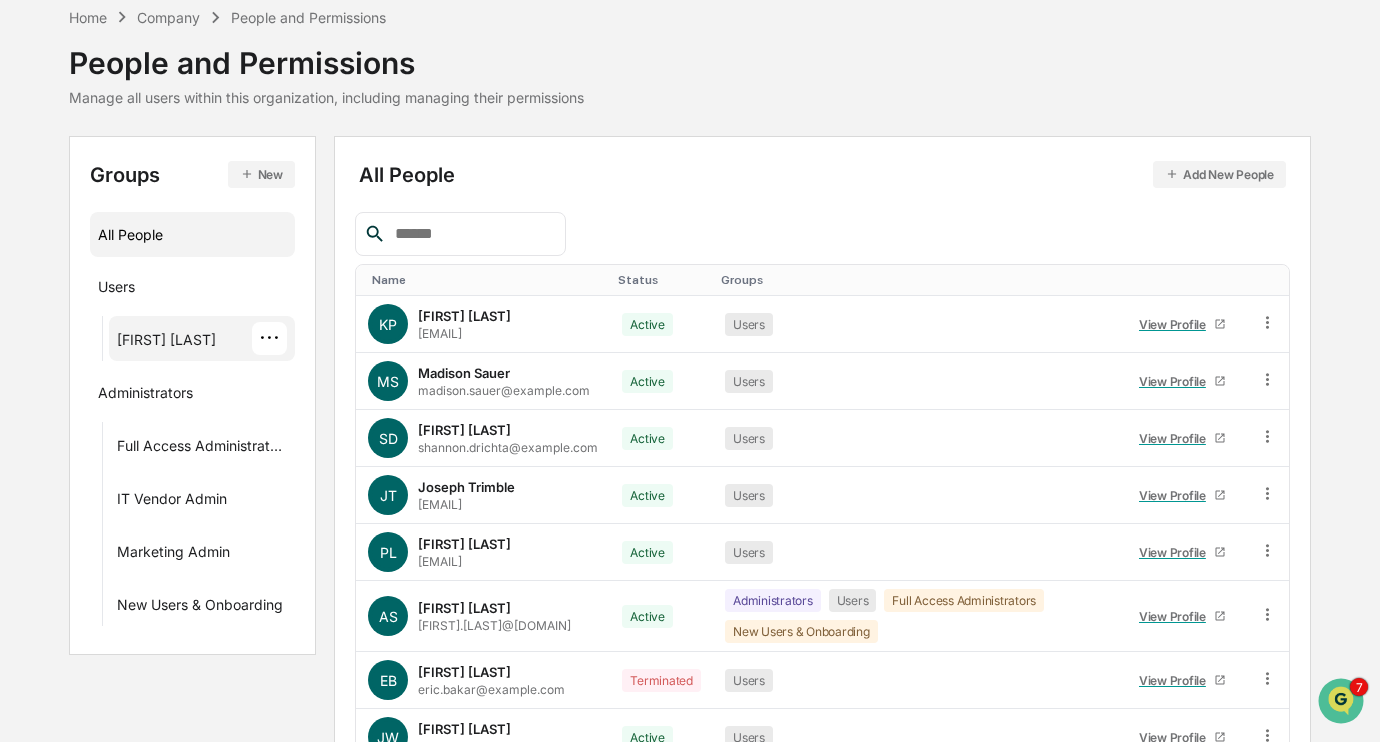 click on "[FIRST] [LAST]" at bounding box center [166, 343] 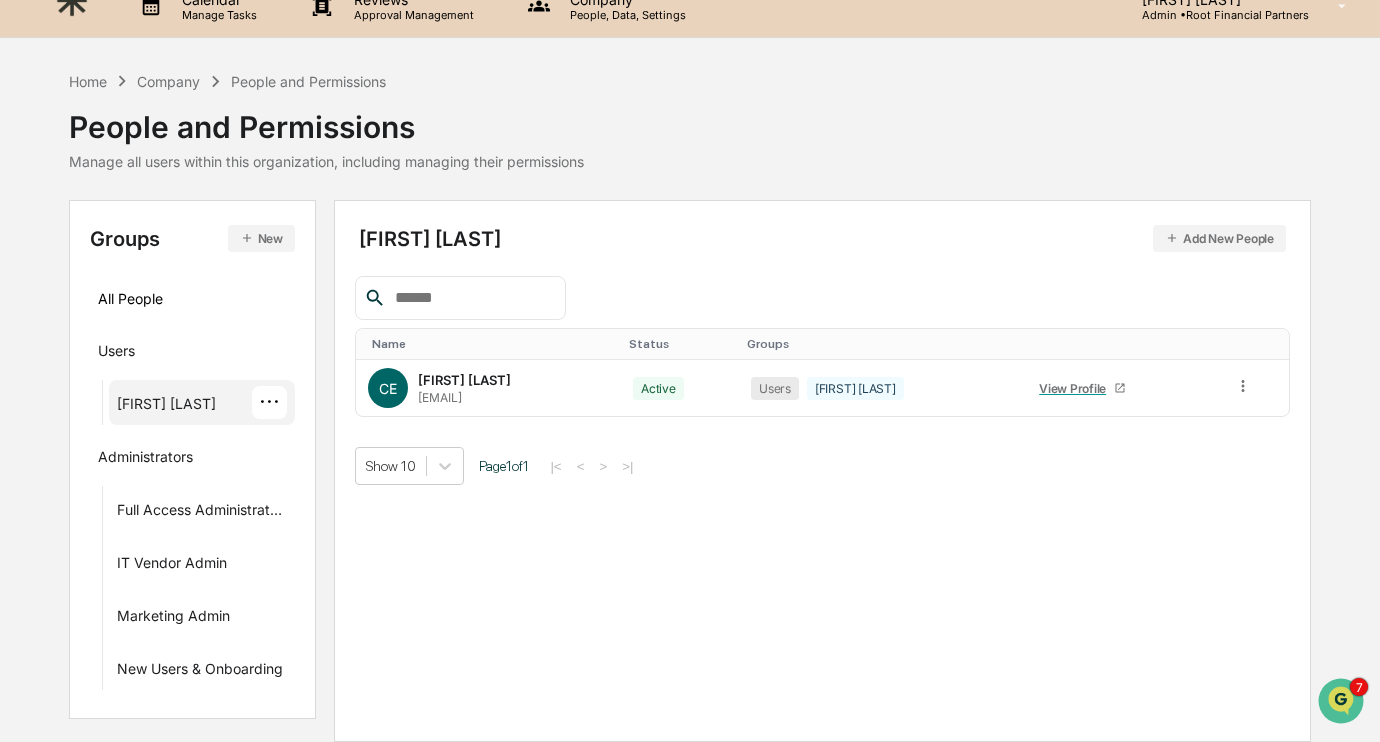 click 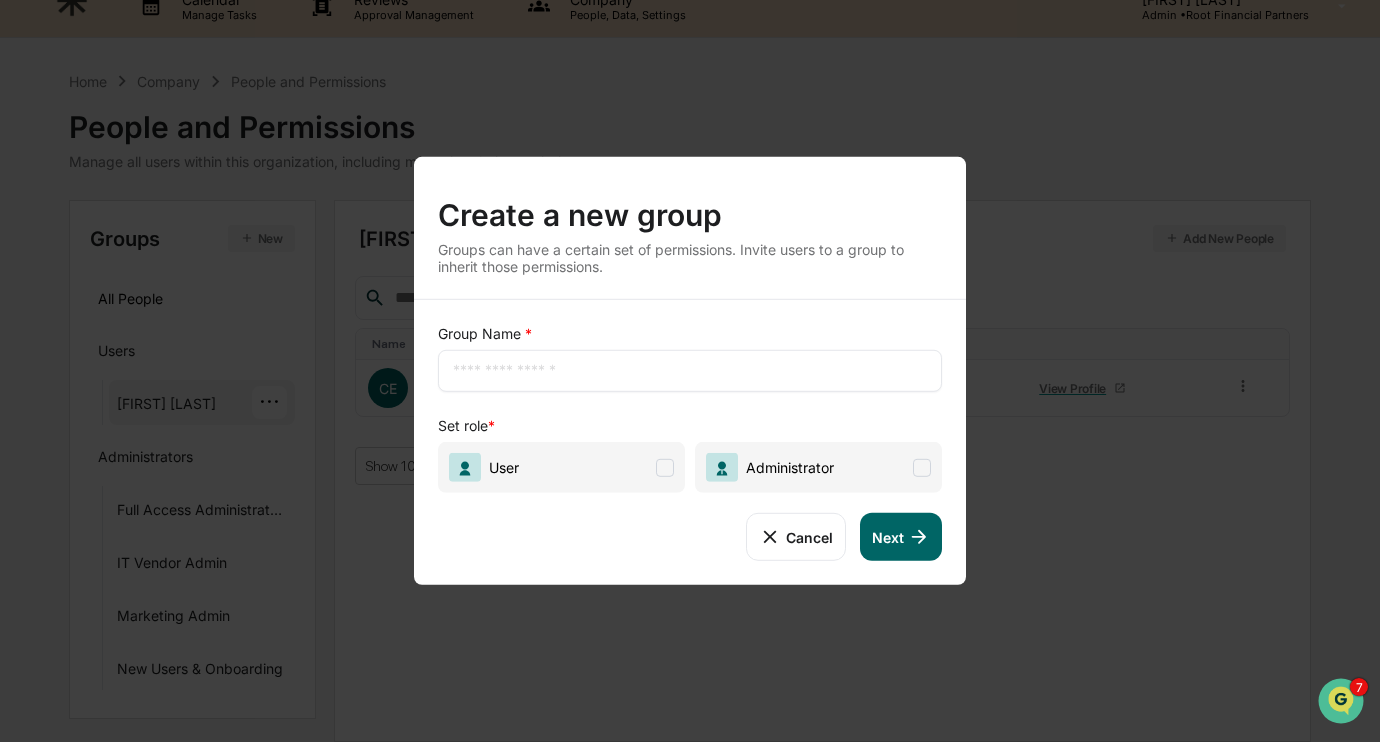 click on "User" at bounding box center (561, 467) 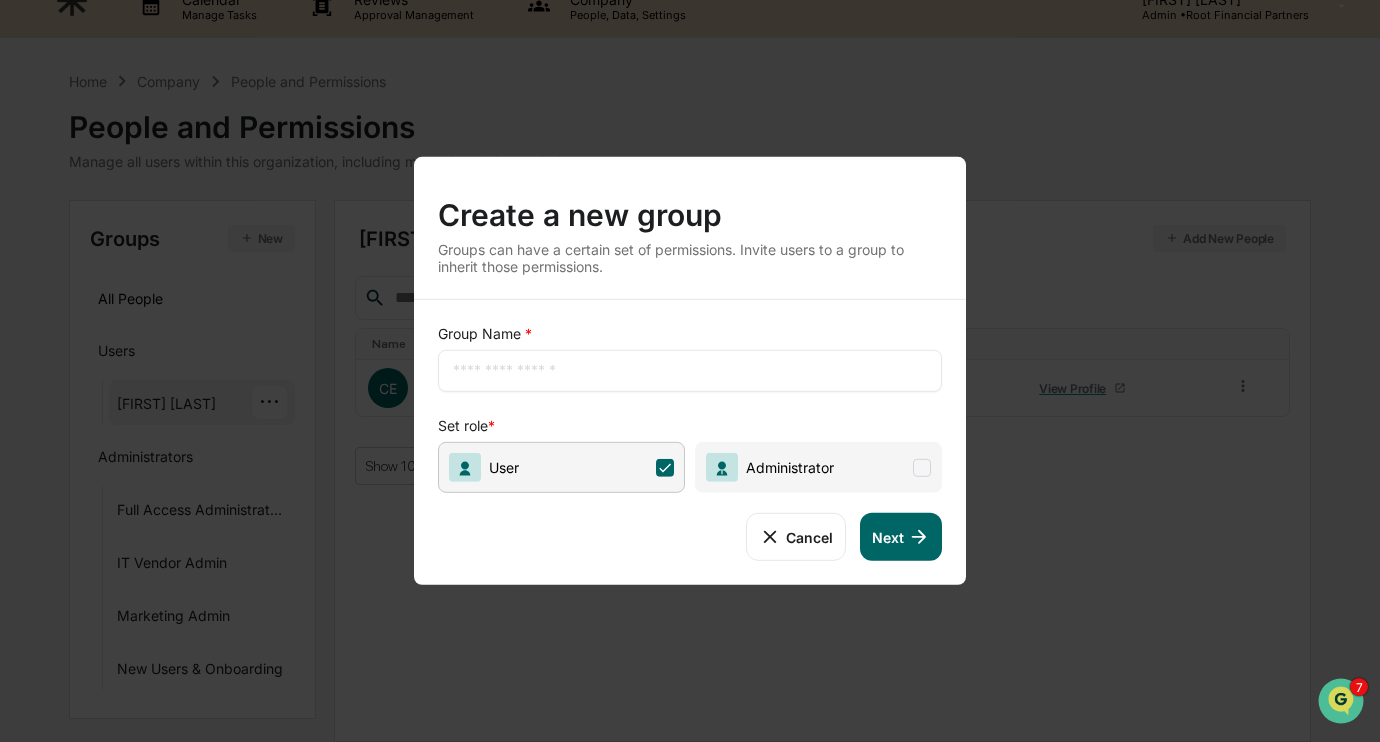 click at bounding box center [690, 371] 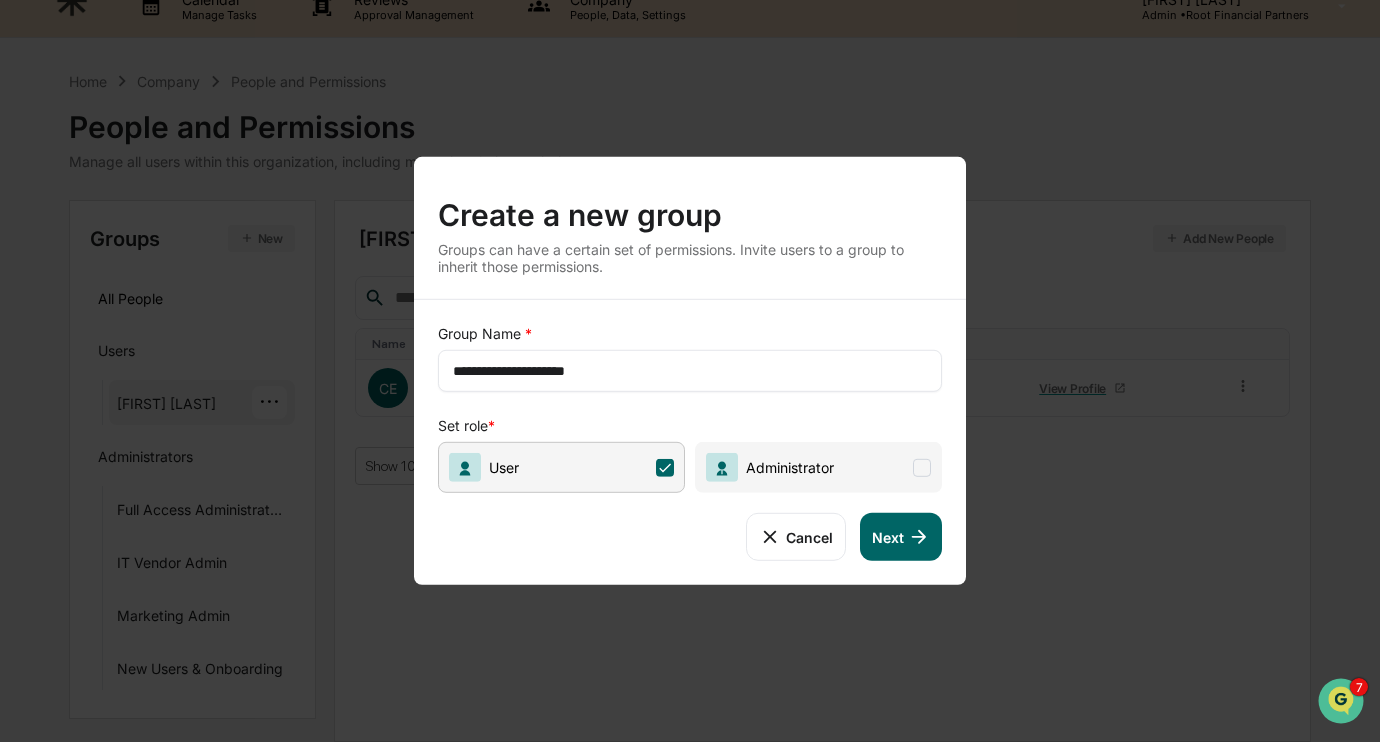 type on "**********" 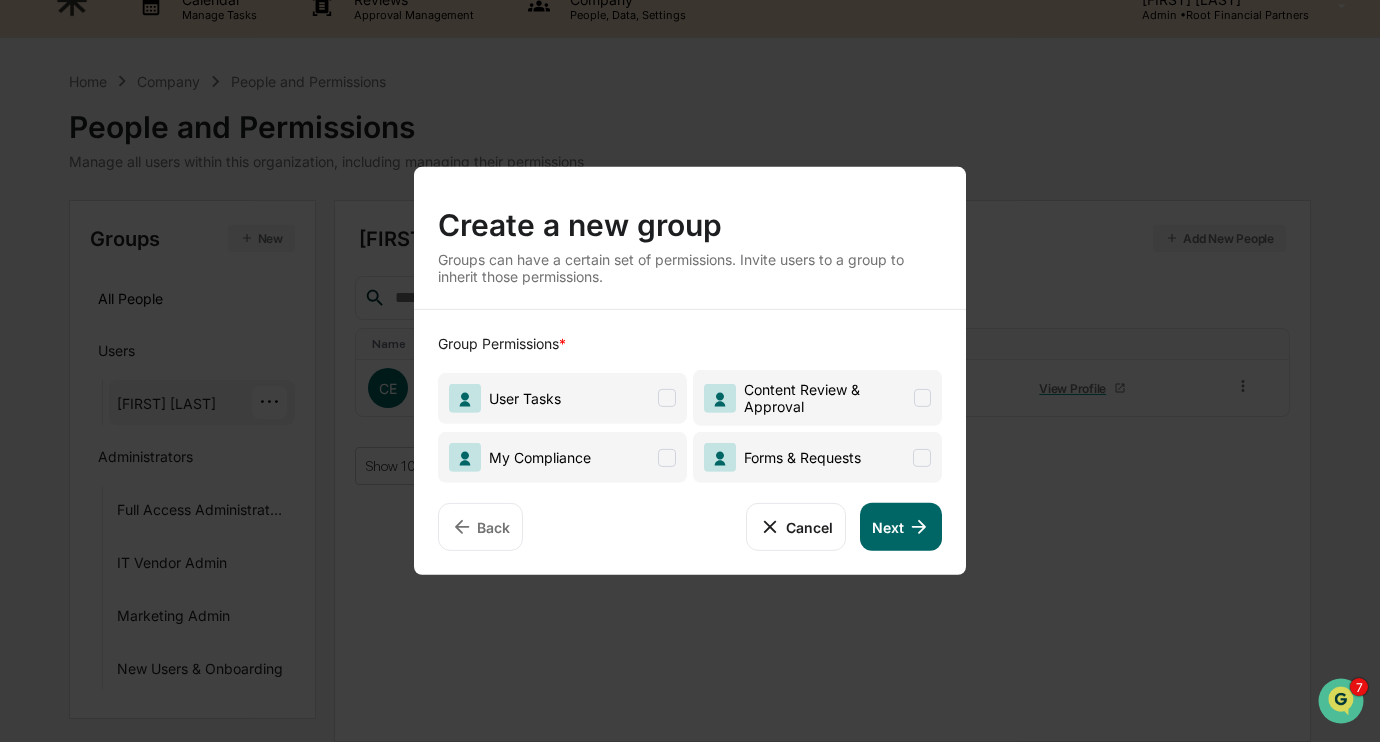 click 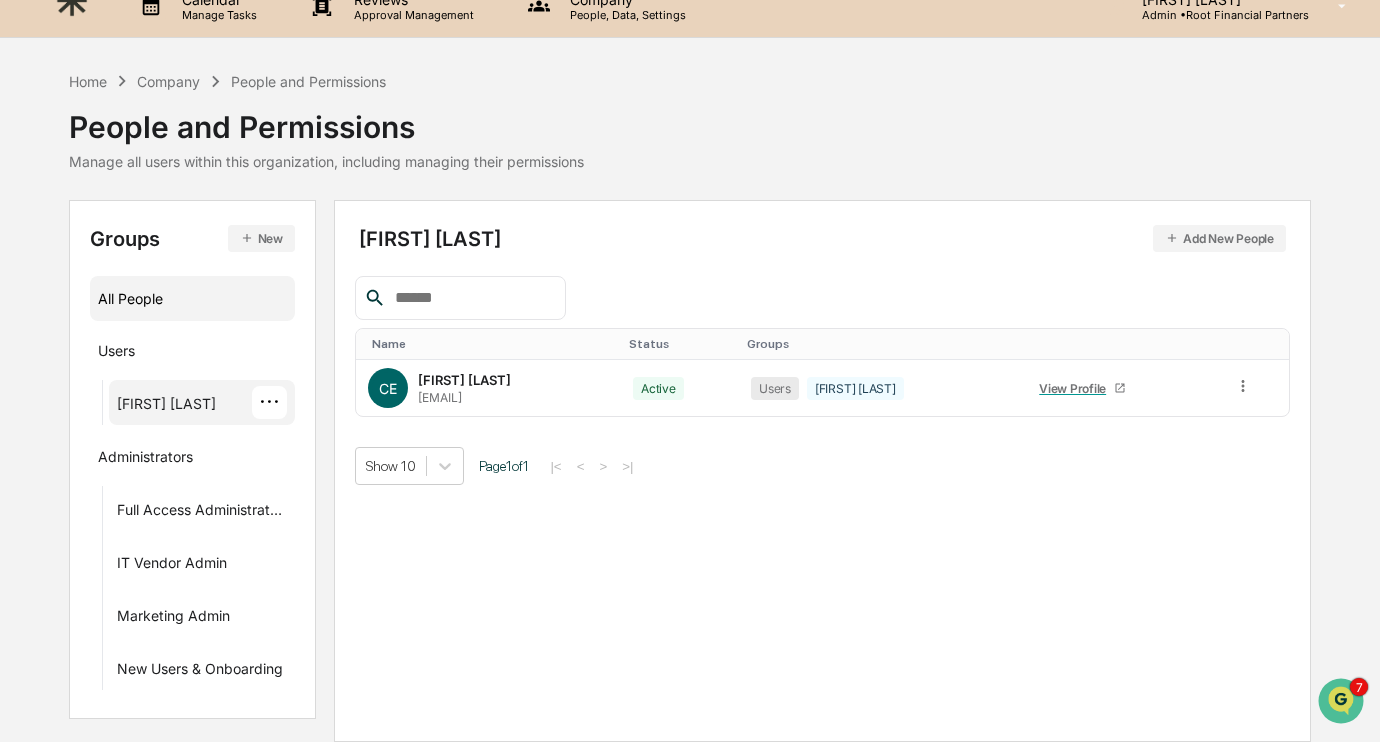 click on "All People" at bounding box center [192, 298] 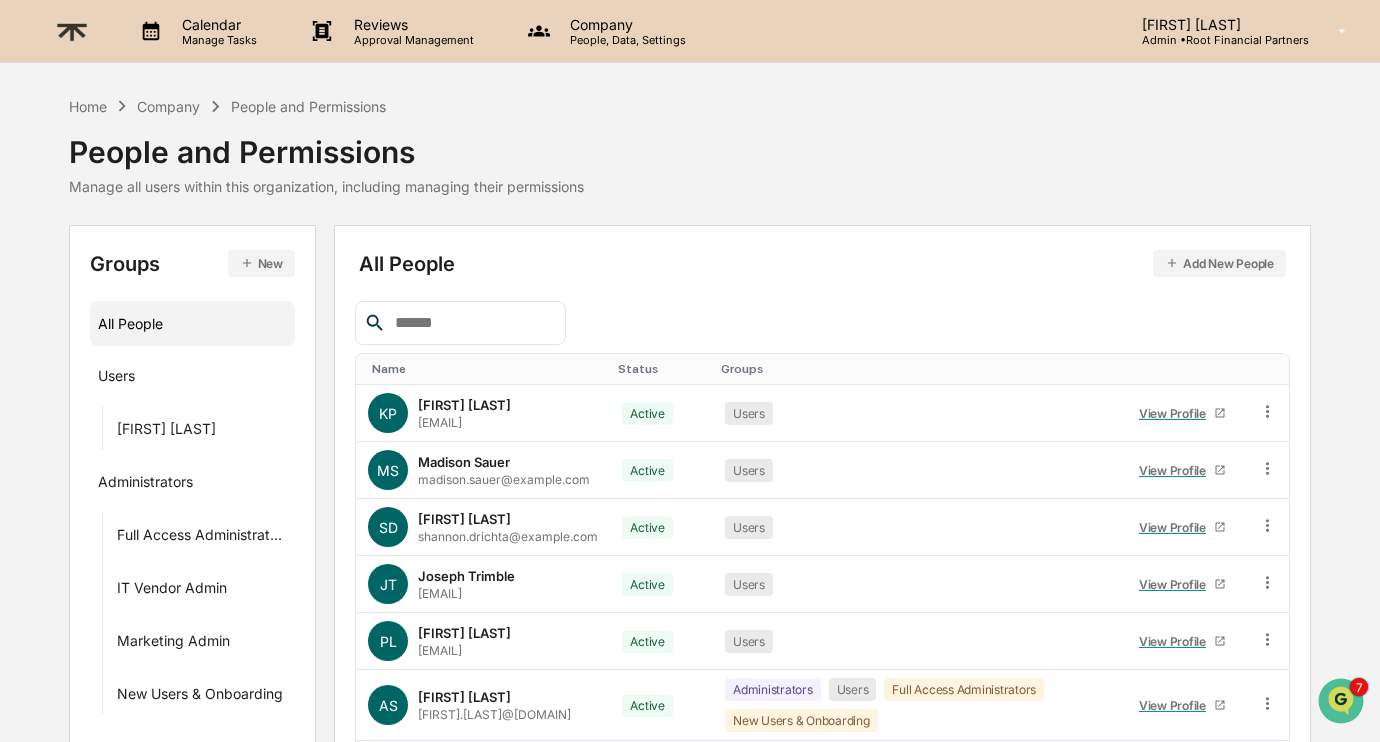 scroll, scrollTop: 345, scrollLeft: 0, axis: vertical 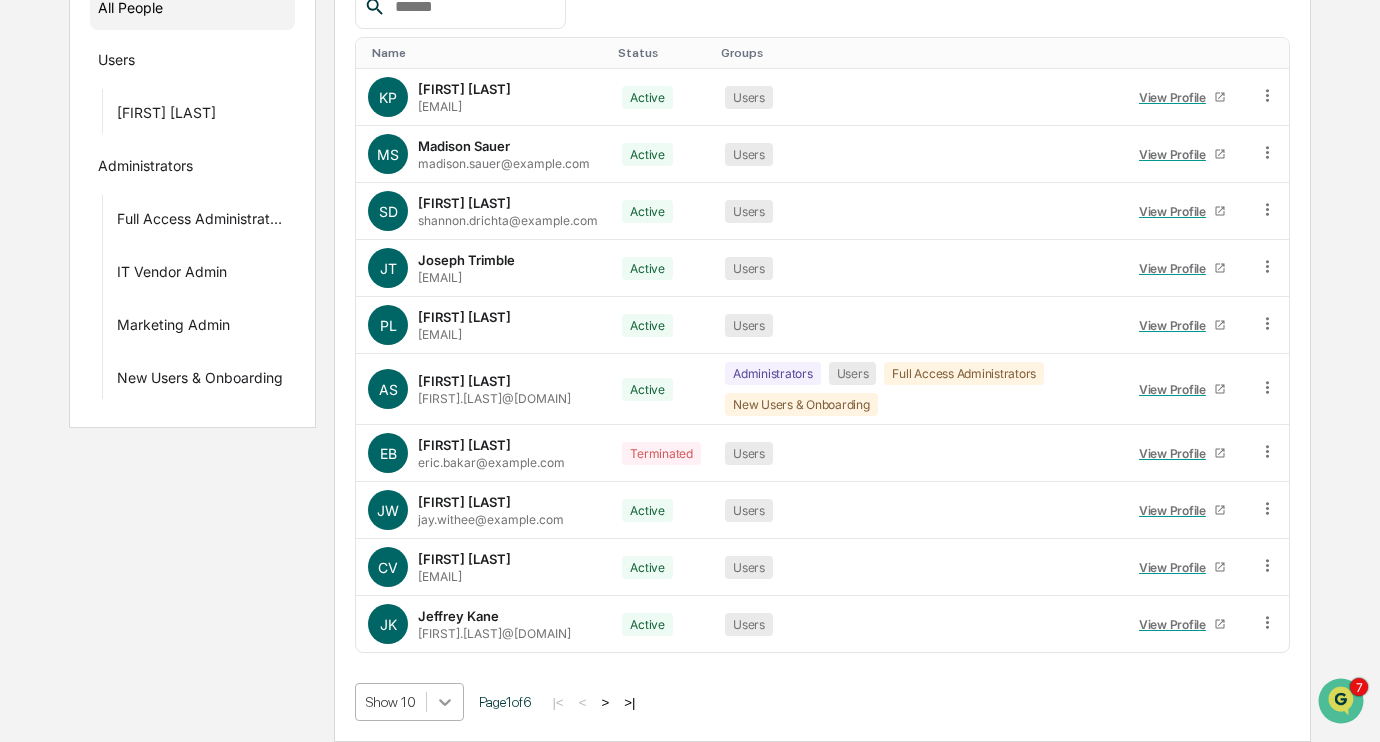 click on "Administrators, 1 of 5." at bounding box center (690, 213) 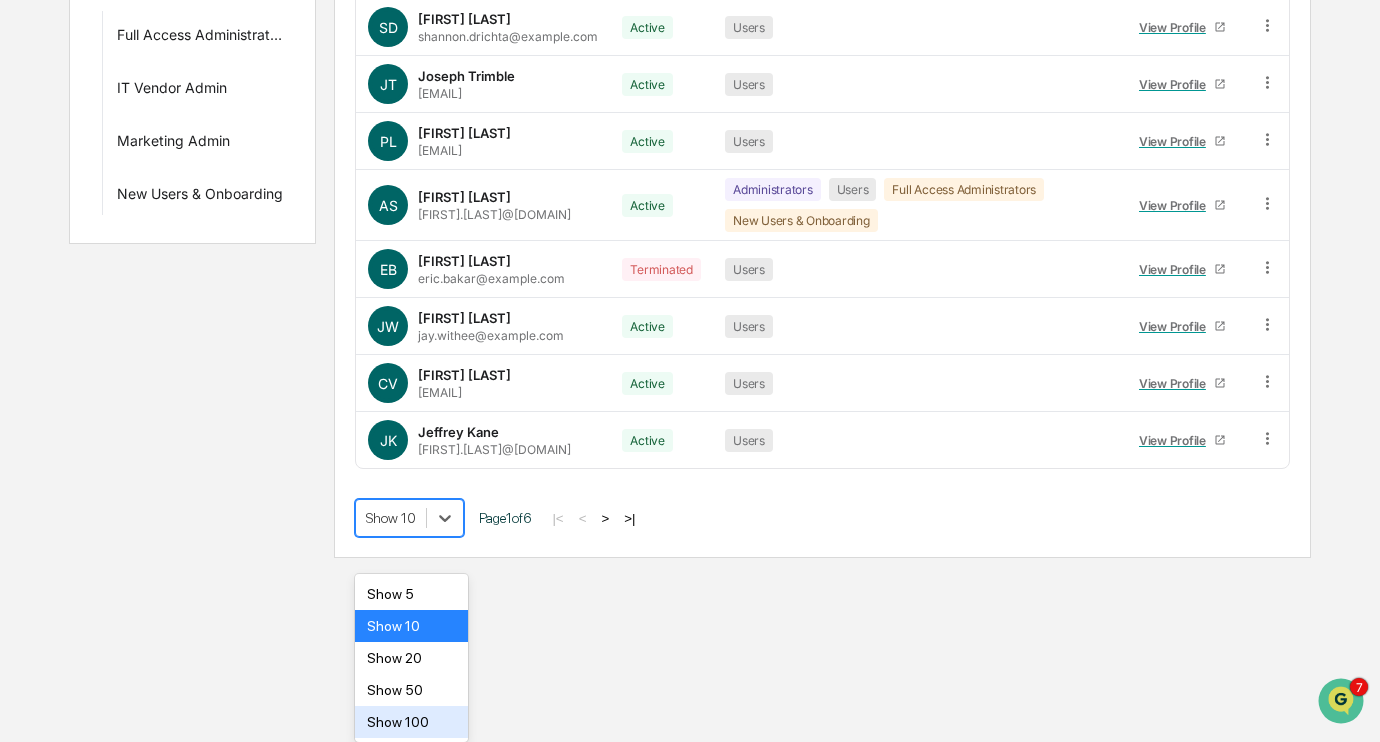 click on "Show 100" at bounding box center (411, 722) 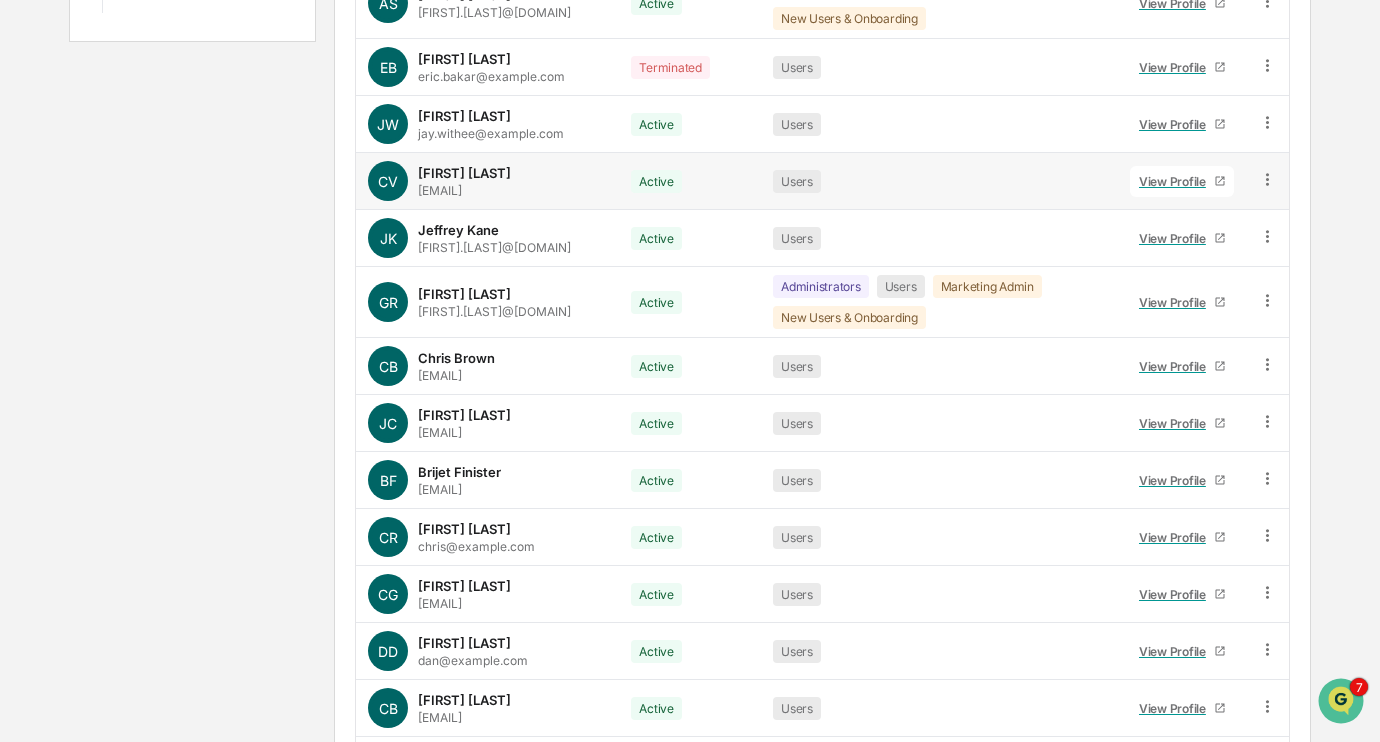 scroll, scrollTop: 704, scrollLeft: 0, axis: vertical 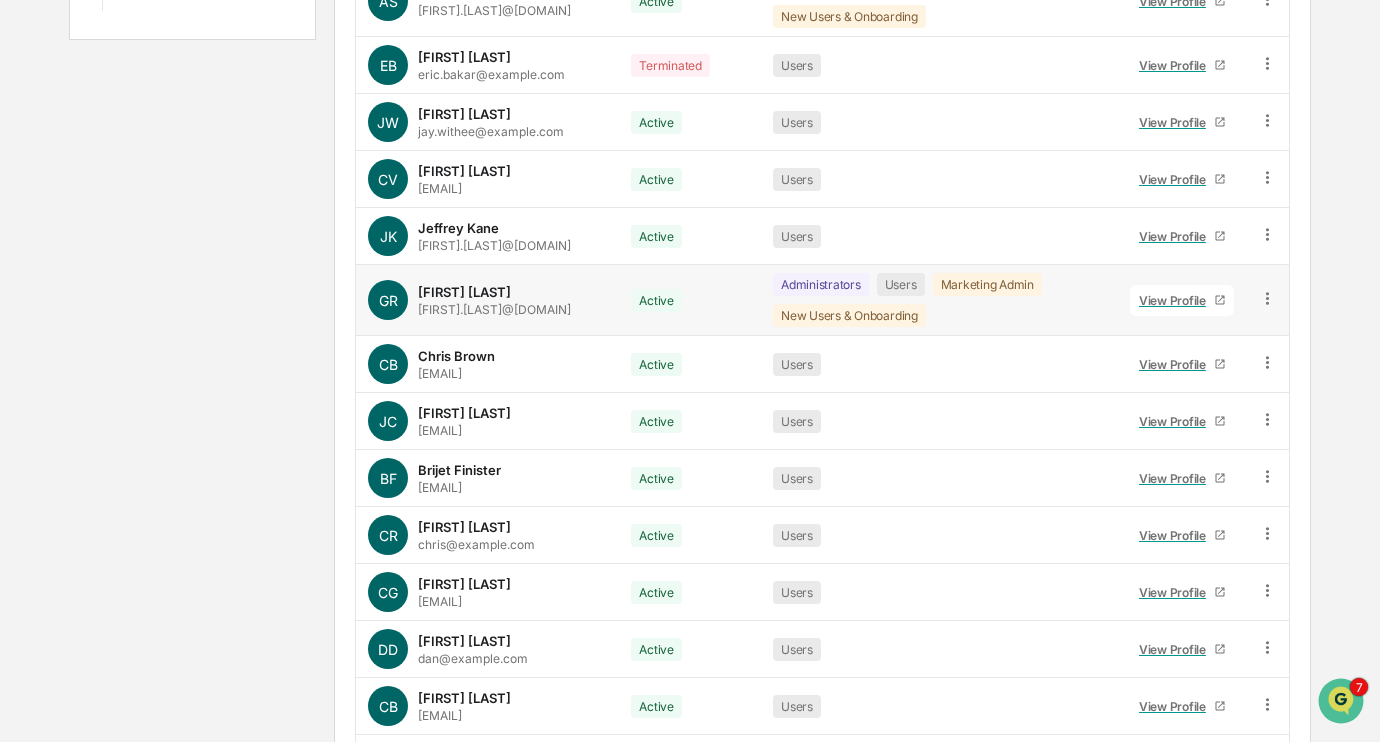 click 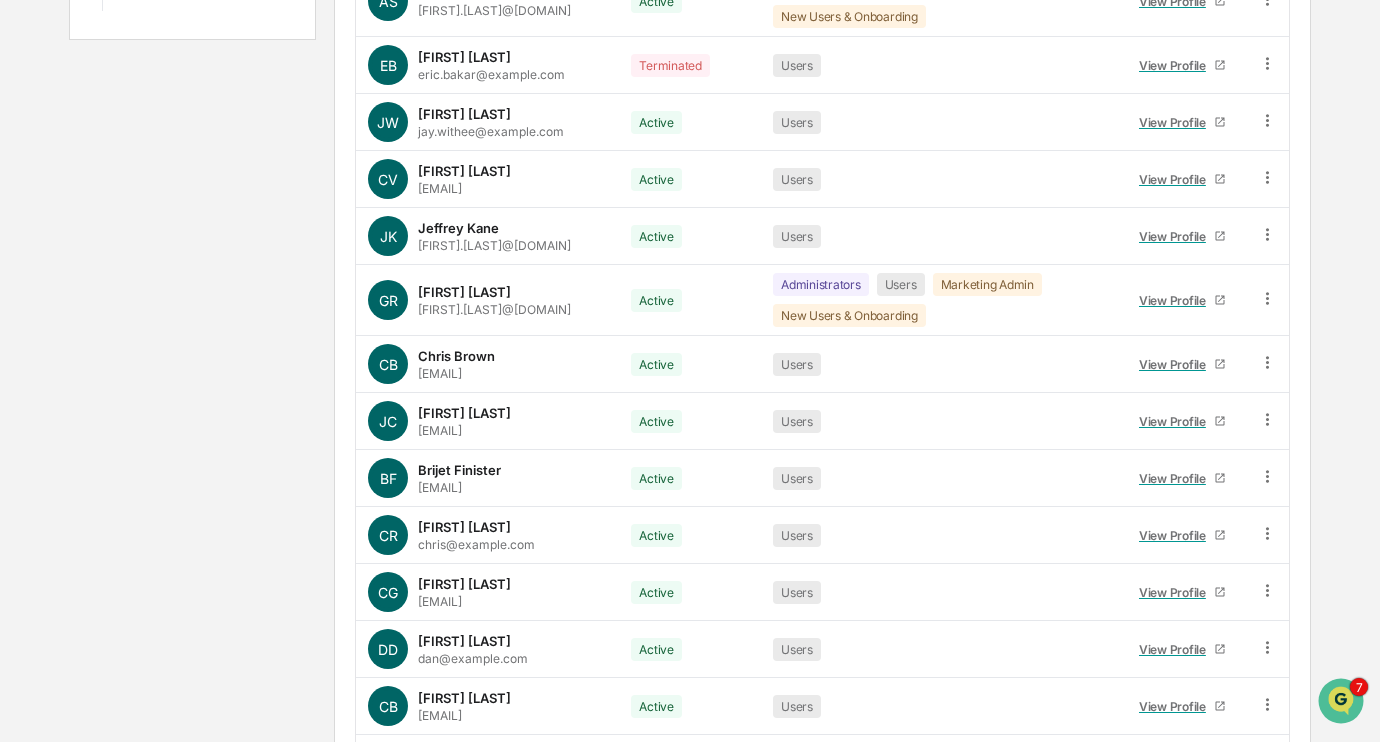 click on "People and Permissions Manage all users within this organization, including managing their permissions Groups  New All People Users Chelsea English Administrators Full Access Administrators IT Vendor Admin Marketing Admin New Users & Onboarding All People  Add New People Name Status Groups KP Kenzie Passino kenzie.passino@example.com Active Users View Profile MS Madison Sauer madison.sauer@example.com Active Users View Profile SD Shannon Drichta shannon.drichta@example.com Active Users View Profile JT Joseph Trimble jt.trimble@example.com Active Users View Profile PL Paul Layton paul.layton@example.com Active Users View Profile AS Alexandra Stickelman alex.stickelman@example.com Active Administrators Users Full Access Administrators New Users & Onboarding View Profile EB Eric Bakar eric.bakar@example.com Terminated Users View Profile JW Jason Withee Active Users View Profile CV" at bounding box center (690, 1133) 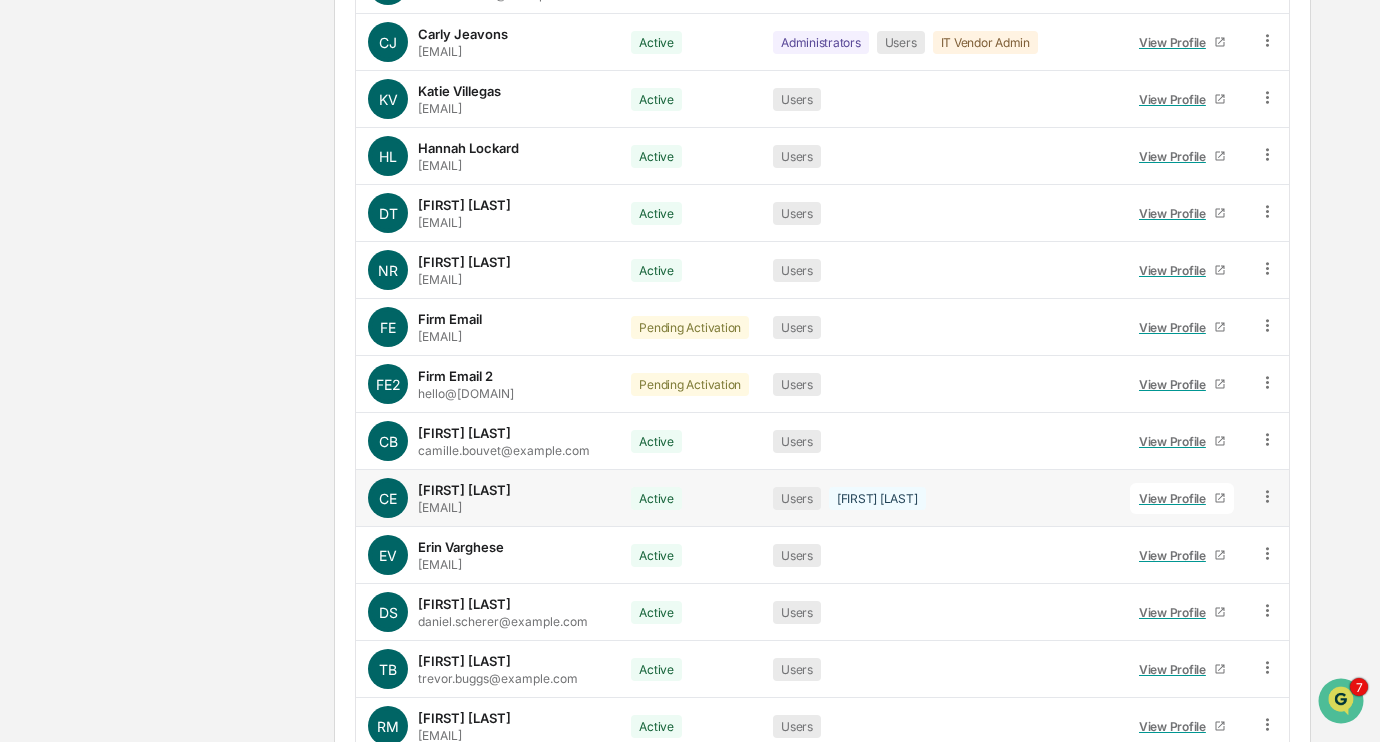 scroll, scrollTop: 2540, scrollLeft: 0, axis: vertical 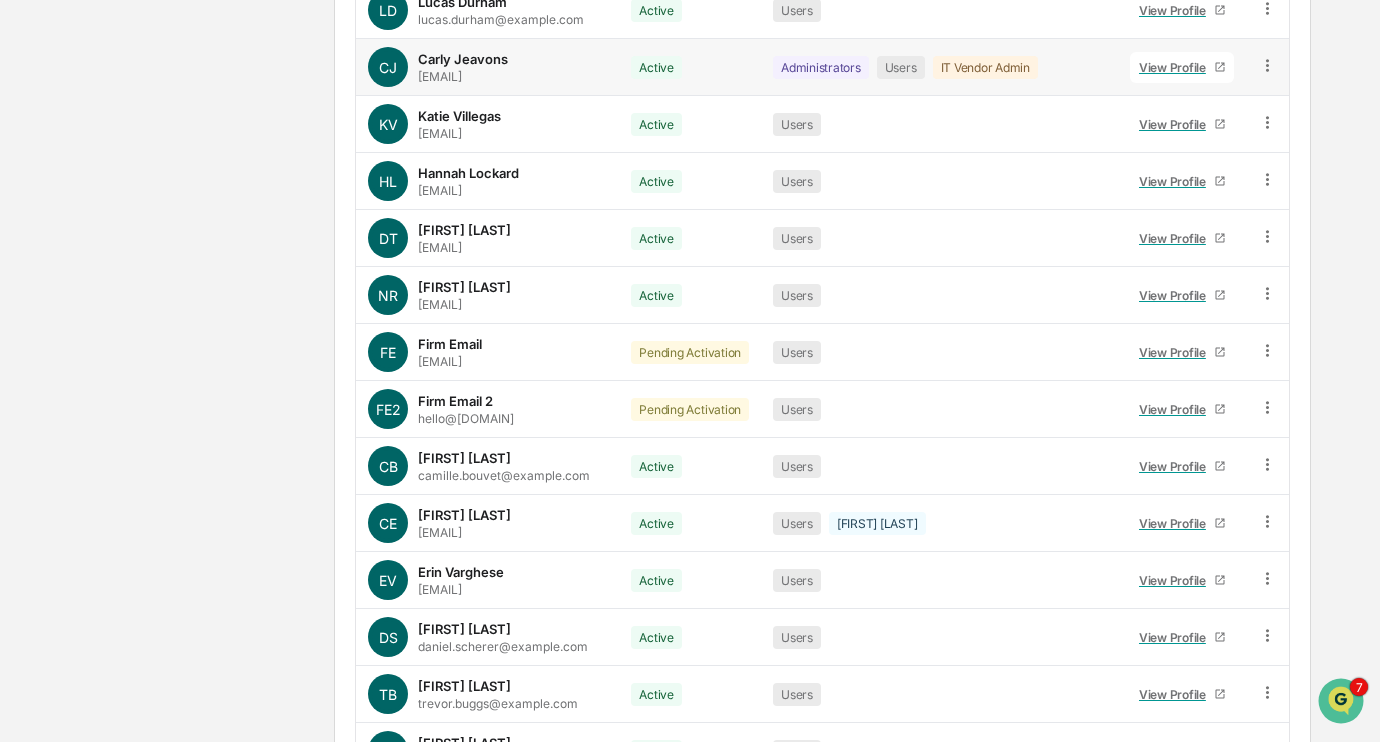 click 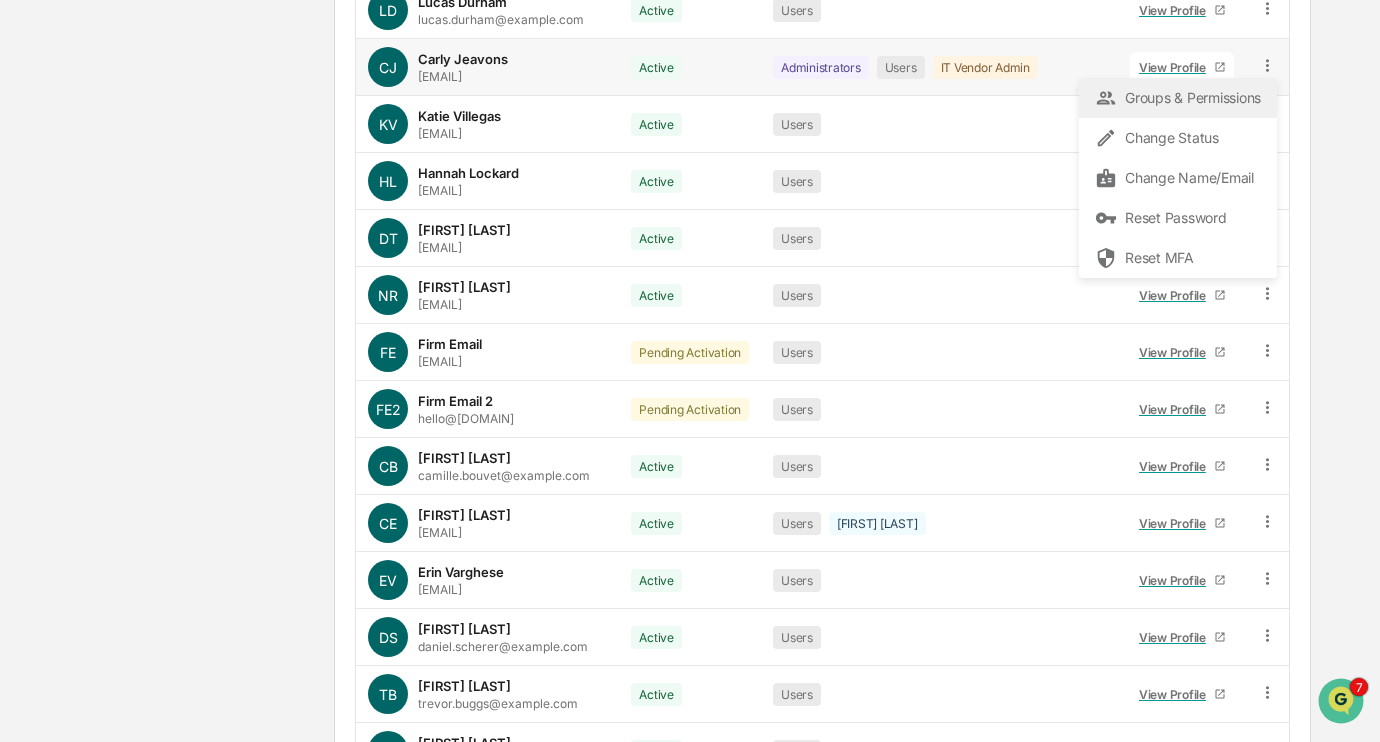 click on "Groups & Permissions" at bounding box center [1178, 98] 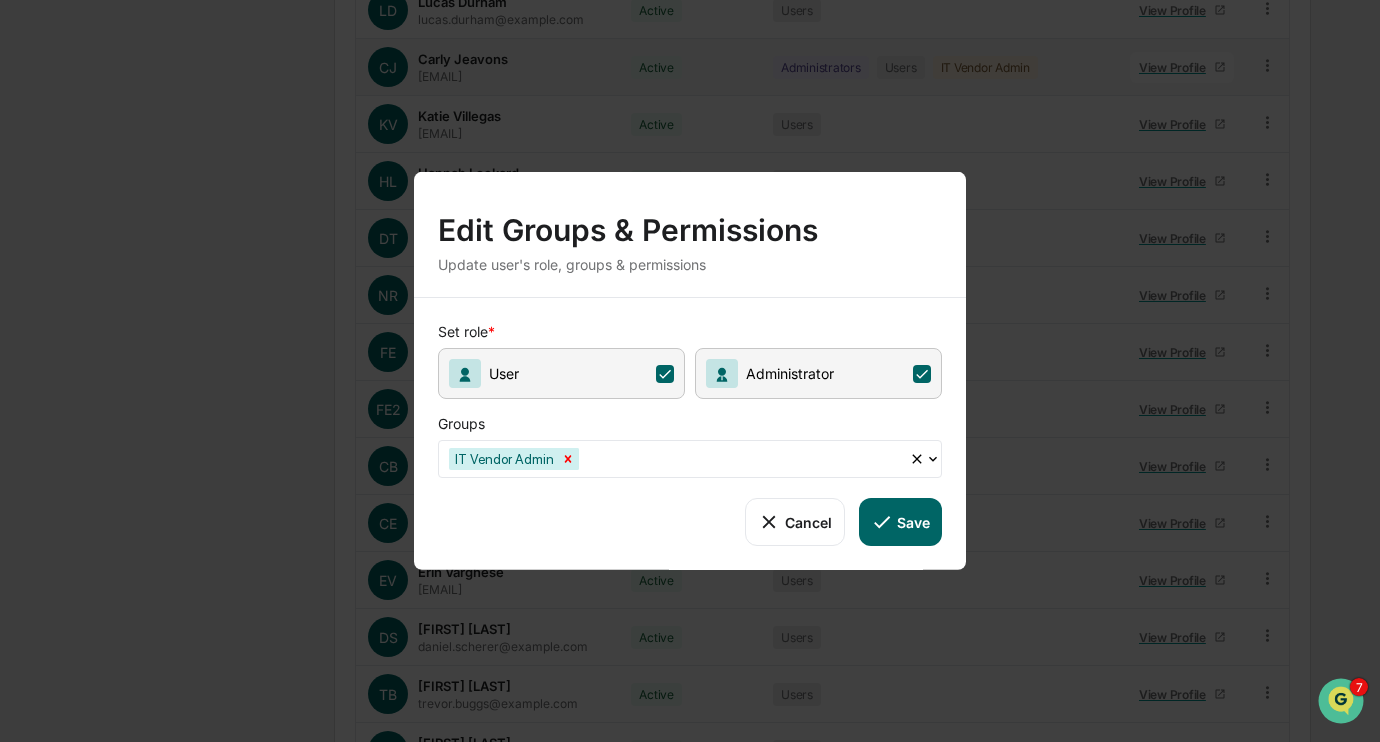 click 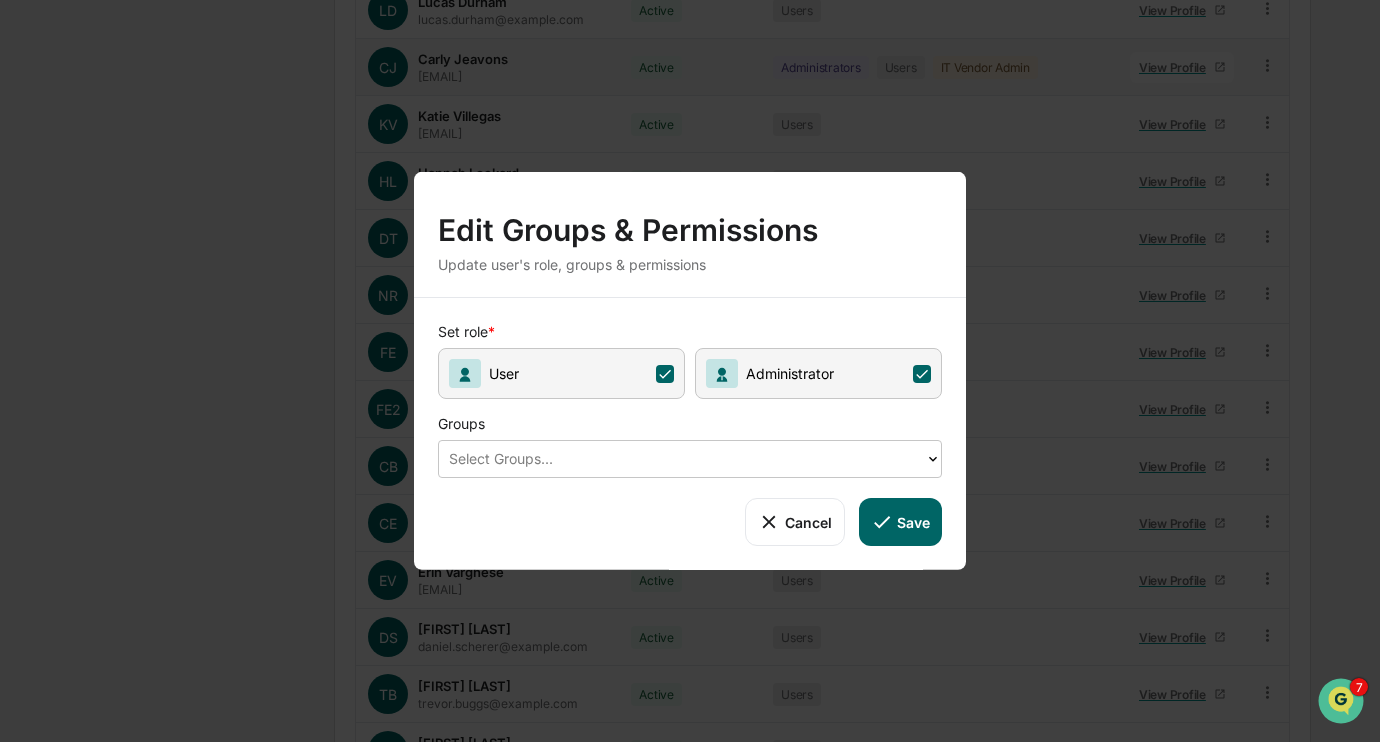click 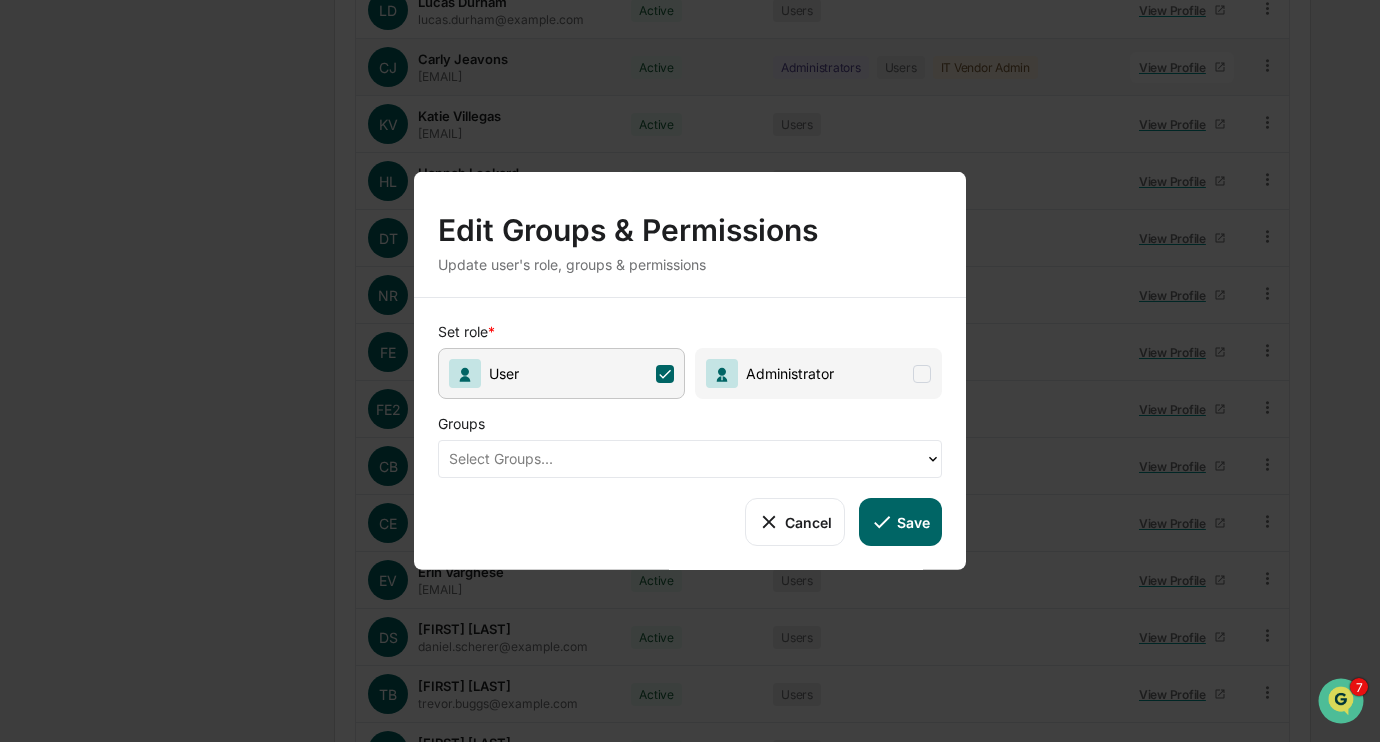 click on "Save" at bounding box center (900, 522) 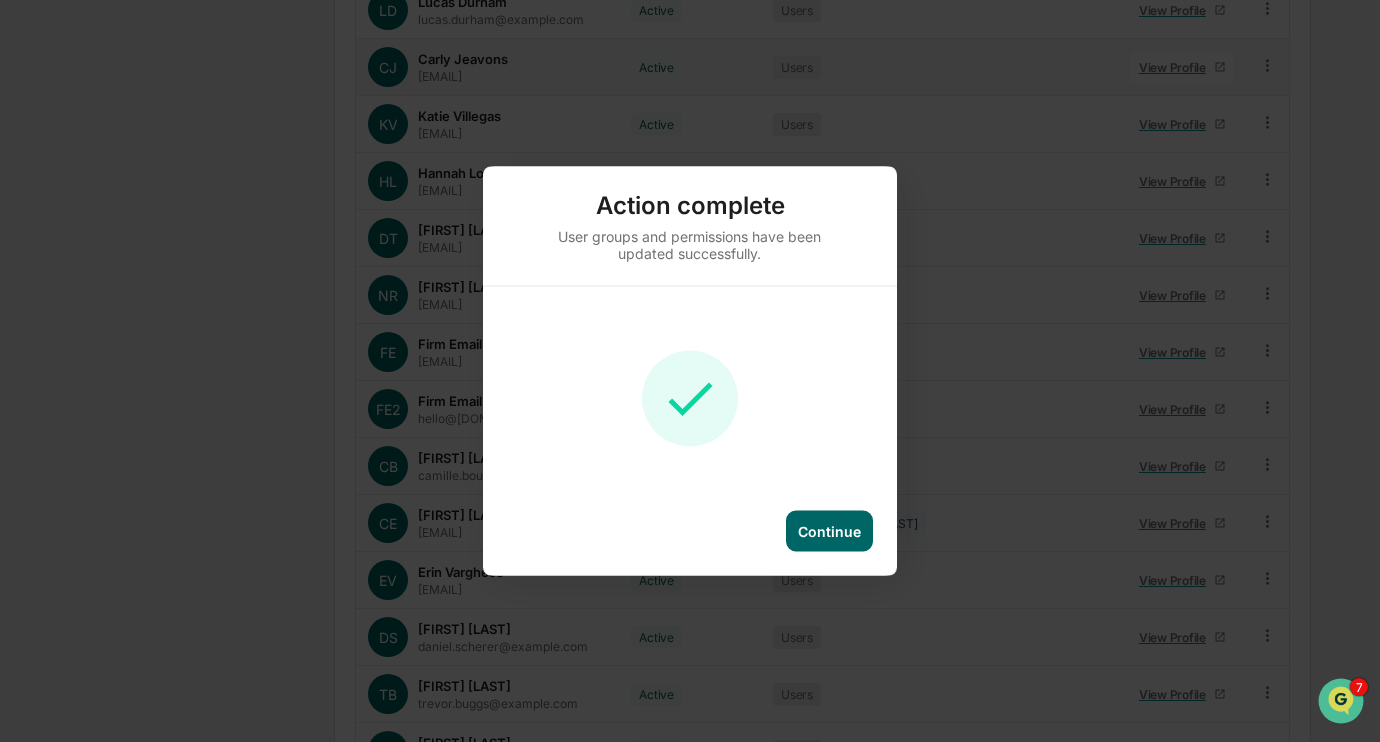 click on "Continue" at bounding box center (829, 531) 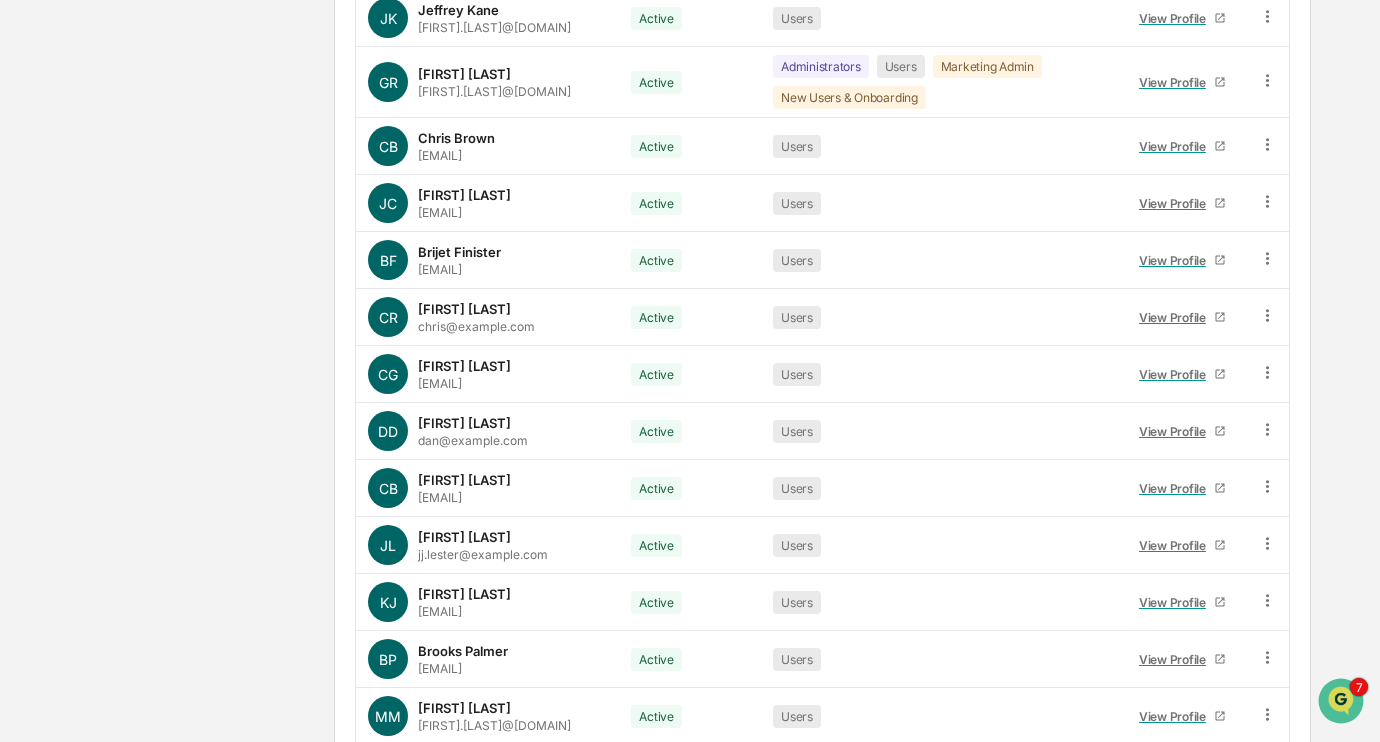 scroll, scrollTop: 944, scrollLeft: 0, axis: vertical 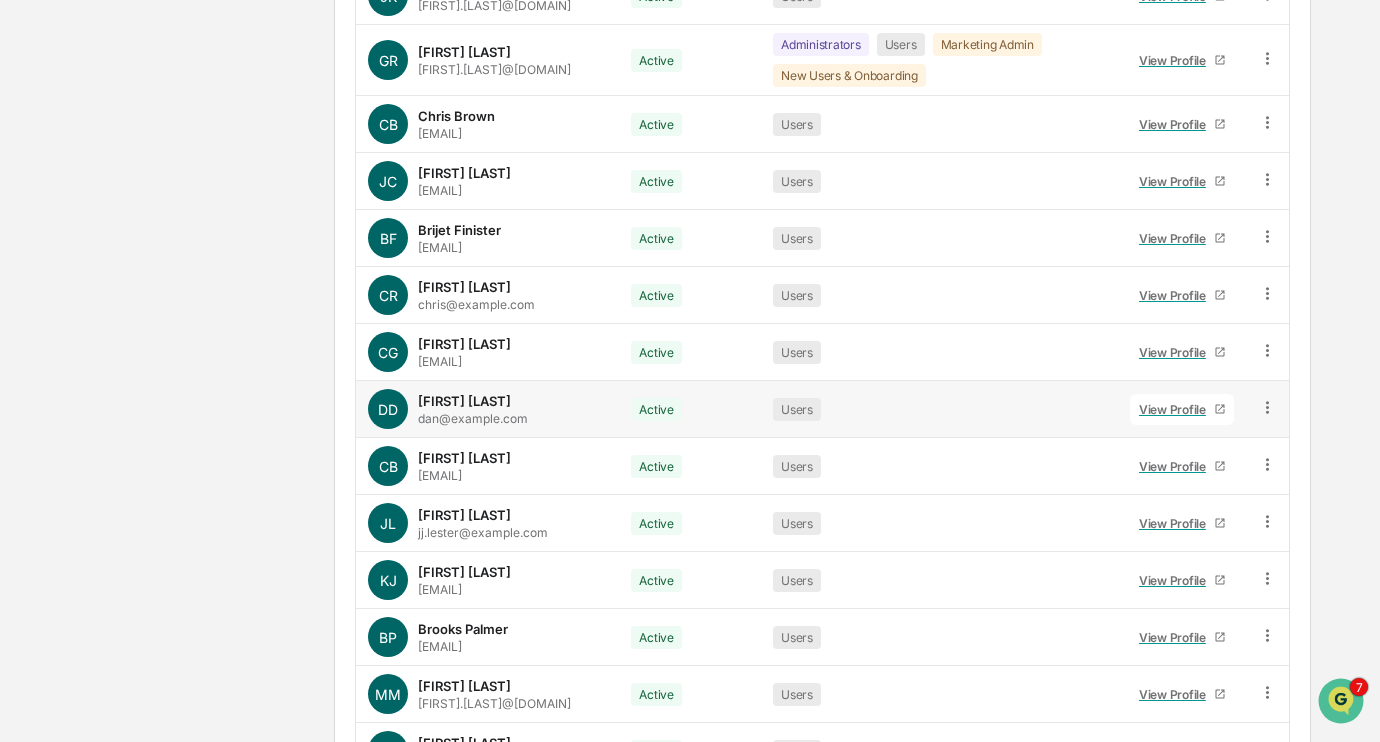 click 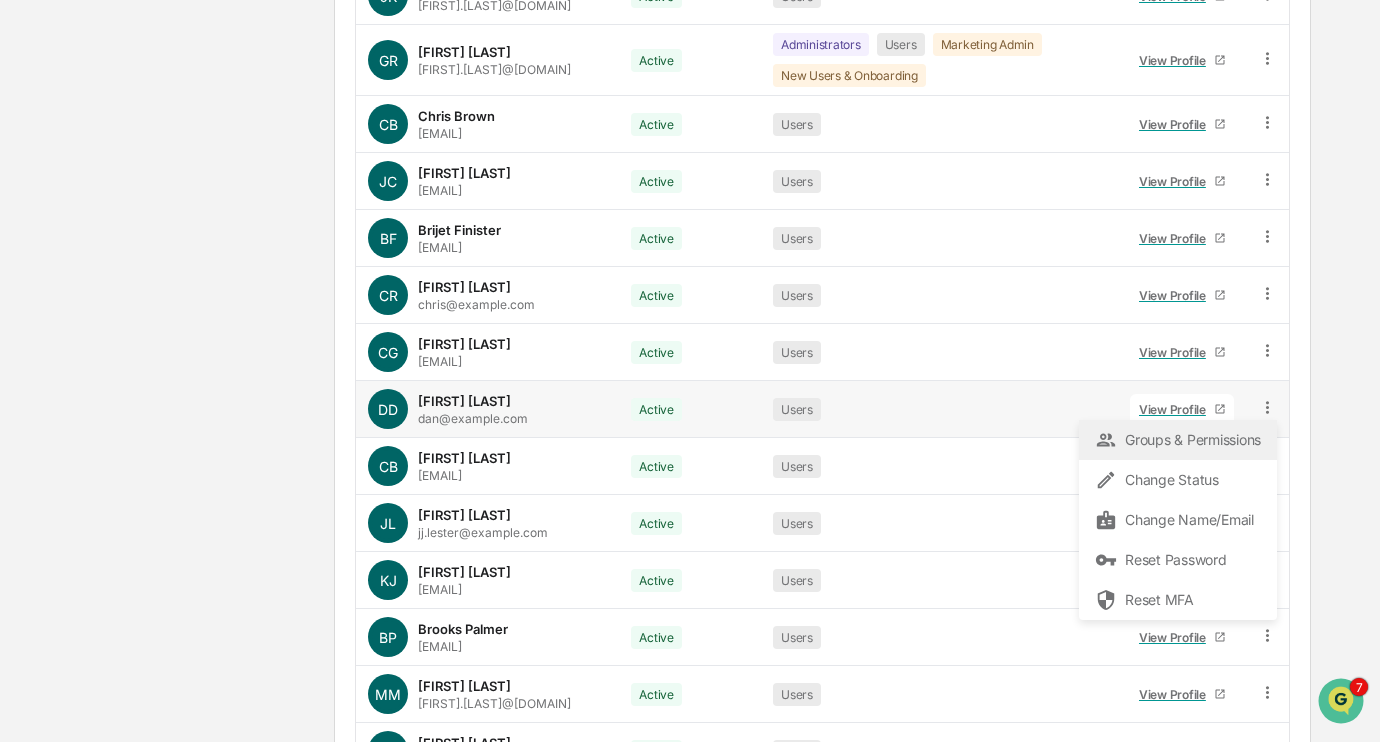 click on "Groups & Permissions" at bounding box center [1178, 440] 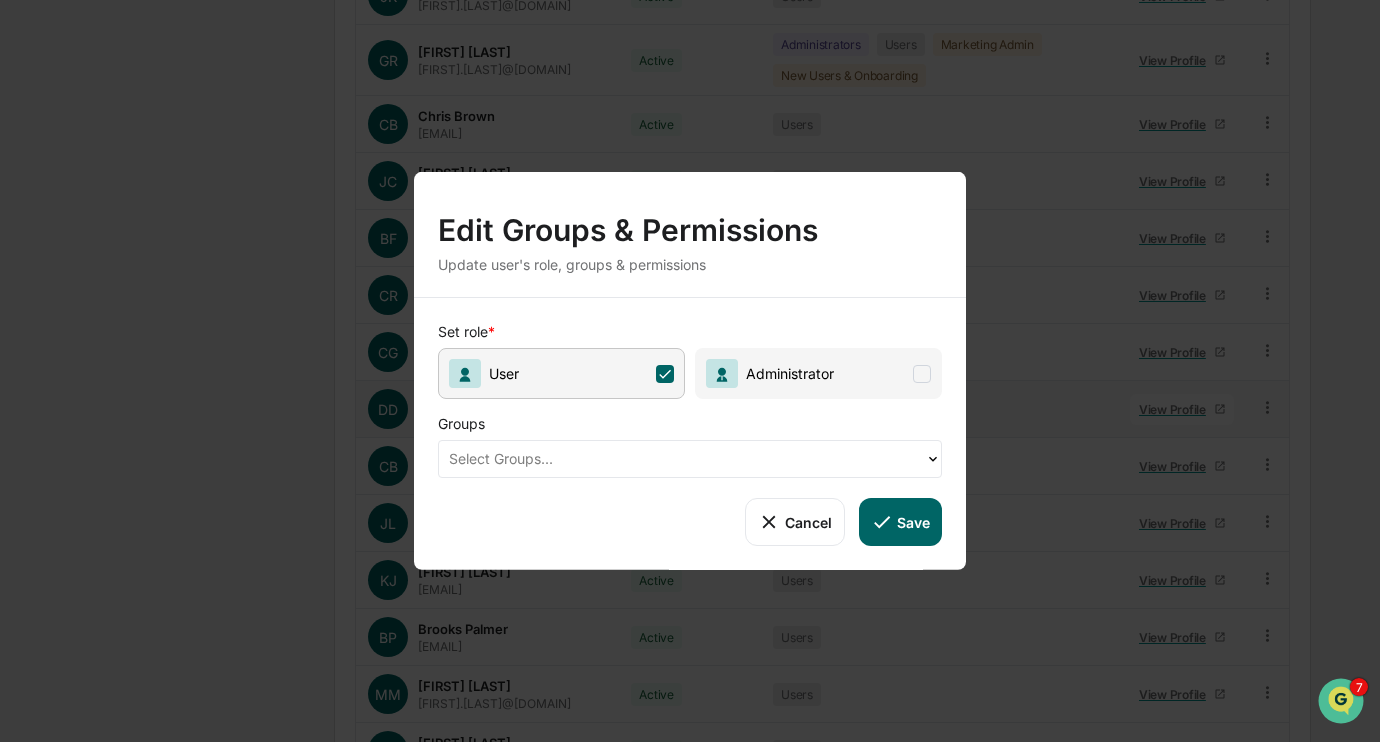 click on "Administrator" at bounding box center (786, 373) 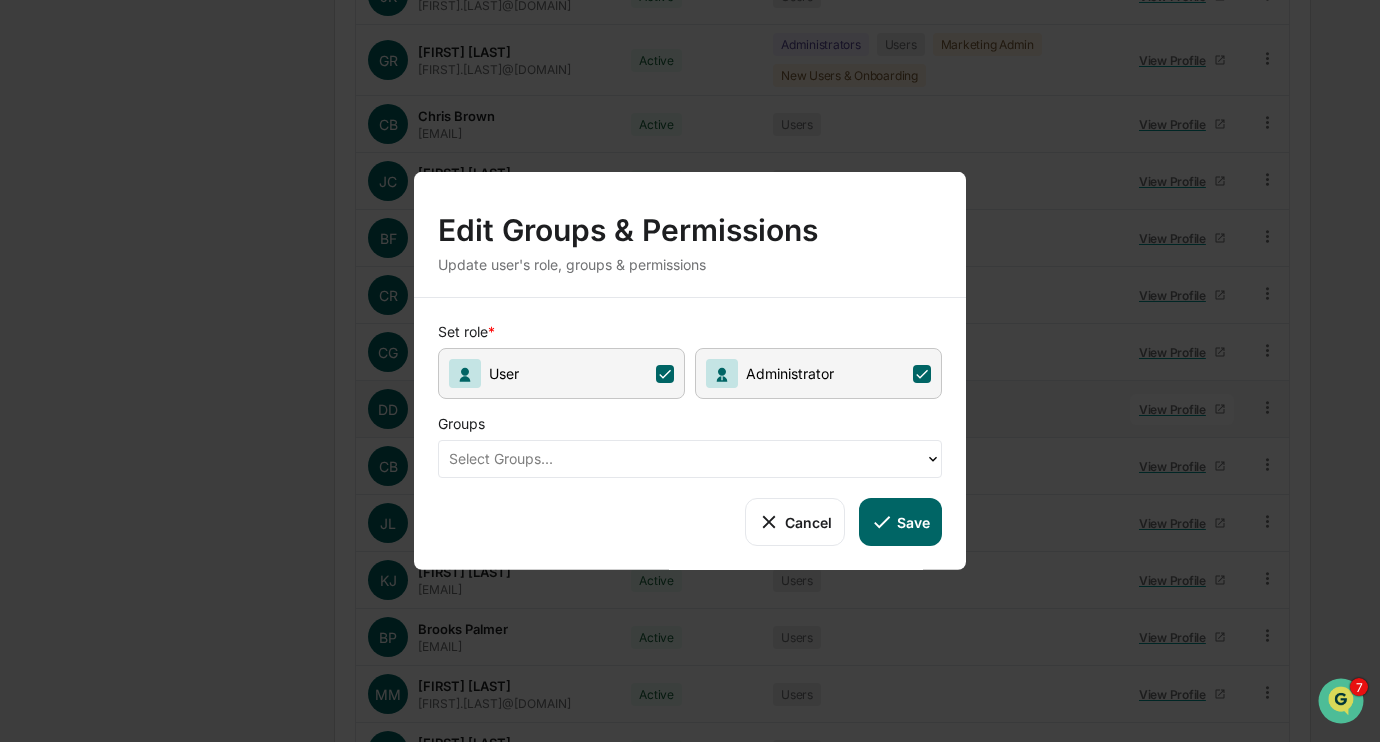 click on "Select Groups..." at bounding box center (690, 459) 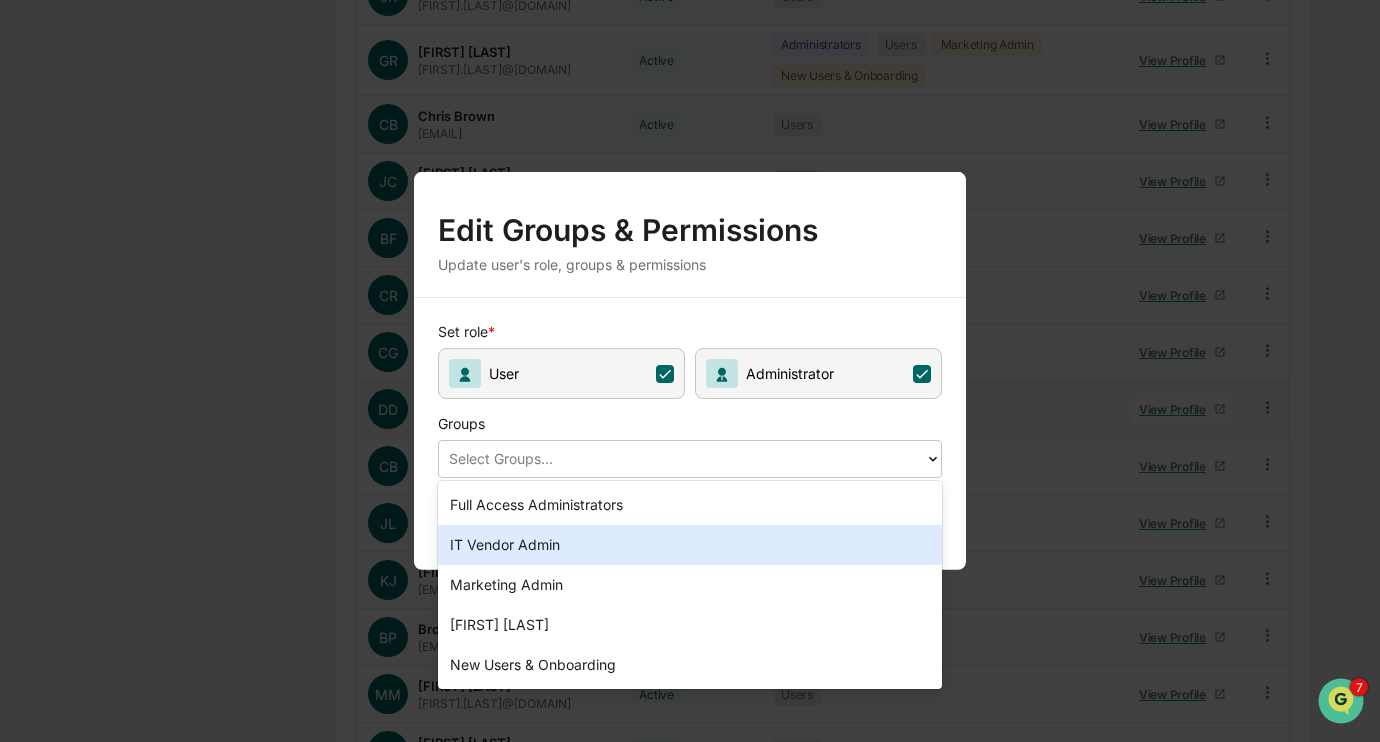 click on "IT Vendor Admin" at bounding box center [690, 545] 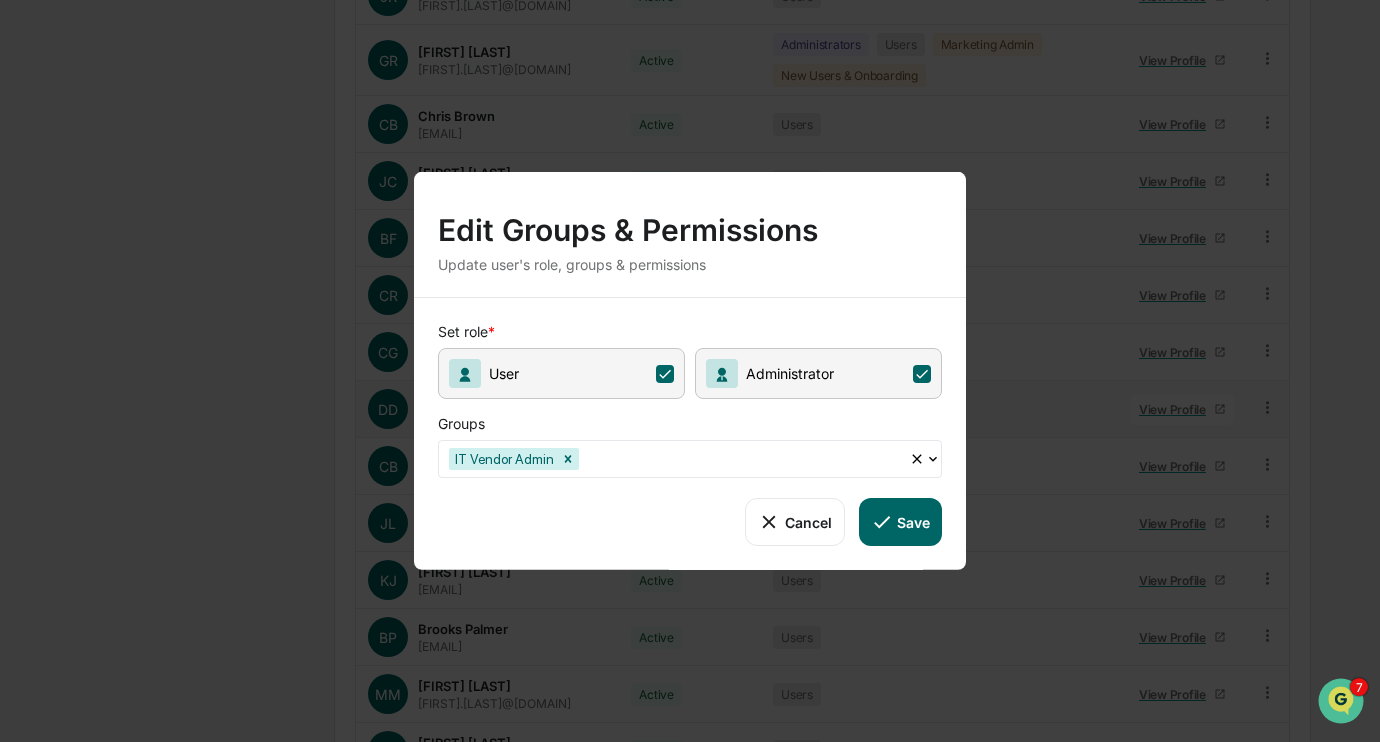 click on "Save" at bounding box center [900, 522] 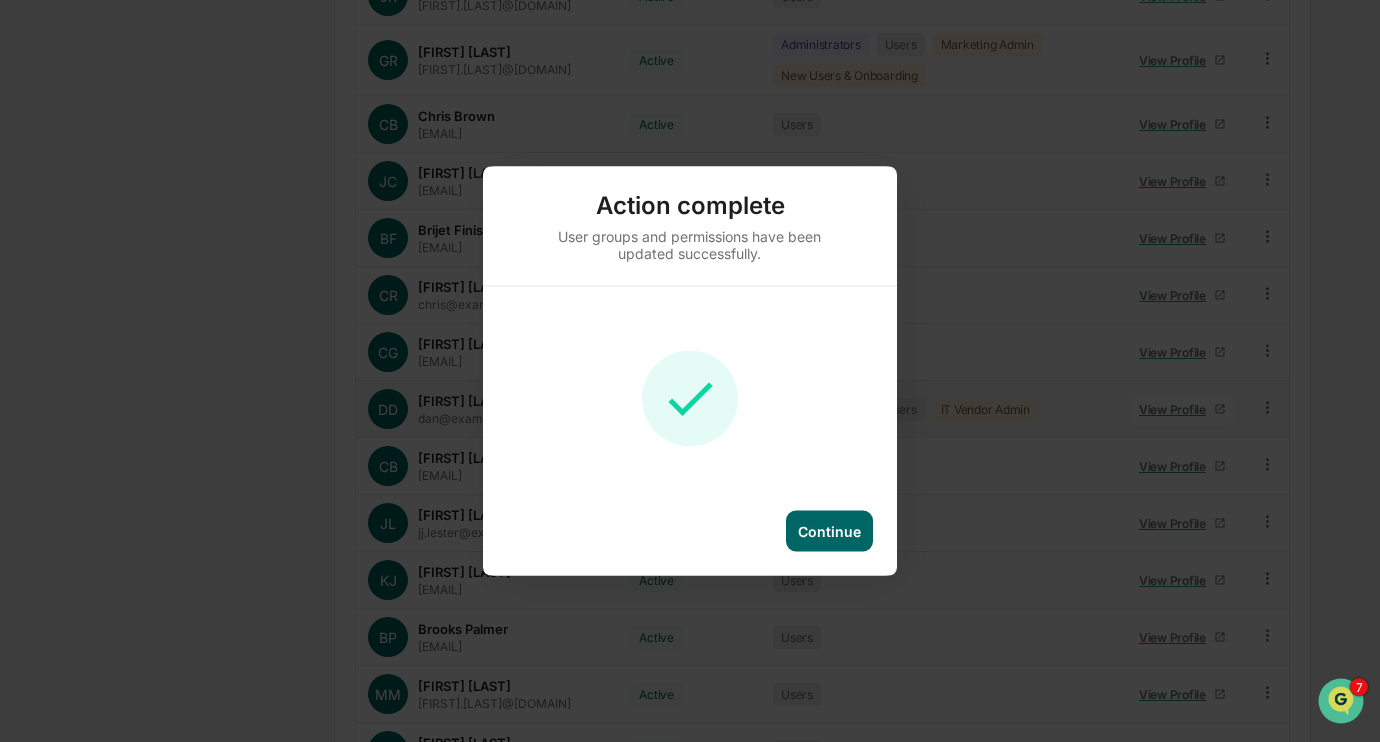 click on "Continue" at bounding box center [829, 531] 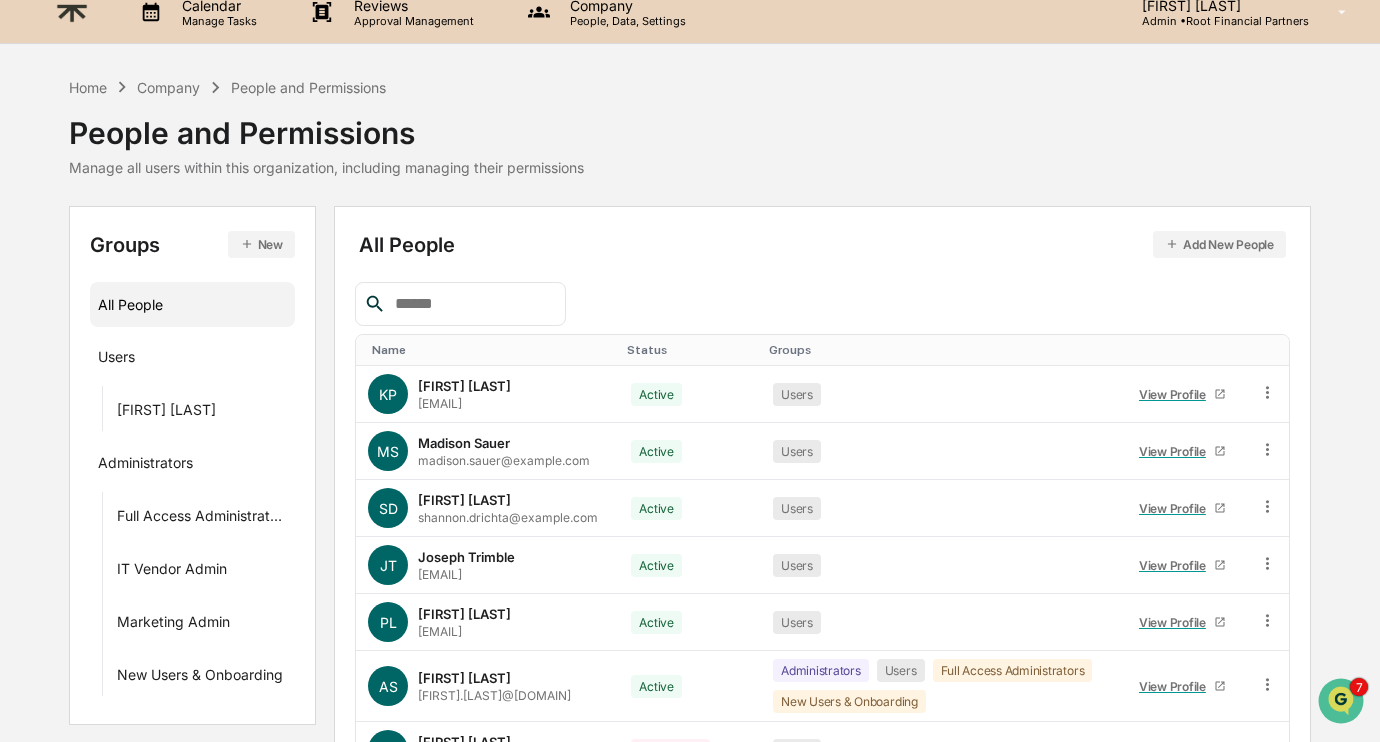 scroll, scrollTop: 0, scrollLeft: 0, axis: both 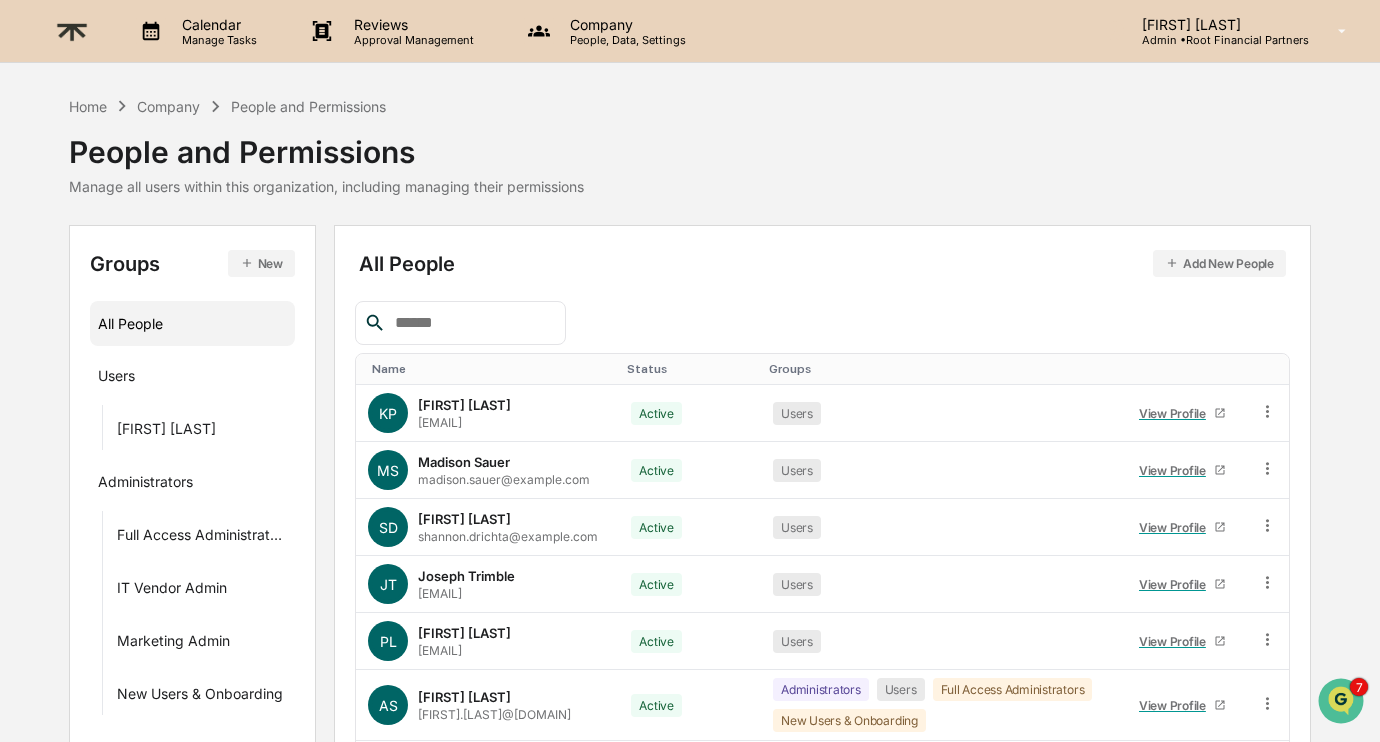 click at bounding box center (72, 31) 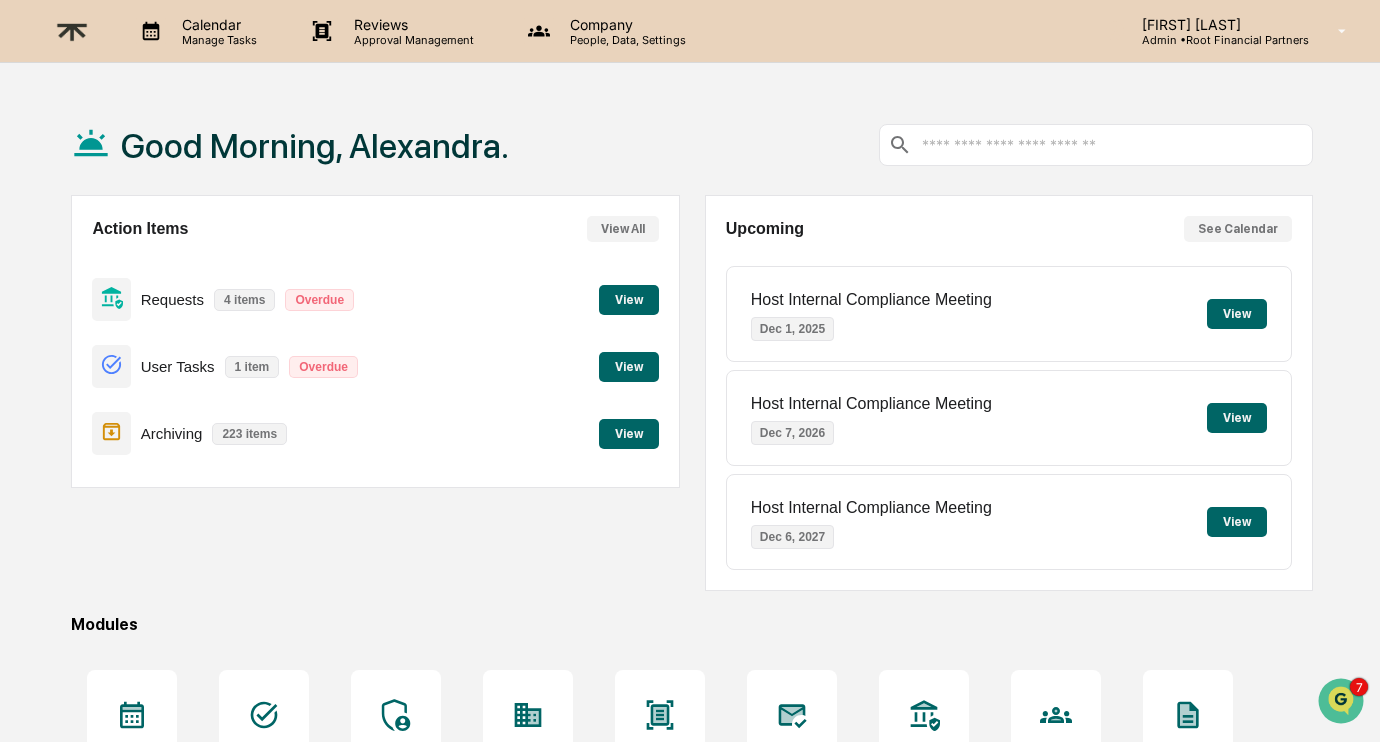click on "View" at bounding box center (629, 434) 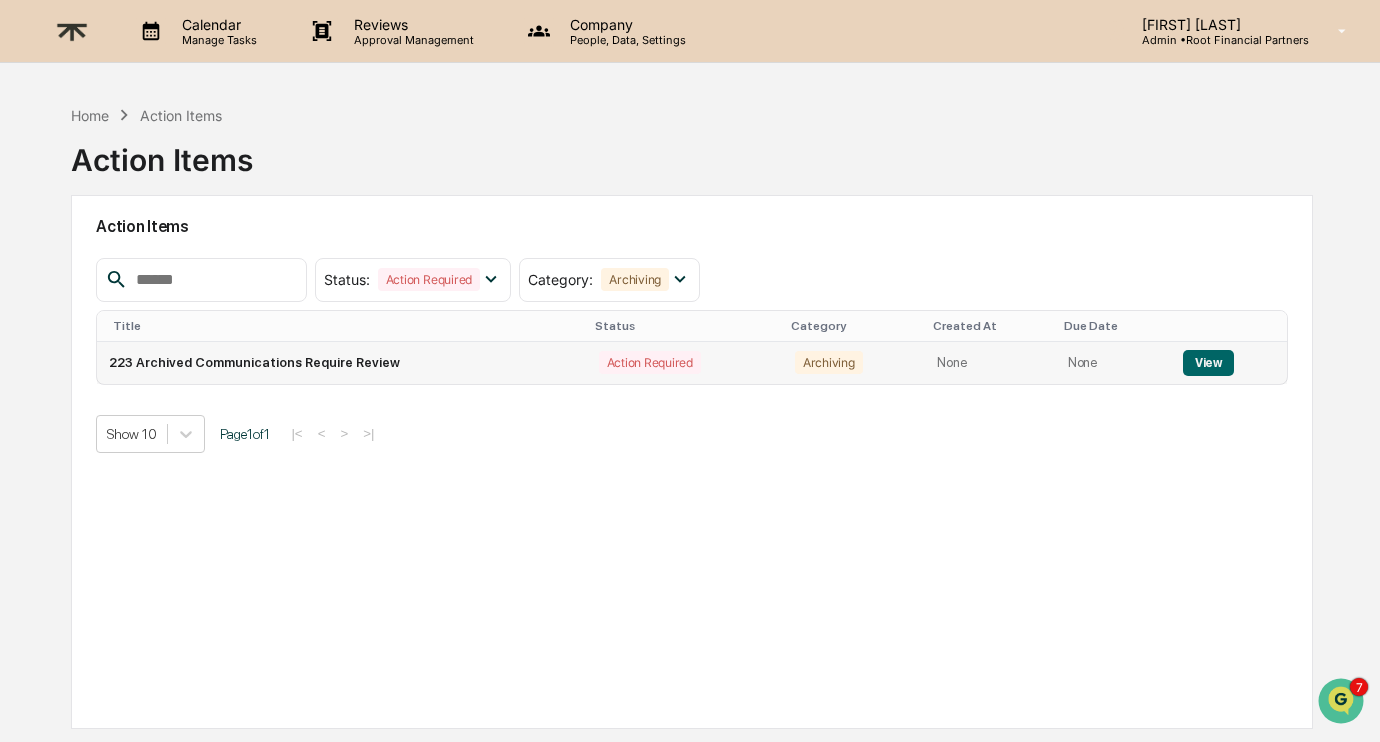 click on "View" at bounding box center [1208, 363] 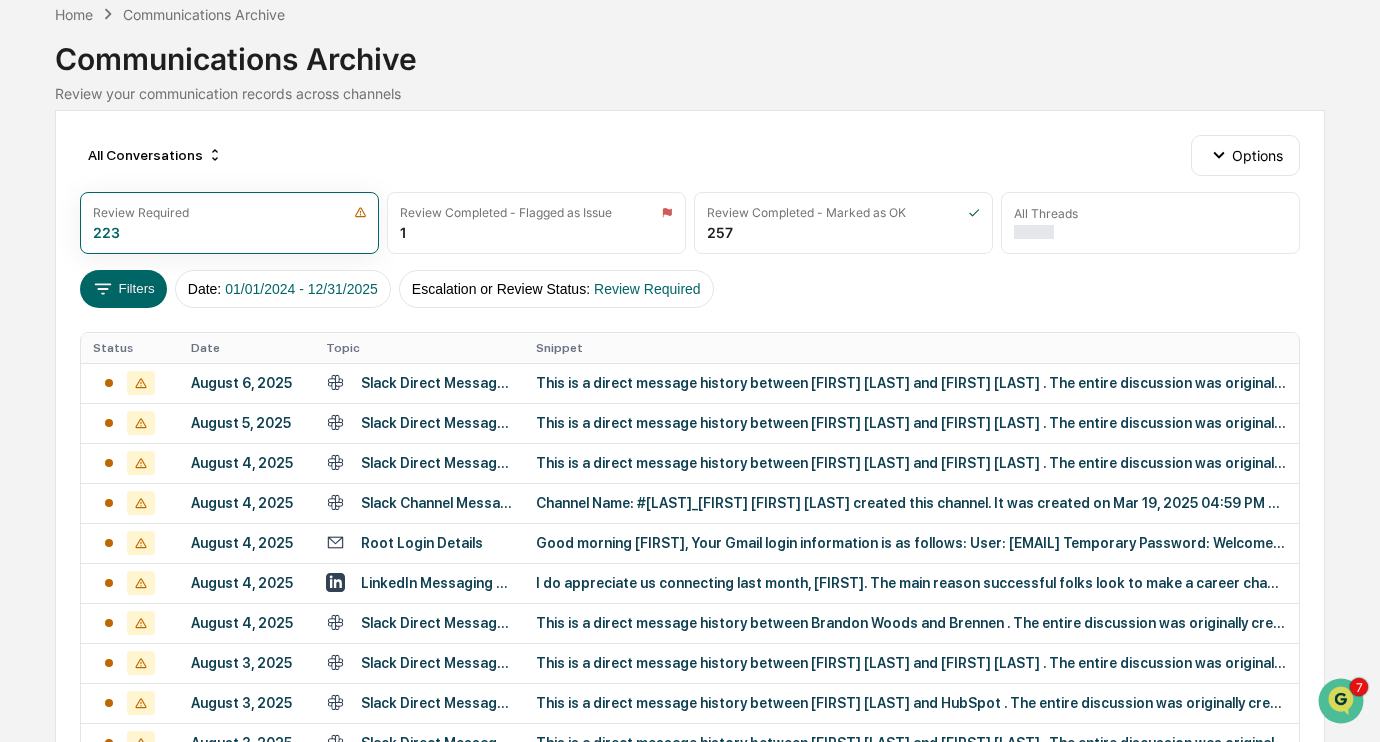 scroll, scrollTop: 103, scrollLeft: 0, axis: vertical 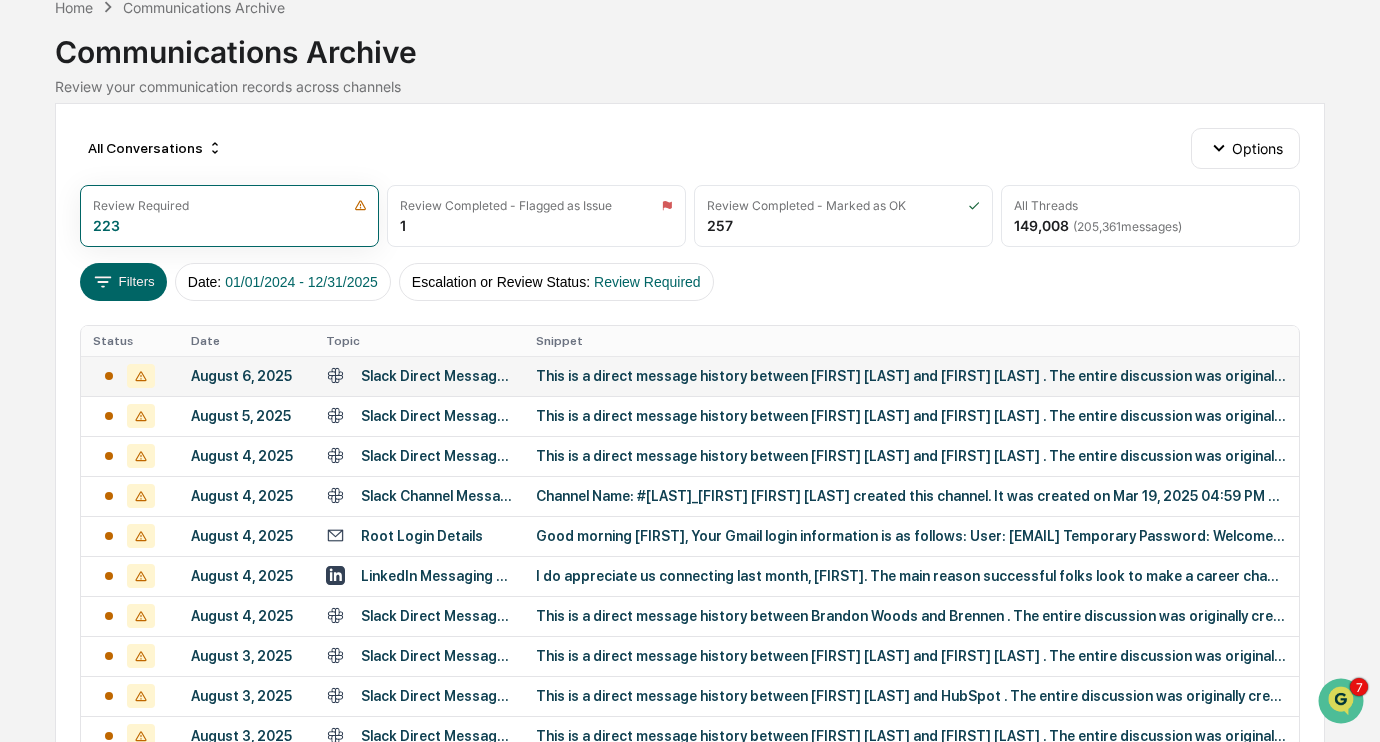 click on "This is a direct message history between [FIRST] [LAST] and [FIRST] [LAST] . The entire discussion was originally created 07 May 2025, 03:19 AM GMT This direct message is shared. This direct message is" at bounding box center (911, 376) 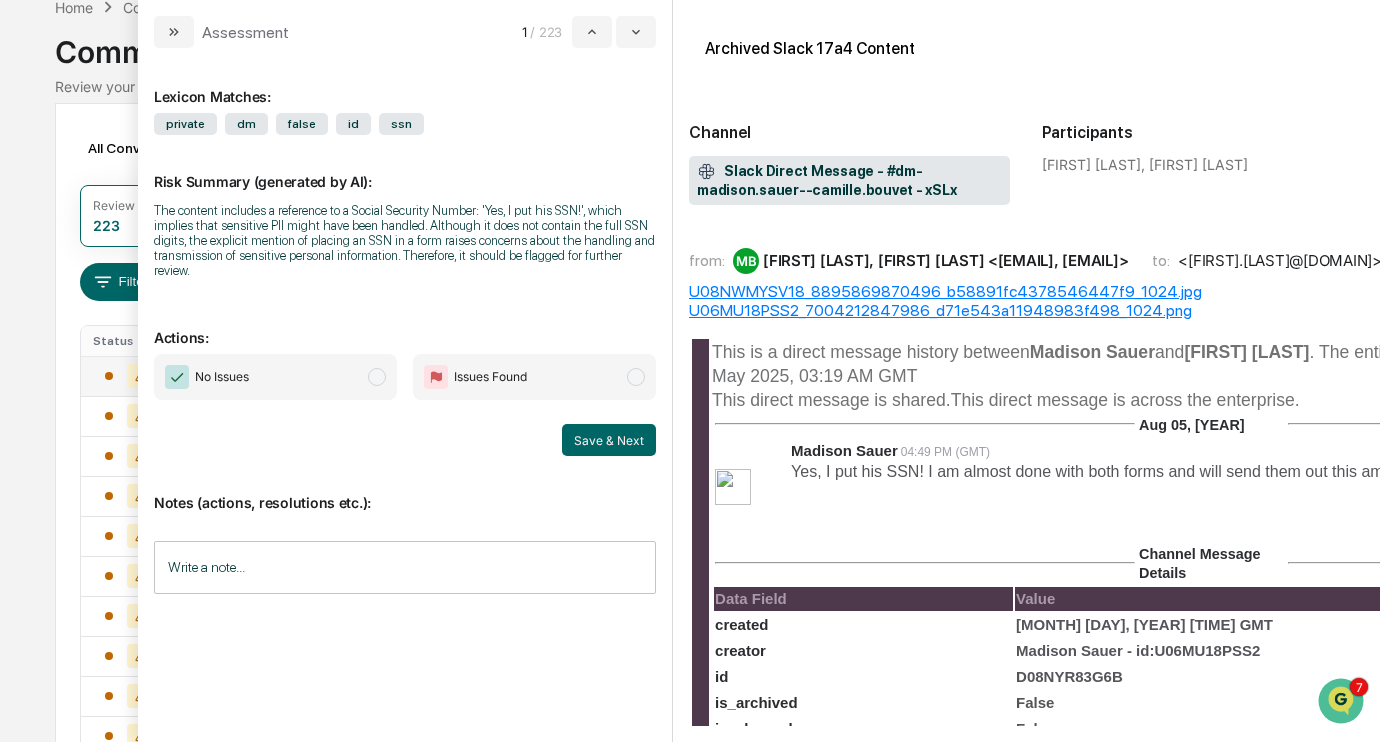 click on "No Issues" at bounding box center (275, 377) 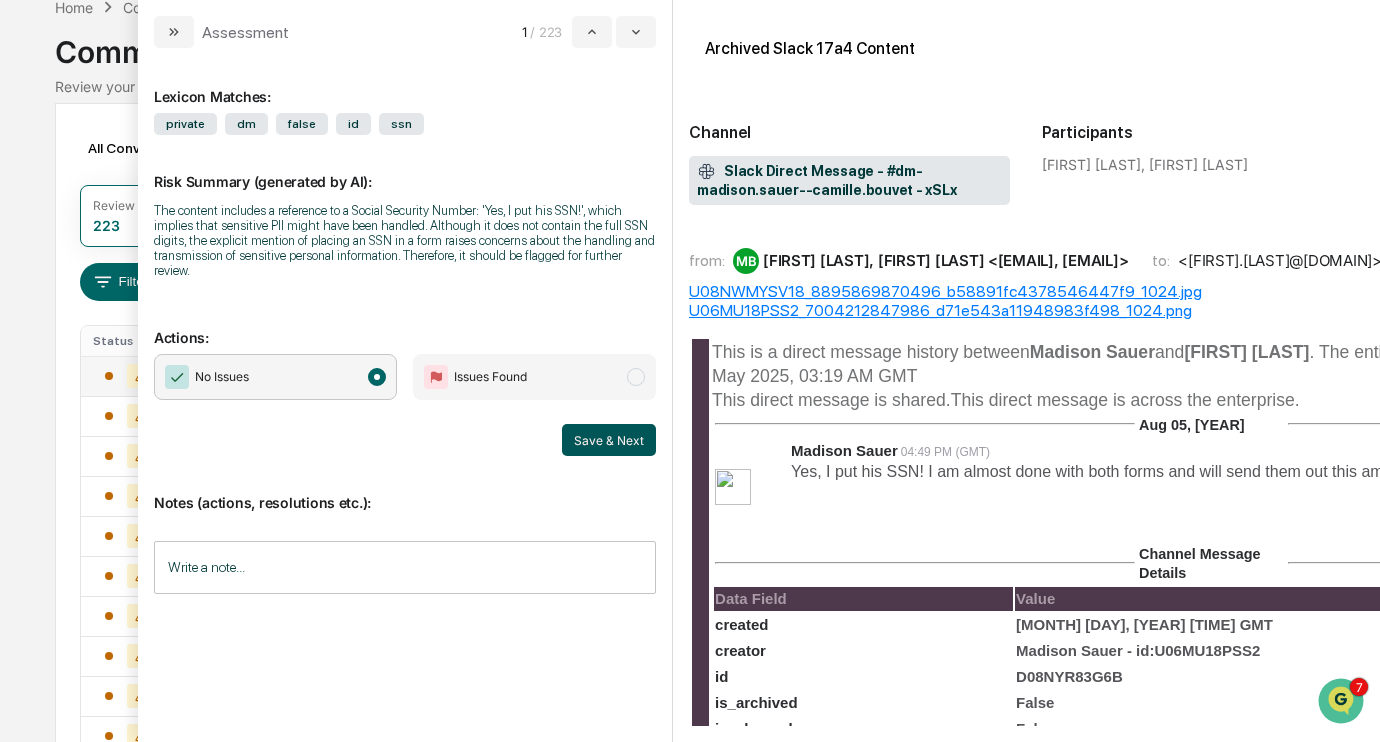 click on "Save & Next" at bounding box center [609, 440] 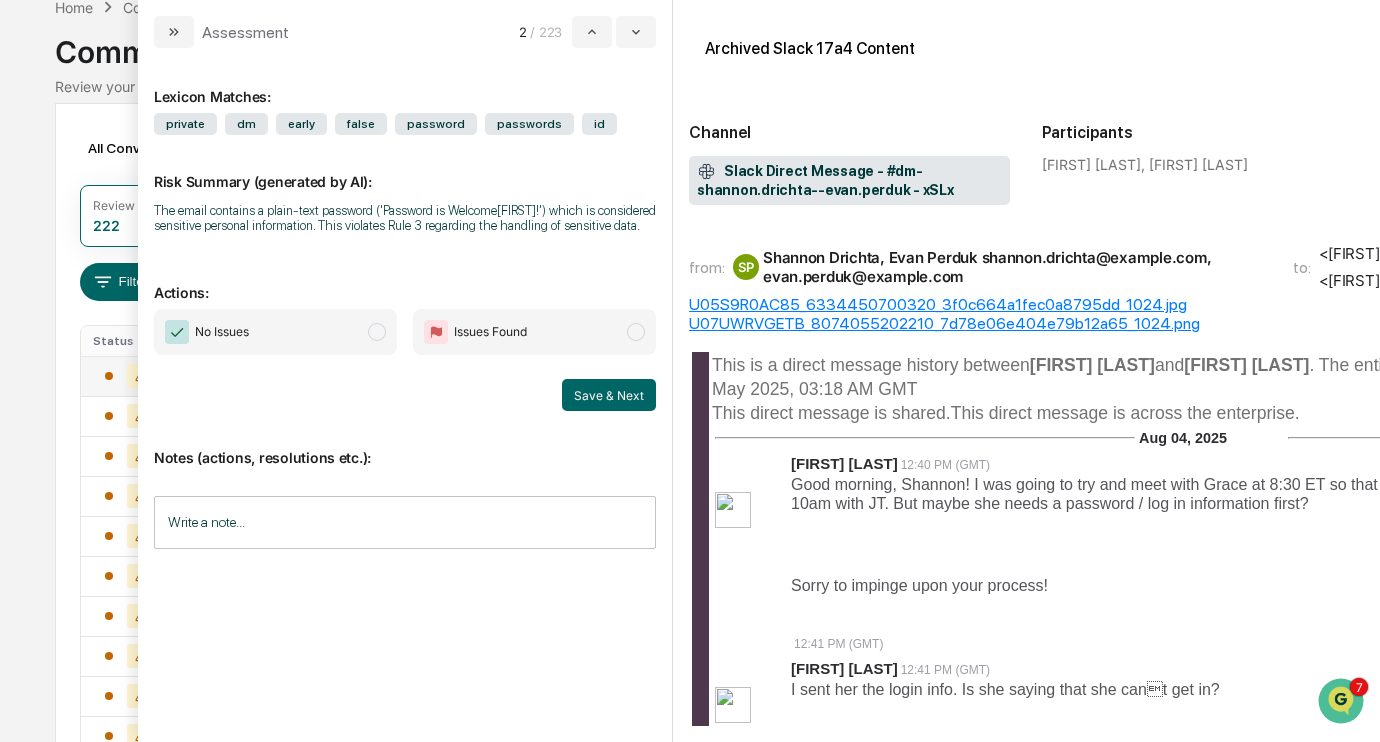 click on "No Issues Issues Found Save & Next" at bounding box center (405, 360) 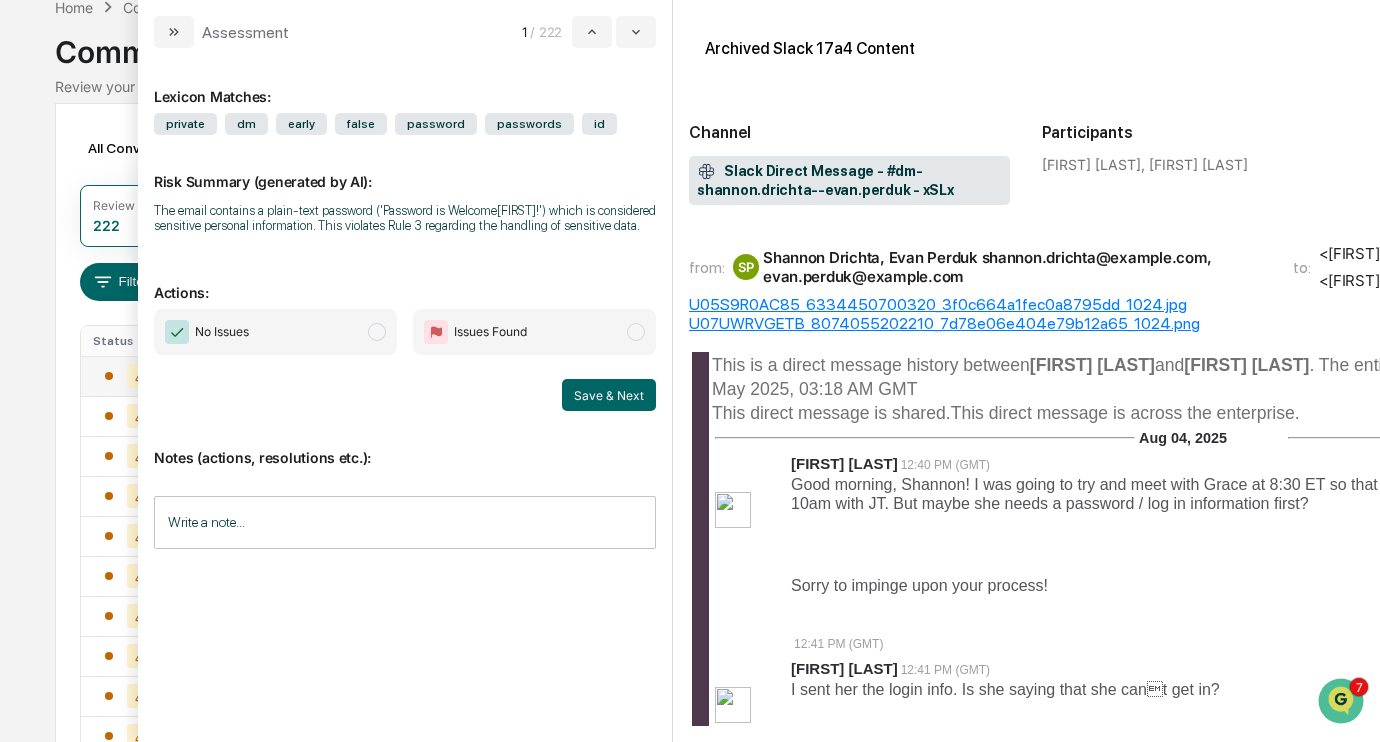 click on "No Issues" at bounding box center (275, 332) 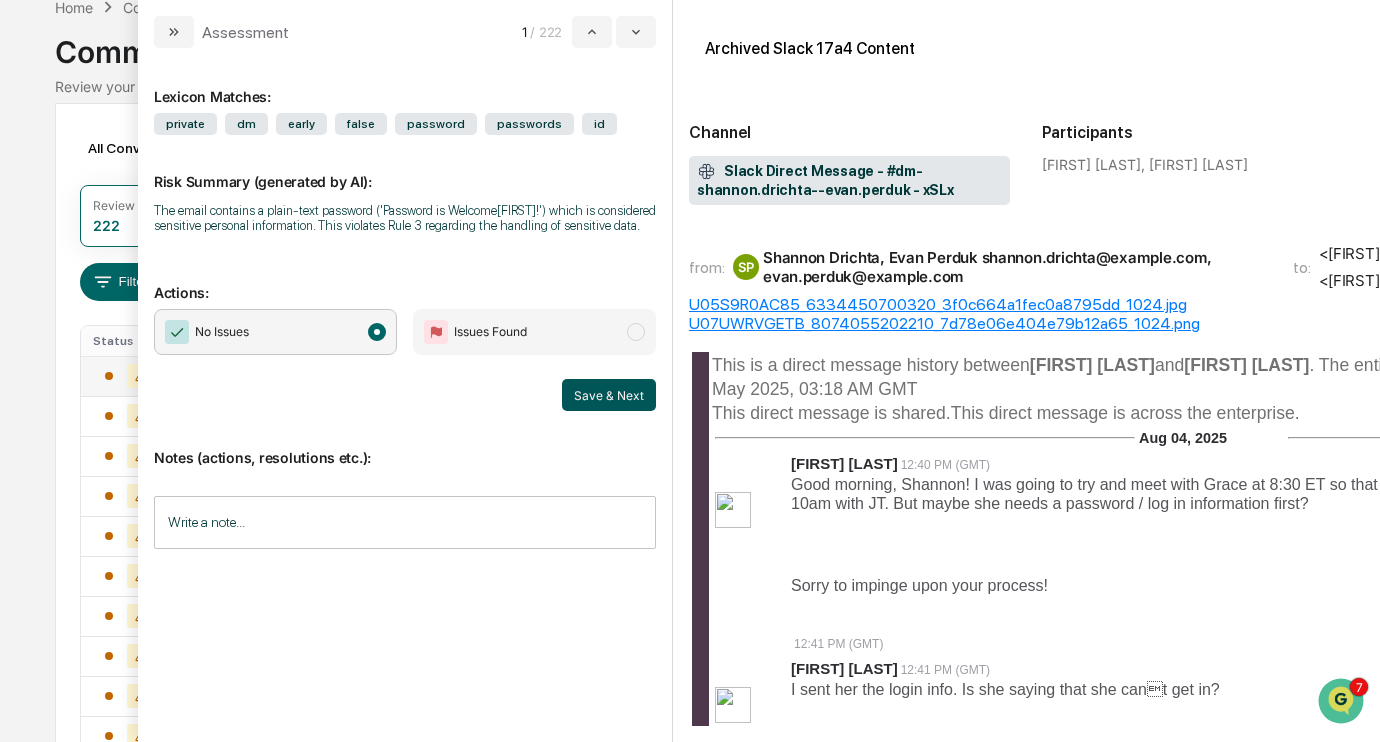 click on "Save & Next" at bounding box center [609, 395] 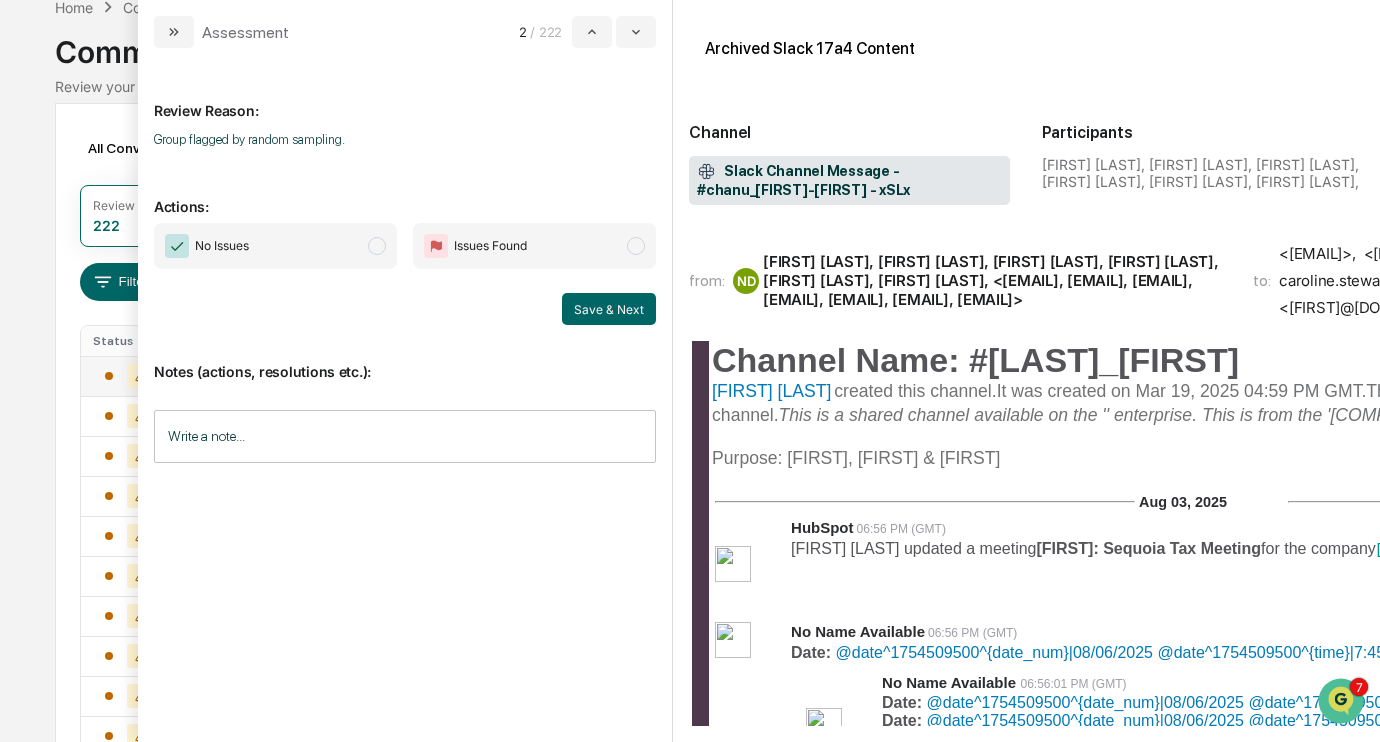 click on "No Issues" at bounding box center [275, 246] 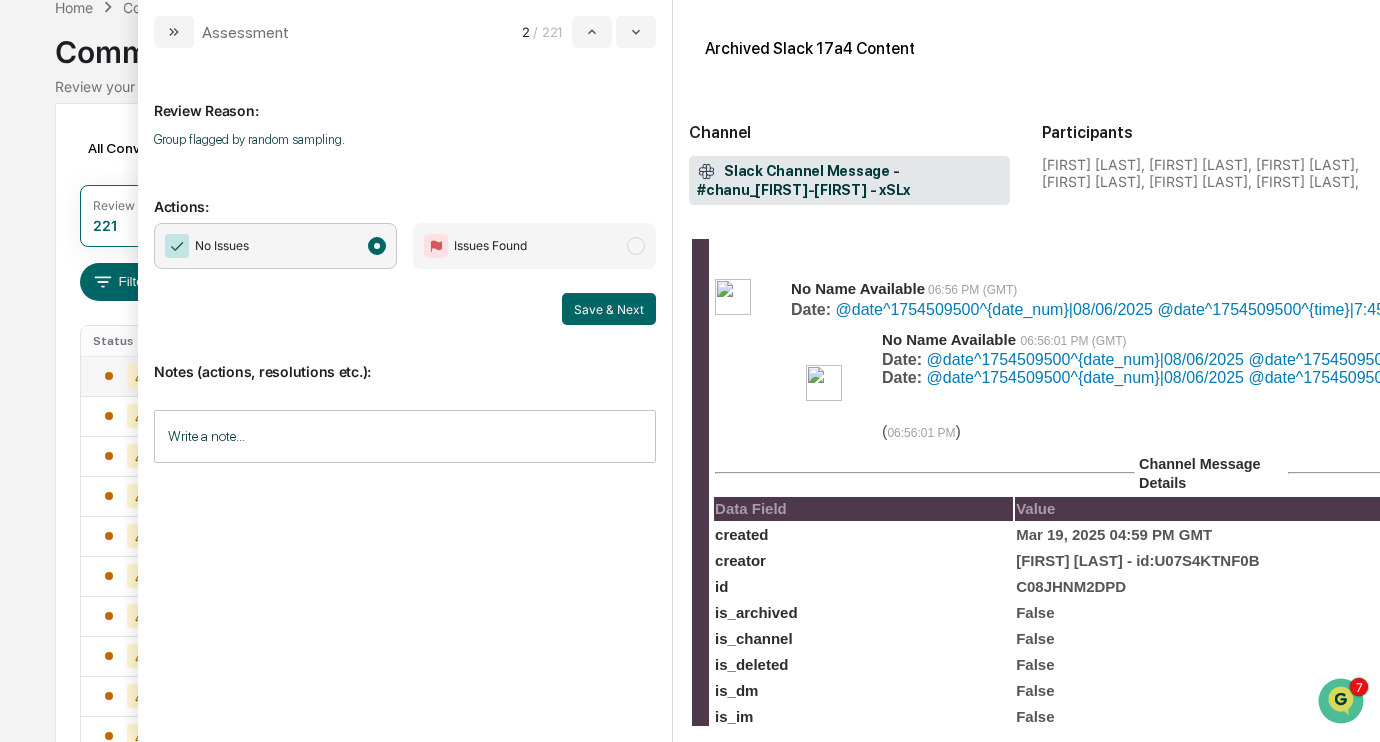 scroll, scrollTop: 508, scrollLeft: 0, axis: vertical 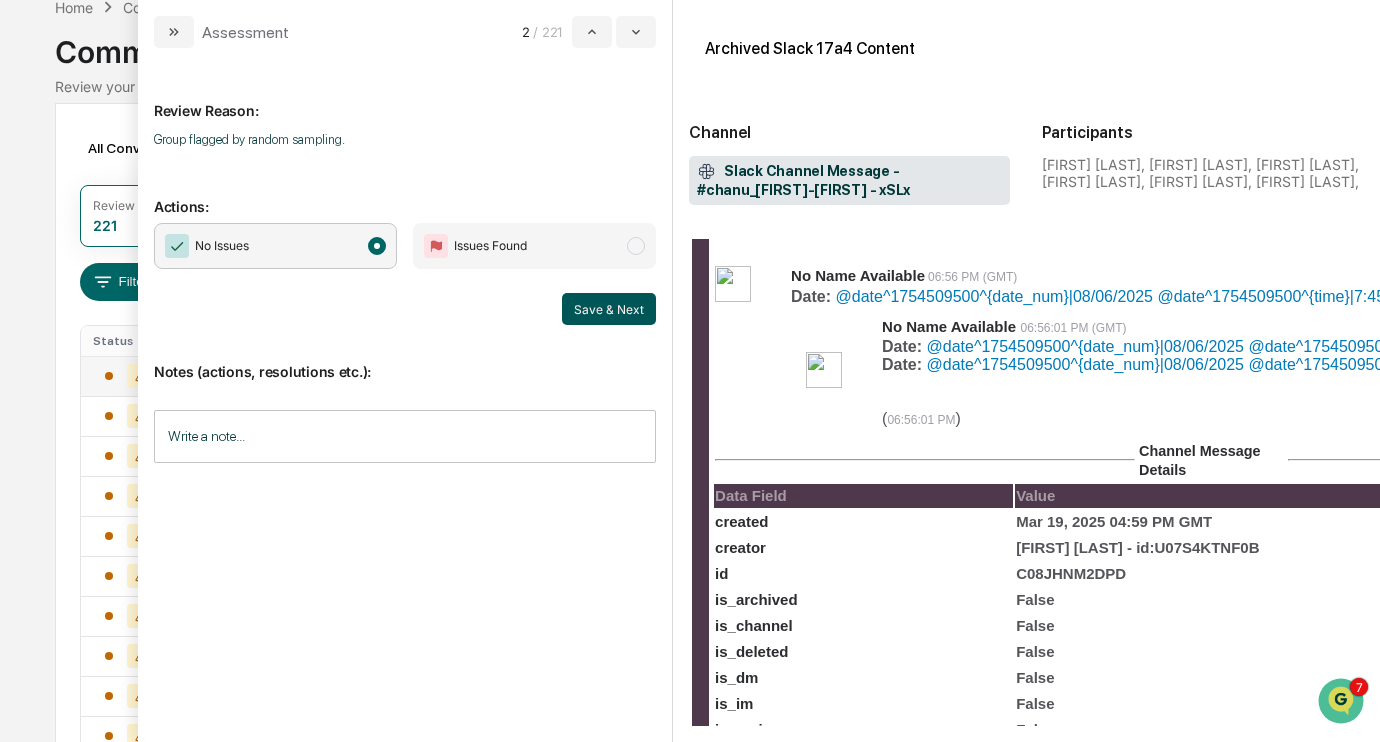 click on "Save & Next" at bounding box center [609, 309] 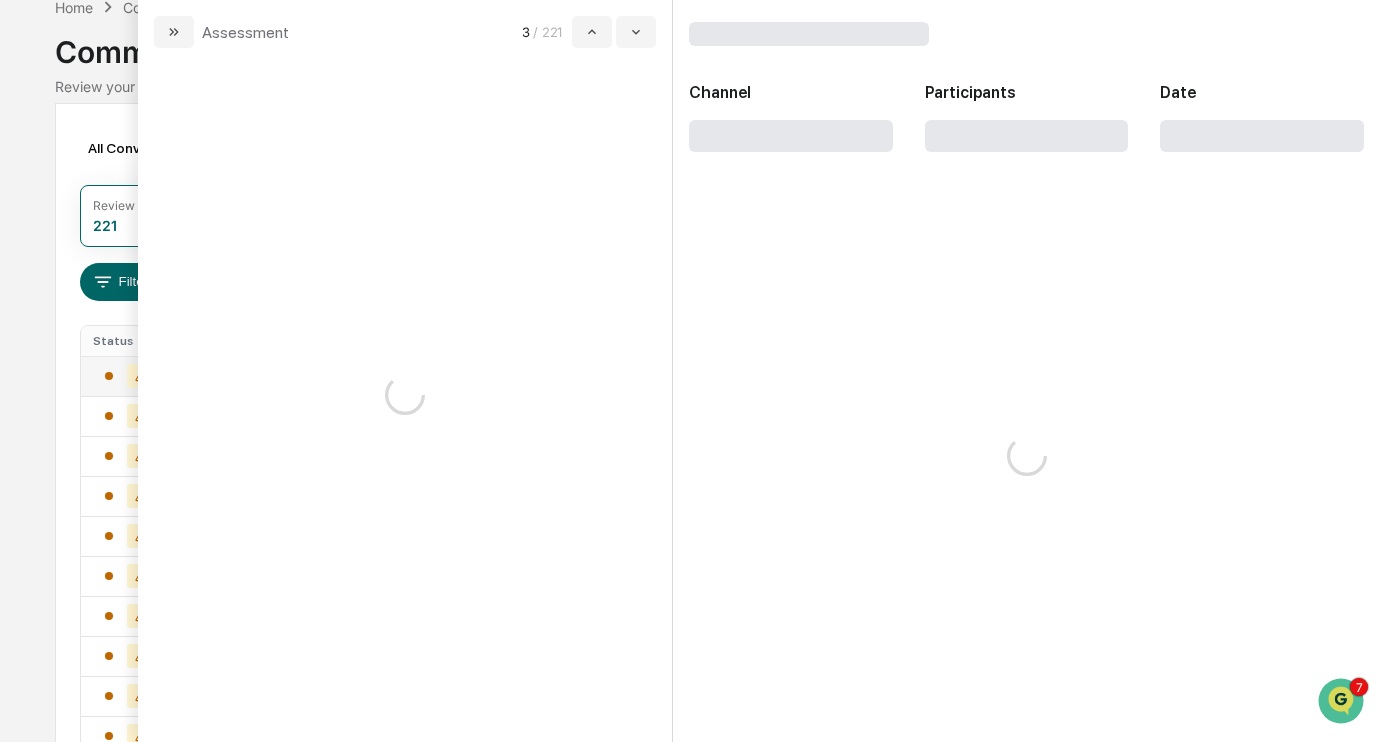scroll, scrollTop: 0, scrollLeft: 0, axis: both 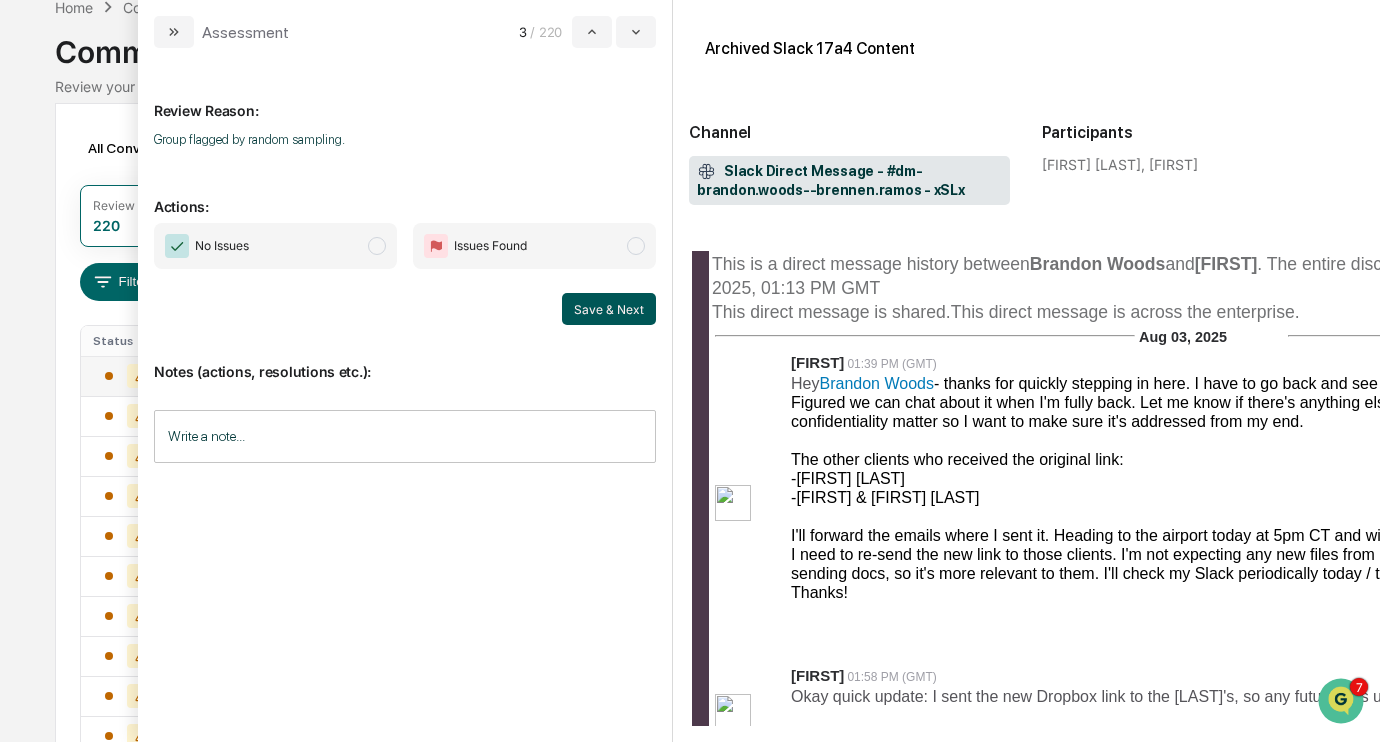 click on "Save & Next" at bounding box center [609, 309] 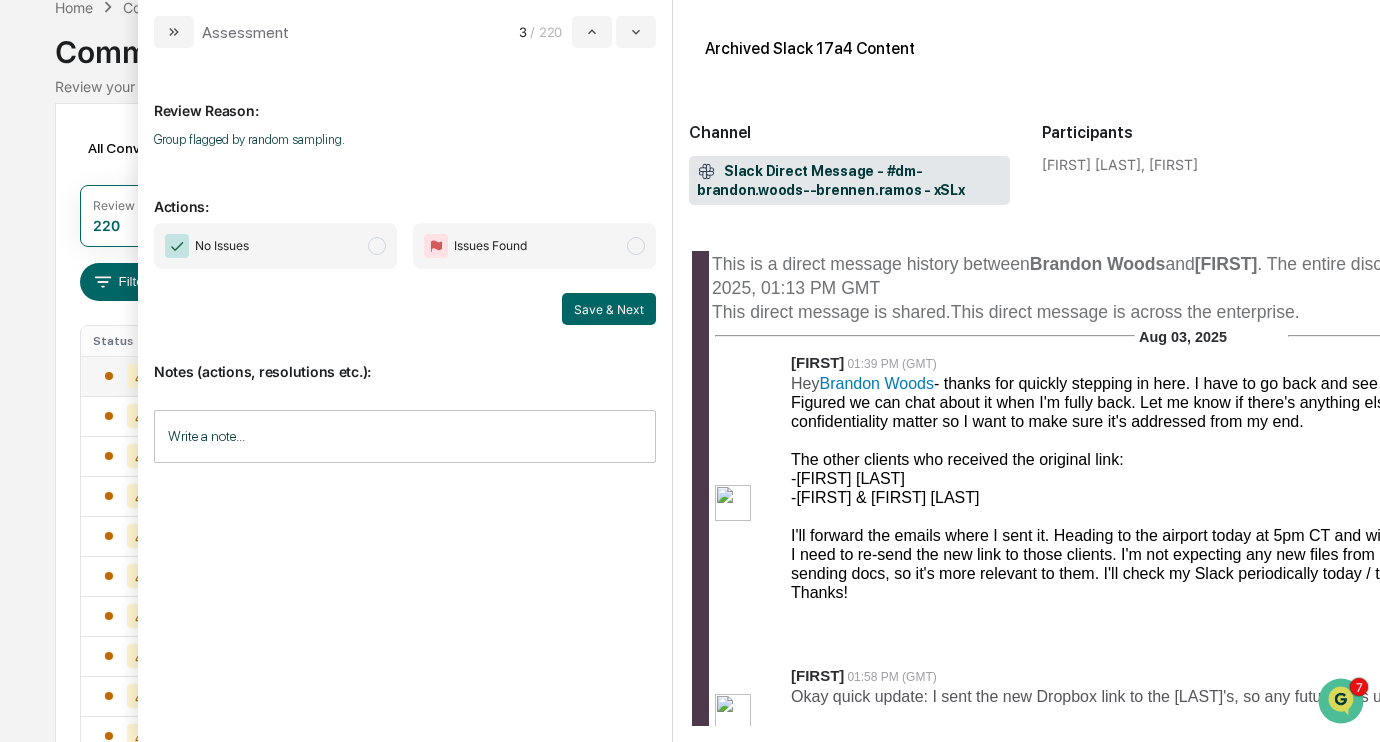 click on "No Issues" at bounding box center [275, 246] 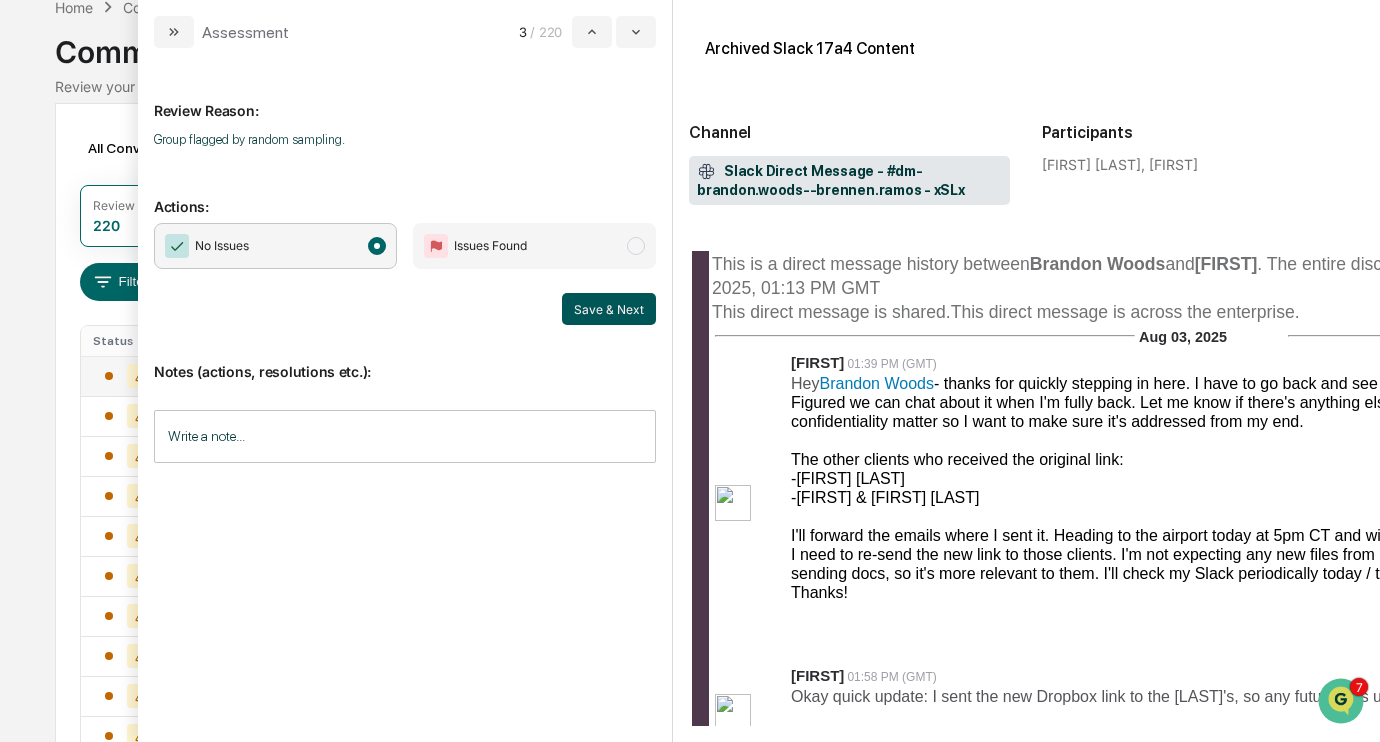 click on "Save & Next" at bounding box center [609, 309] 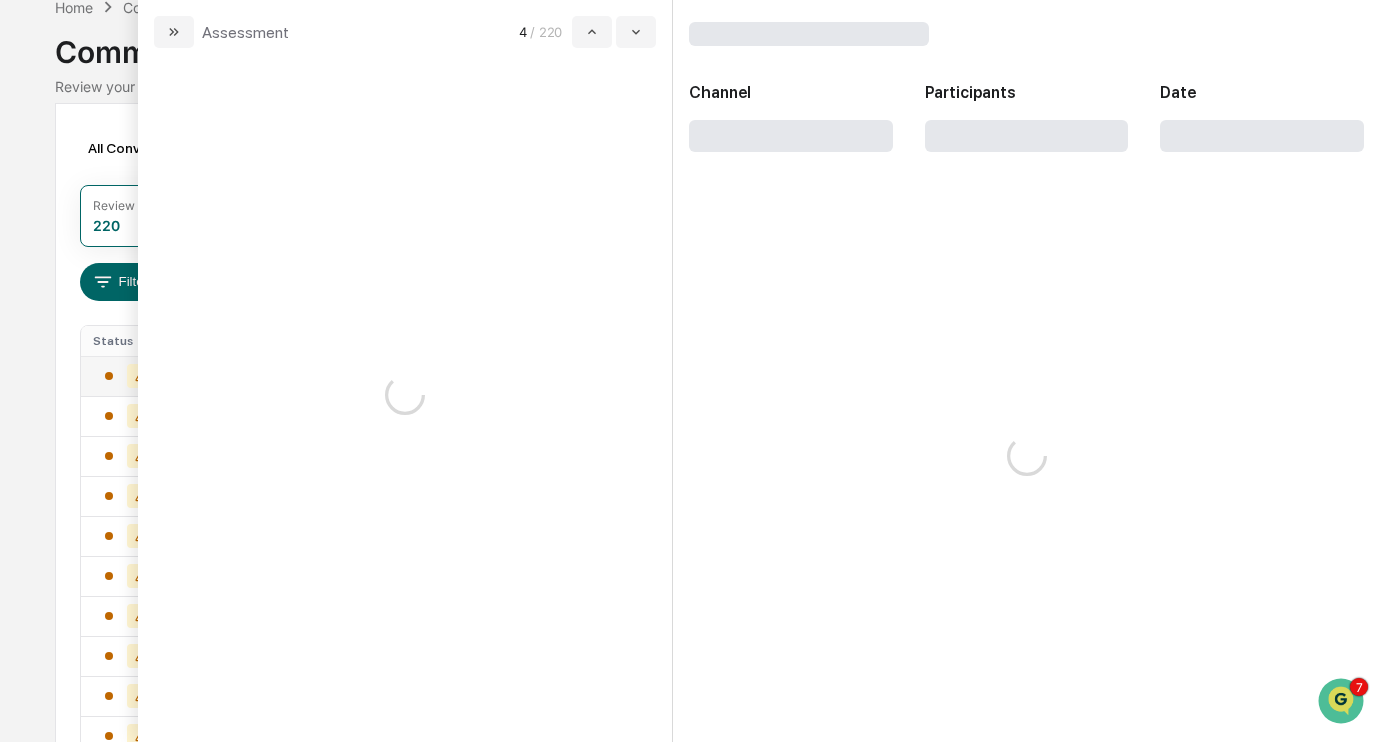 scroll, scrollTop: 0, scrollLeft: 0, axis: both 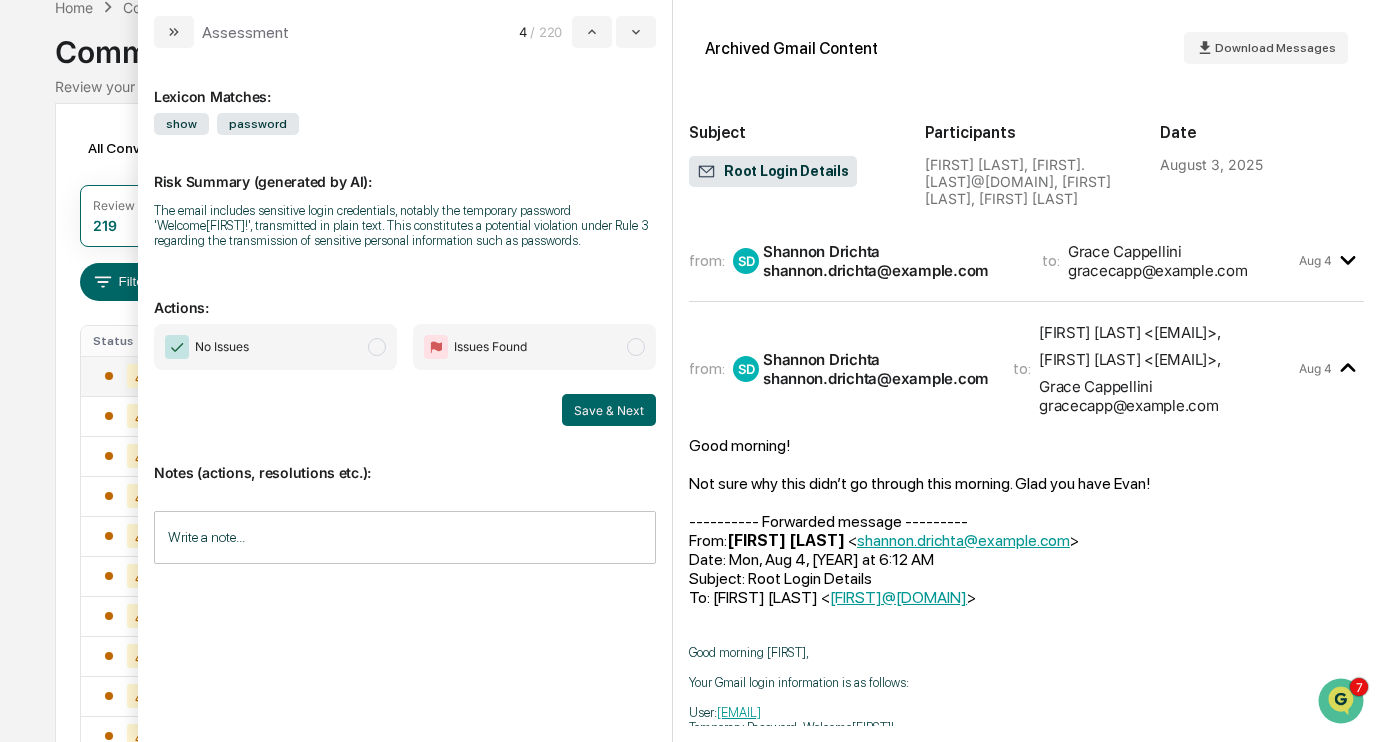 click on "No Issues" at bounding box center (275, 347) 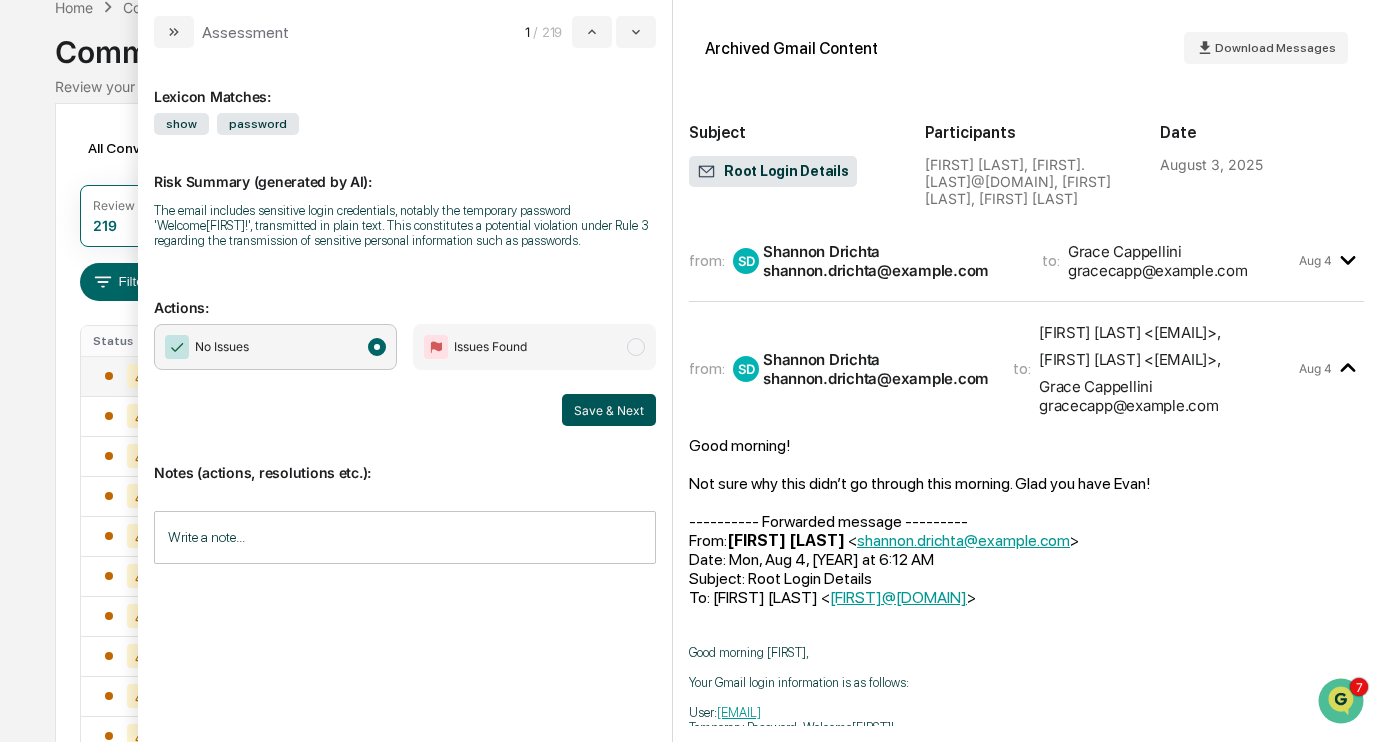 click on "Save & Next" at bounding box center (609, 410) 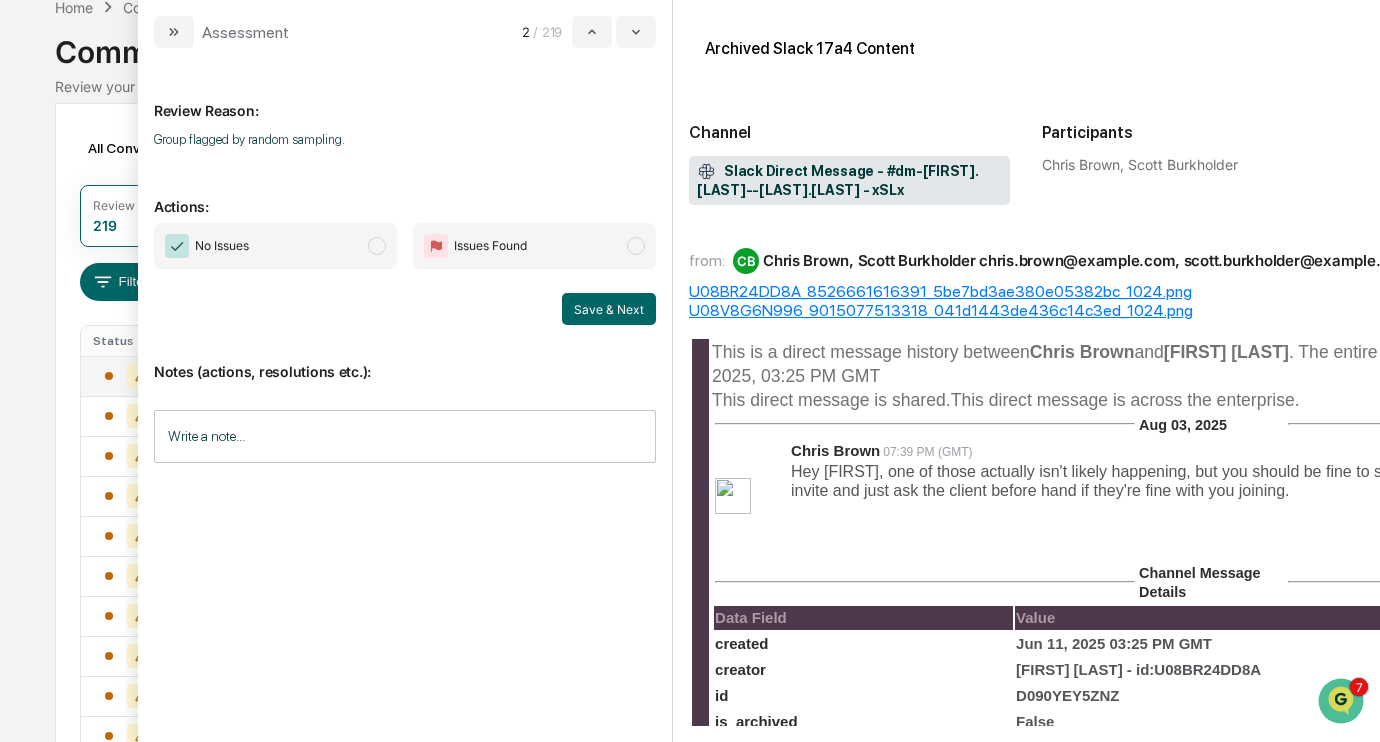 click on "No Issues" at bounding box center (275, 246) 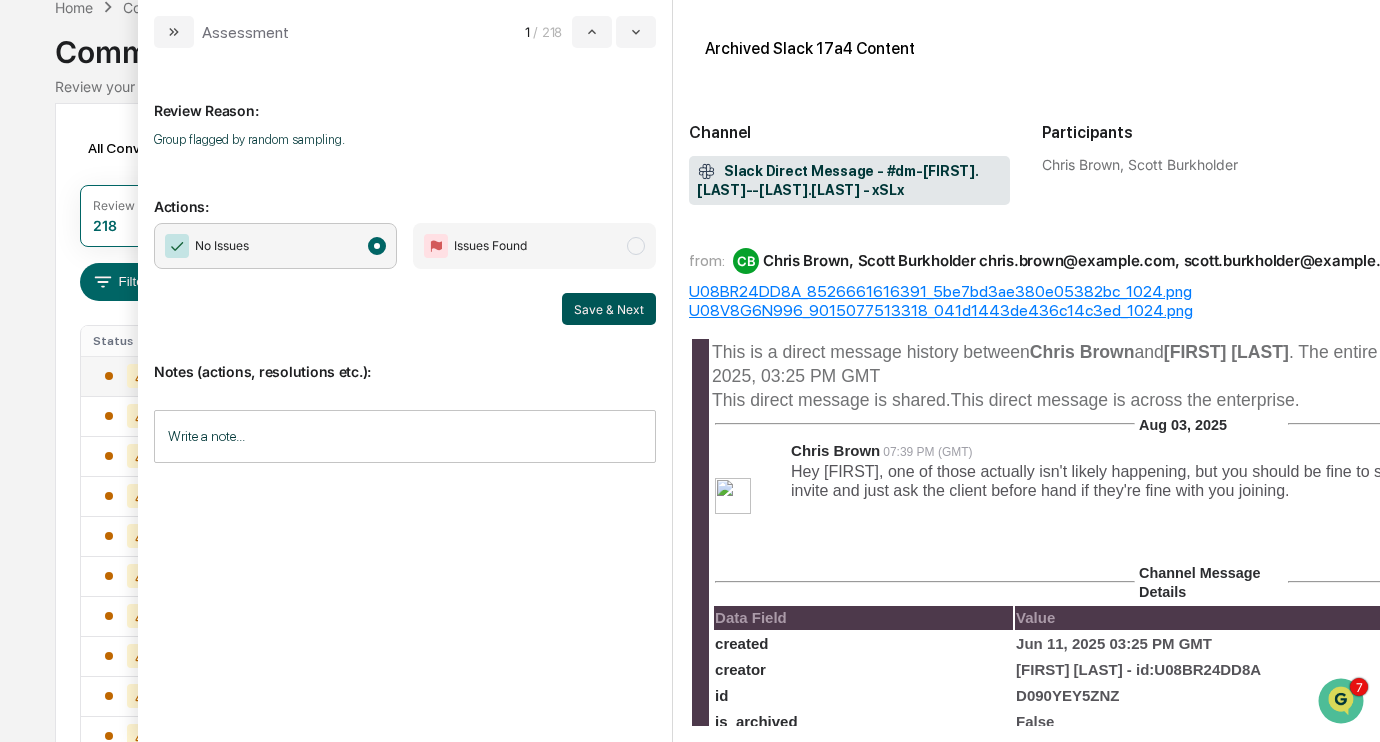 click on "Save & Next" at bounding box center [609, 309] 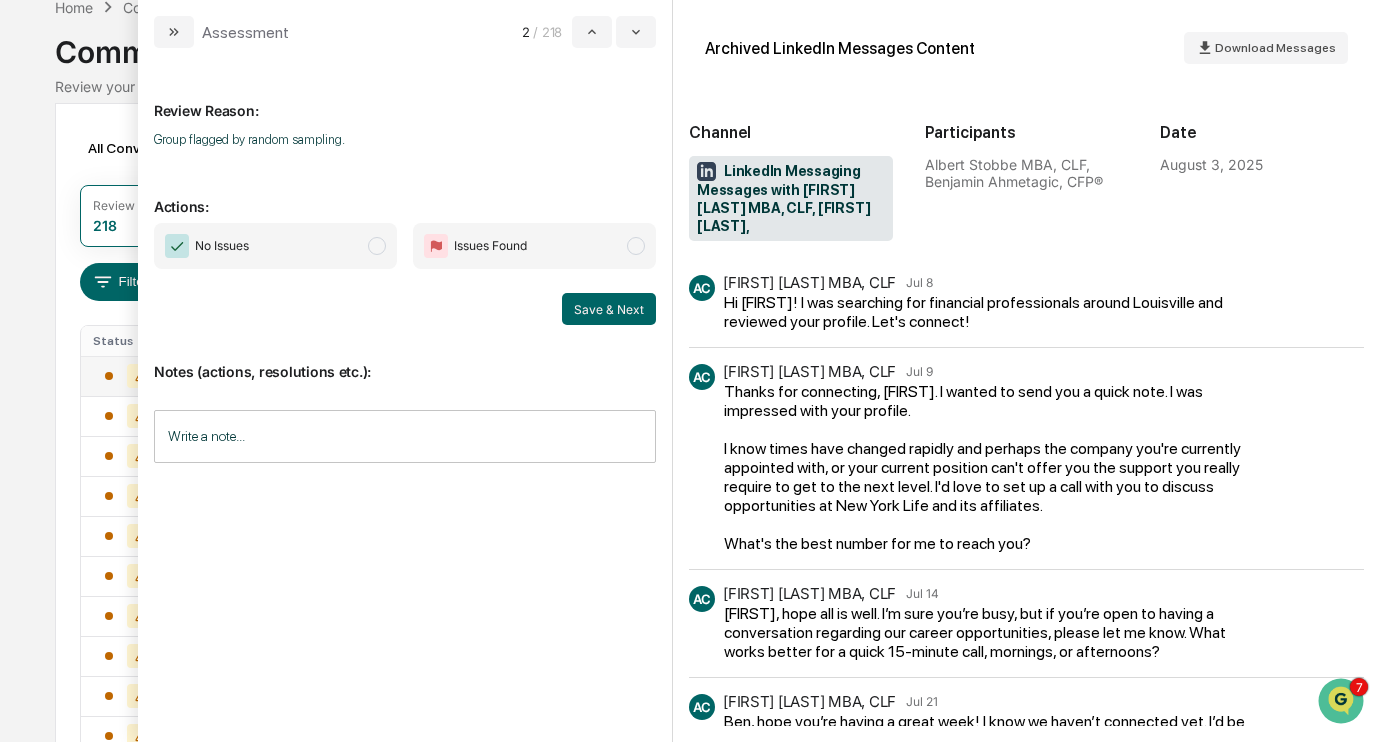 click on "No Issues" at bounding box center (275, 246) 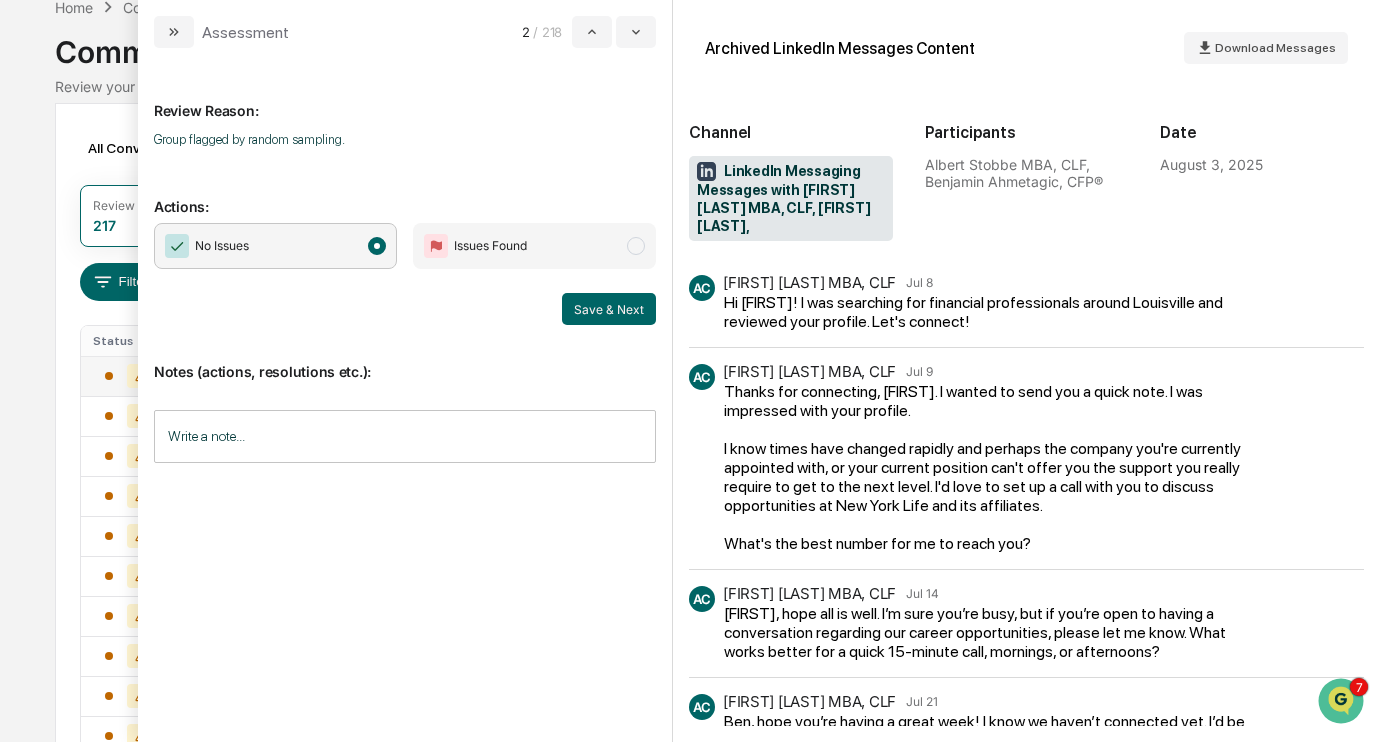 click on "No Issues Issues Found Save & Next" at bounding box center [405, 274] 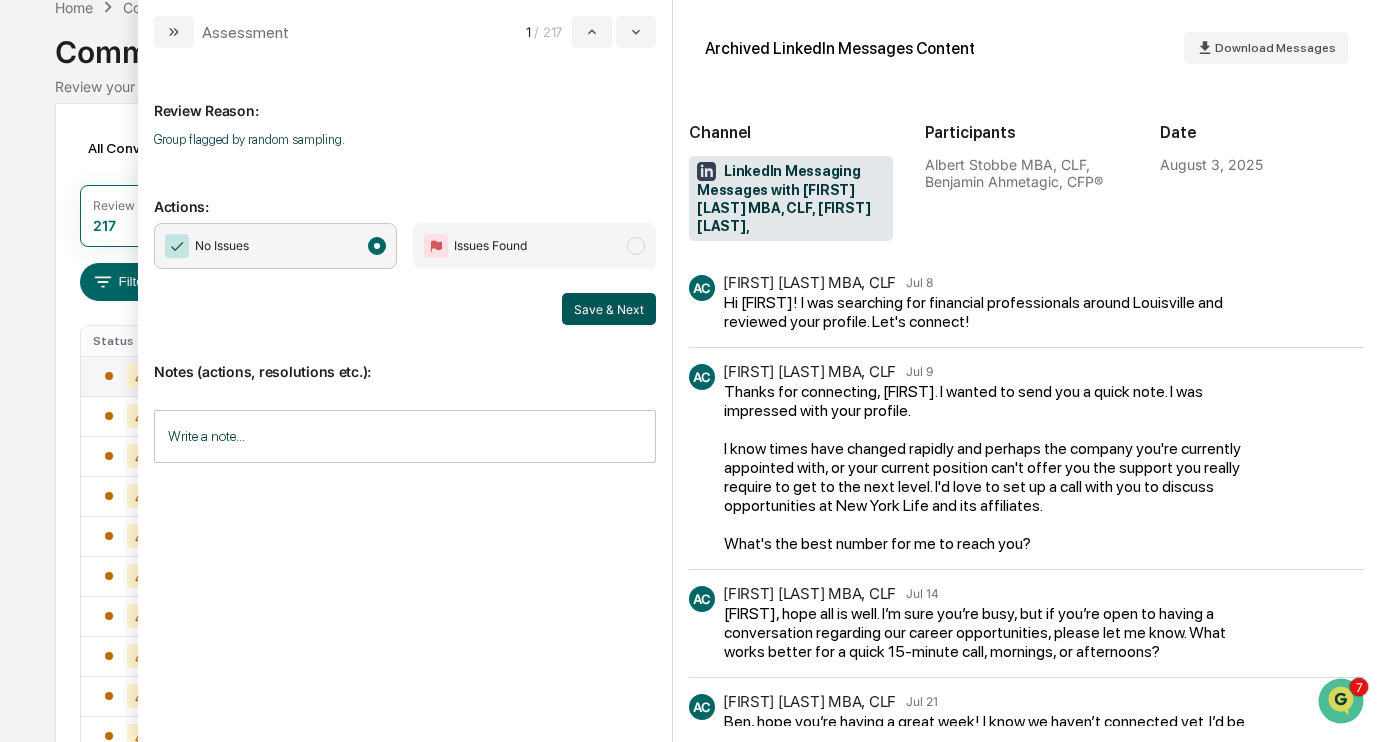 click on "Save & Next" at bounding box center (609, 309) 